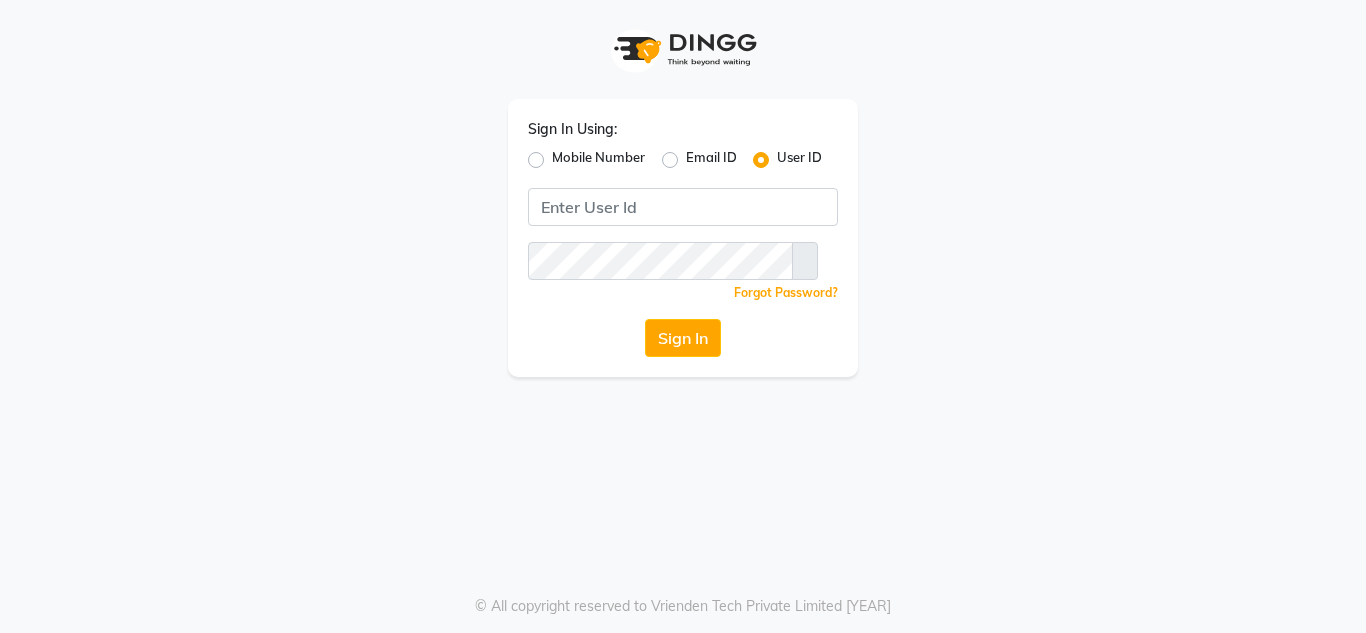 scroll, scrollTop: 0, scrollLeft: 0, axis: both 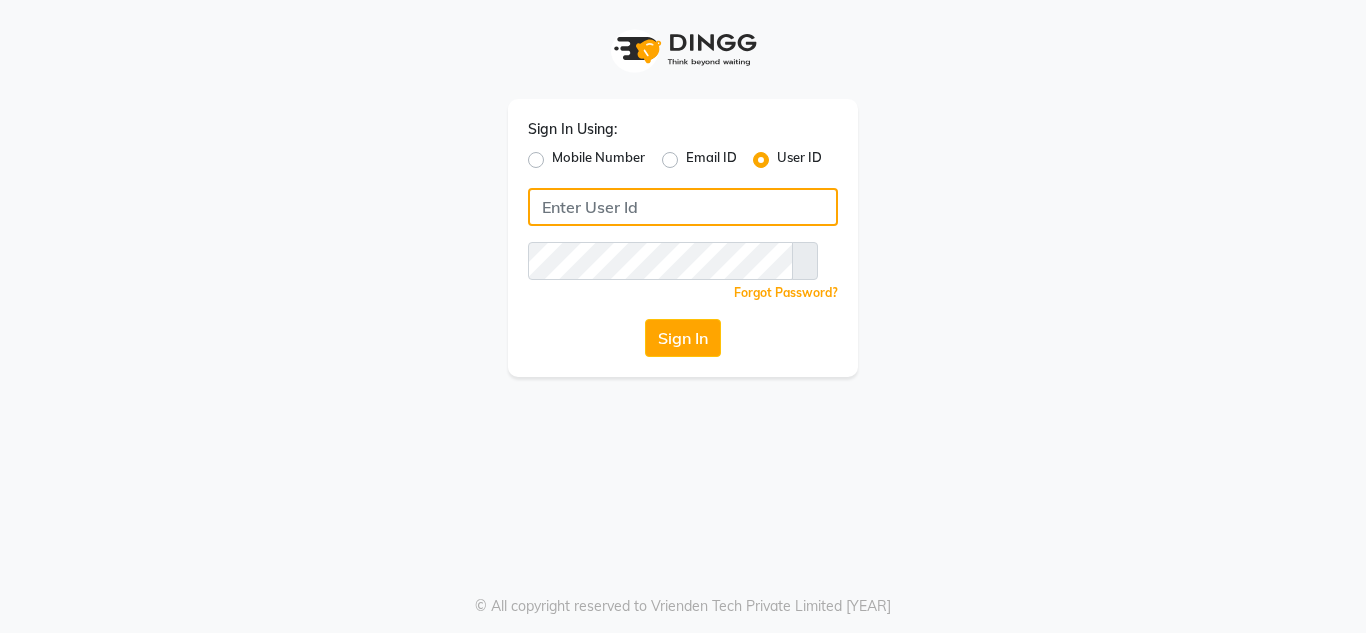 click at bounding box center [683, 207] 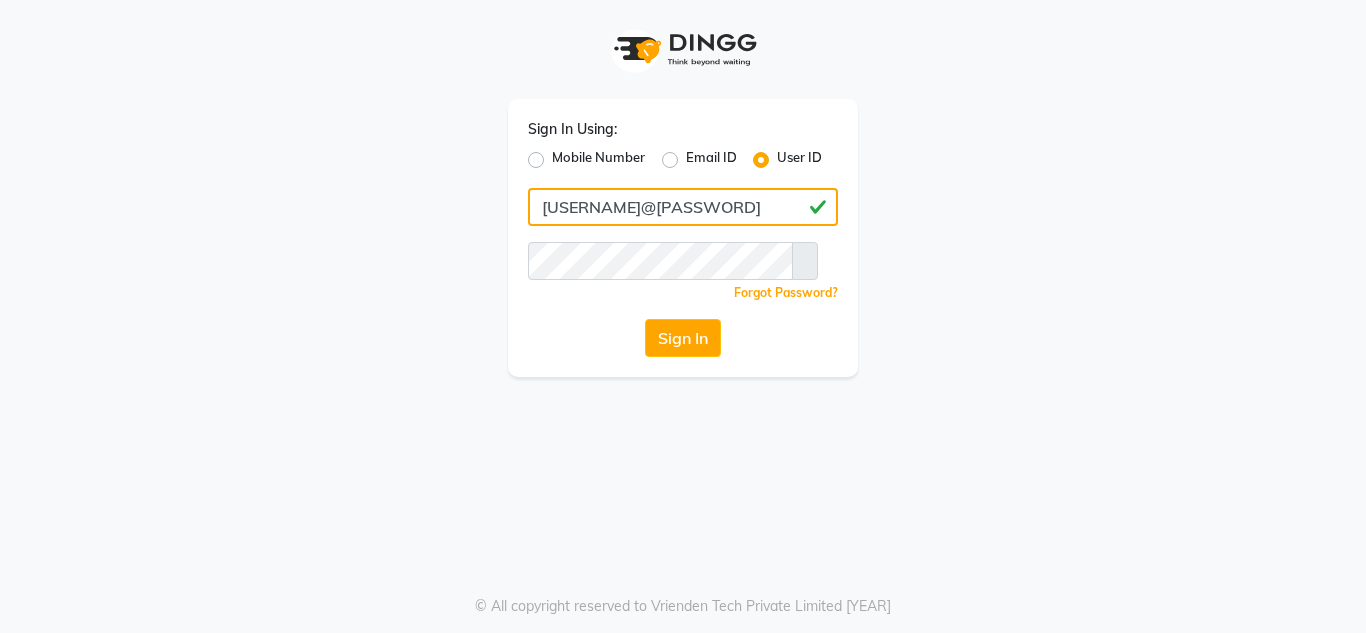 type on "[USERNAME]@[PASSWORD]" 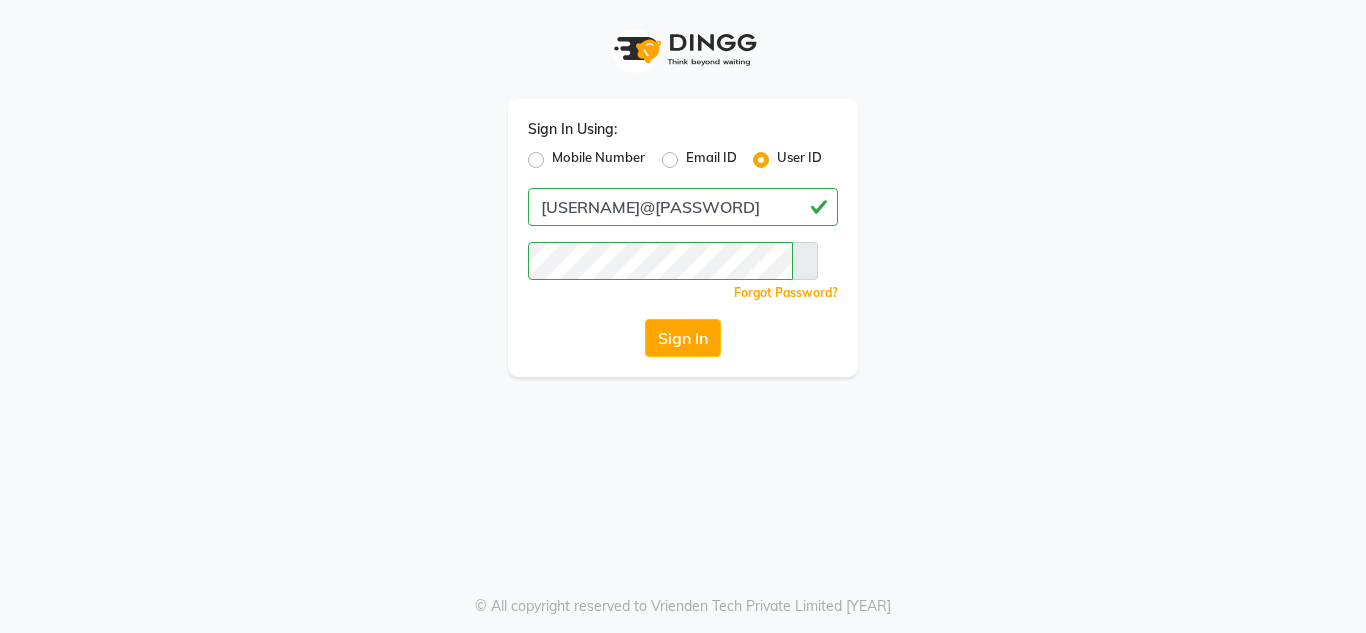 click at bounding box center [805, 261] 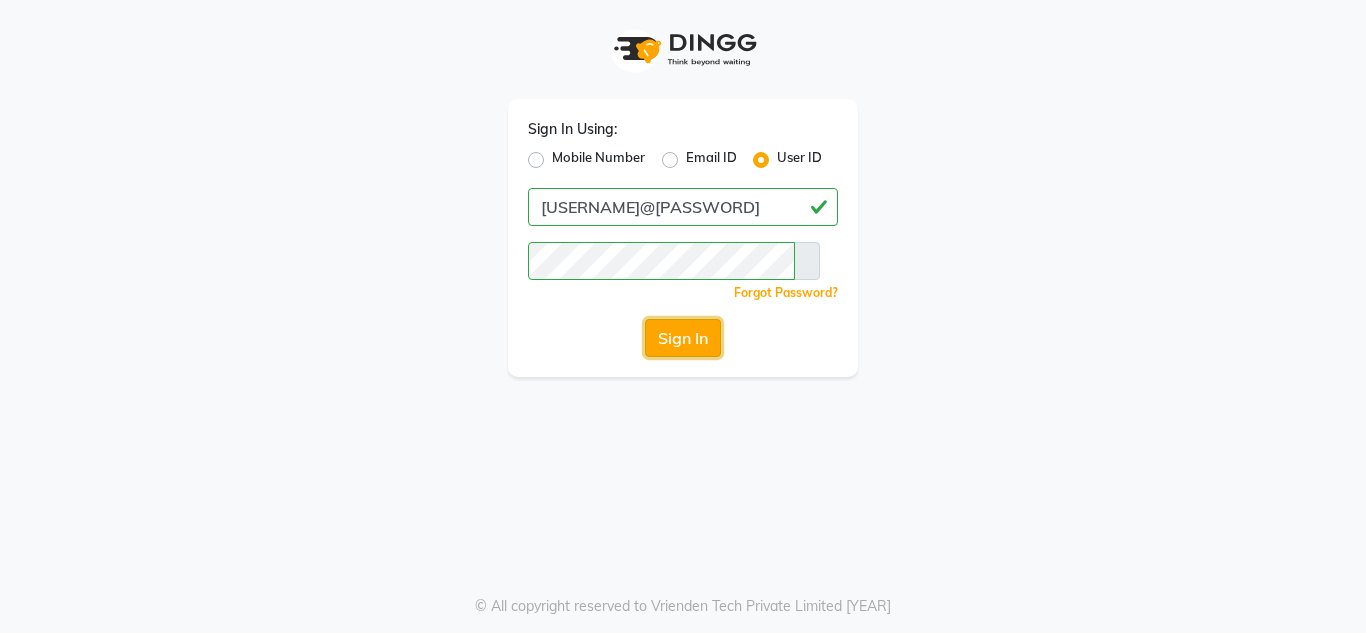 click on "Sign In" at bounding box center [683, 338] 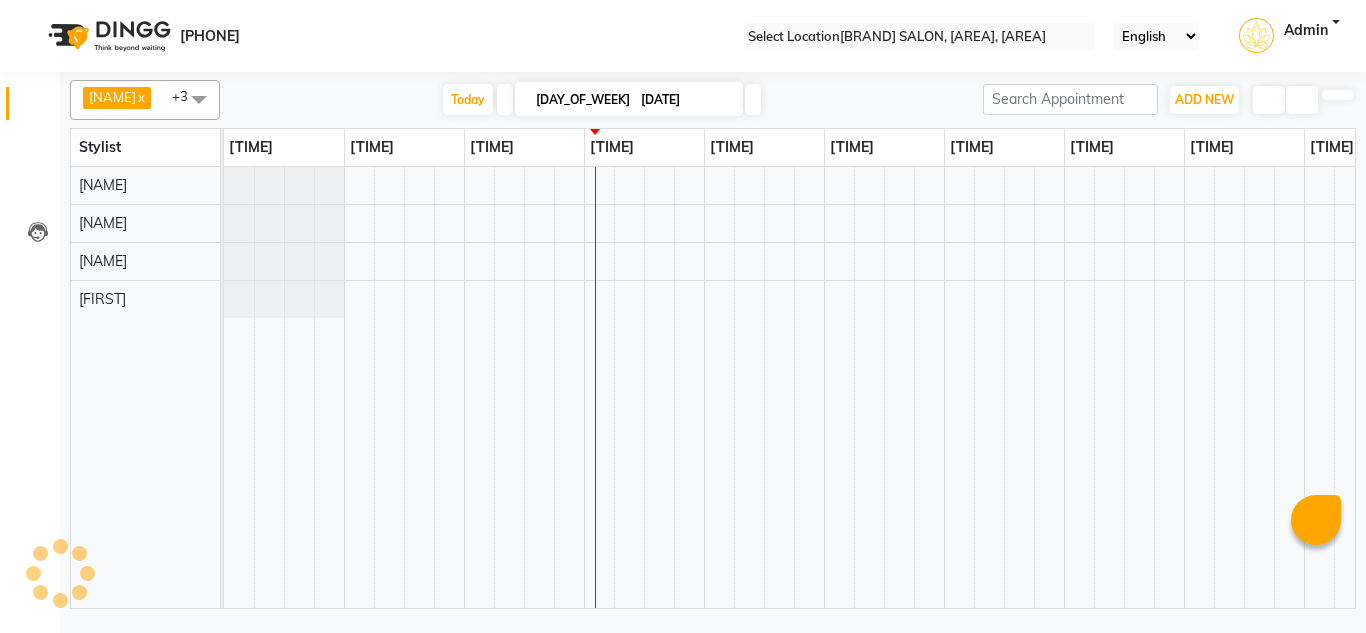 scroll, scrollTop: 0, scrollLeft: 0, axis: both 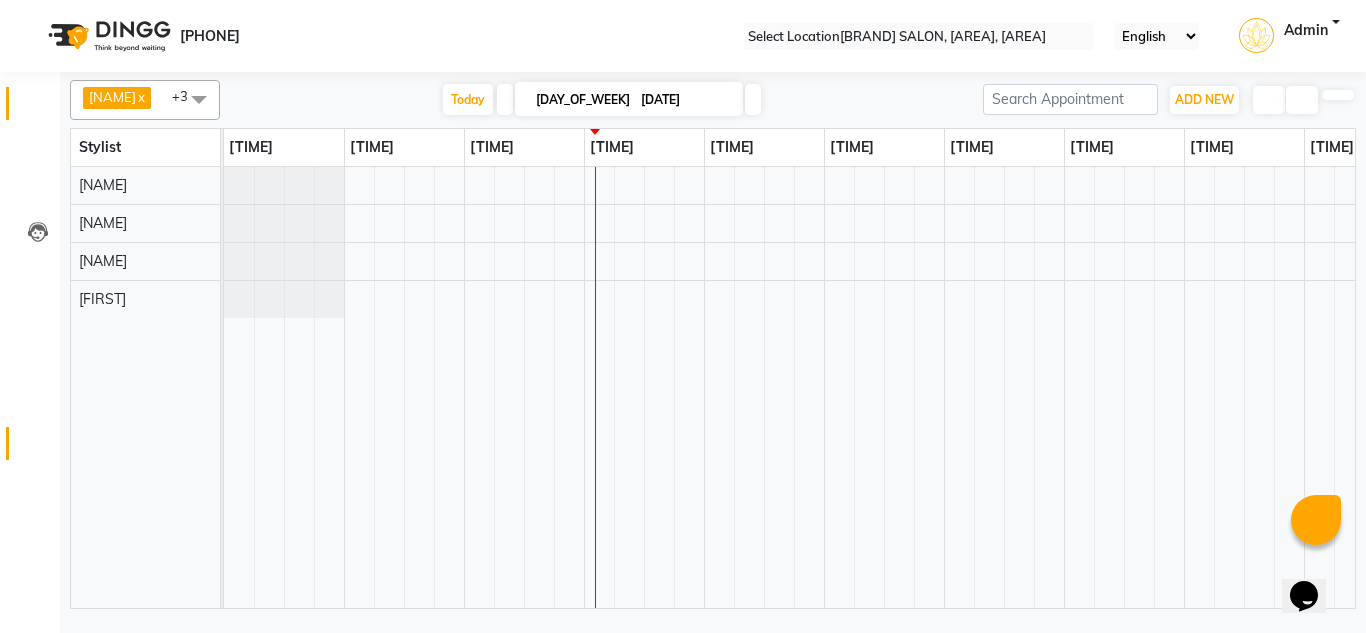 click at bounding box center [37, 448] 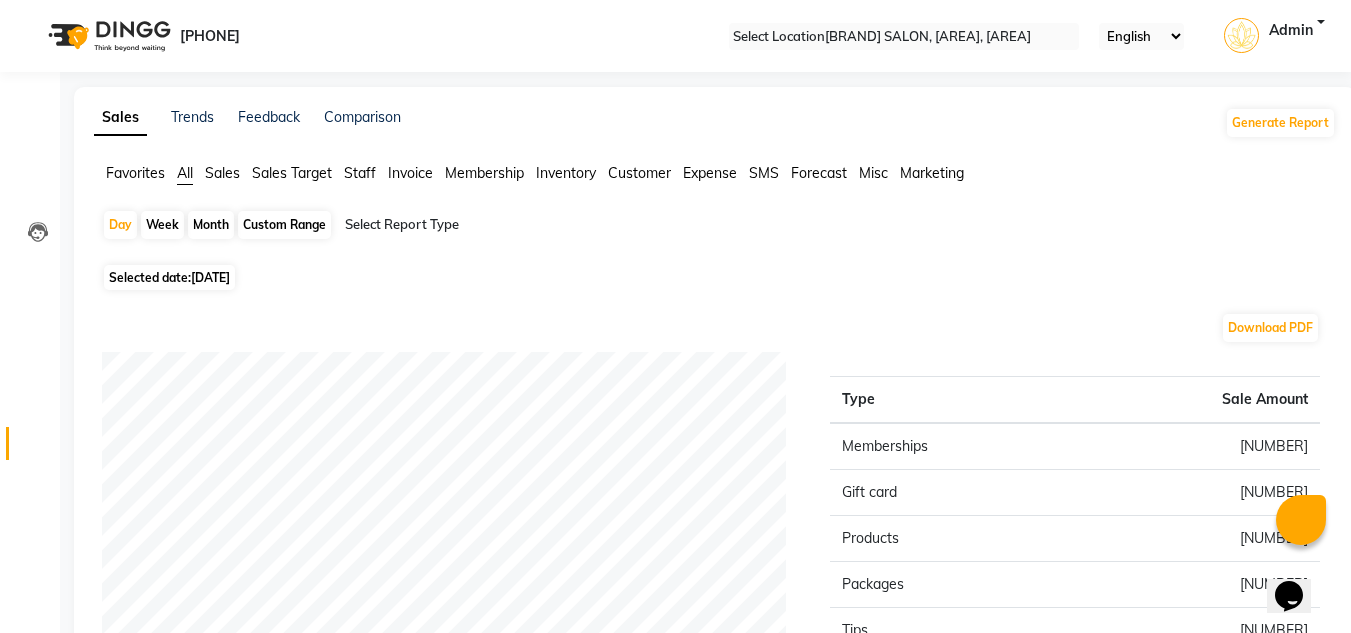 click on "[DATE]" at bounding box center [210, 277] 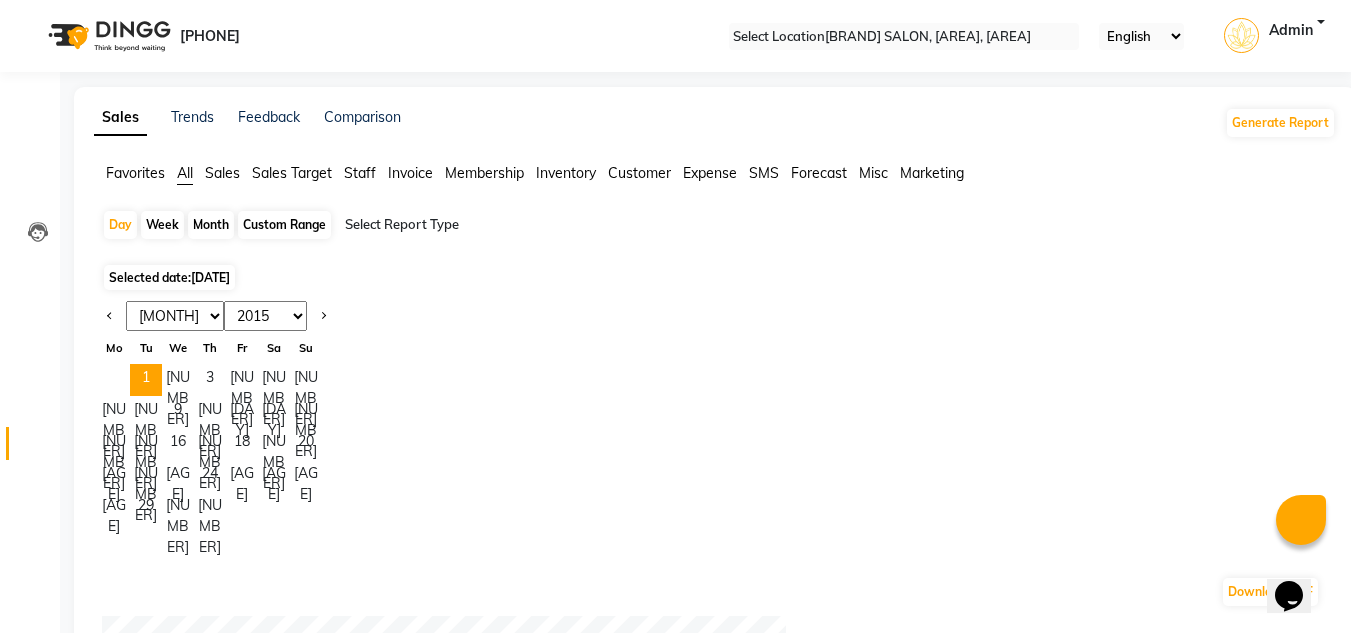 click at bounding box center (110, 316) 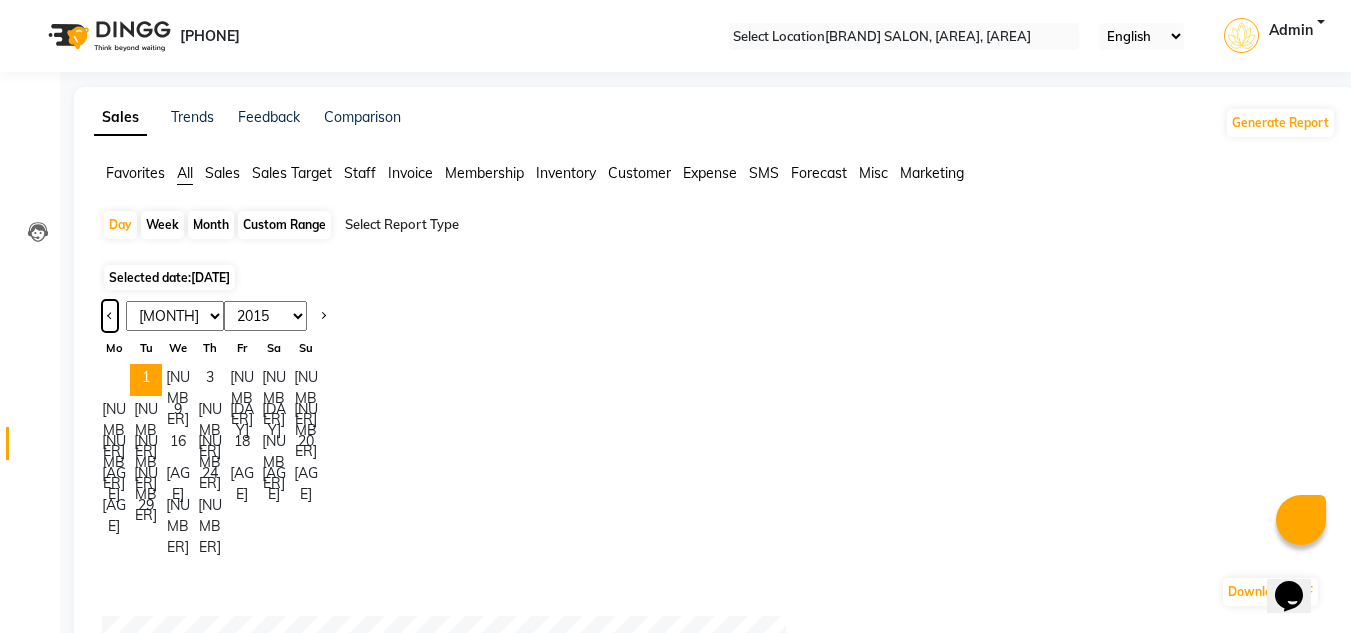click at bounding box center [110, 314] 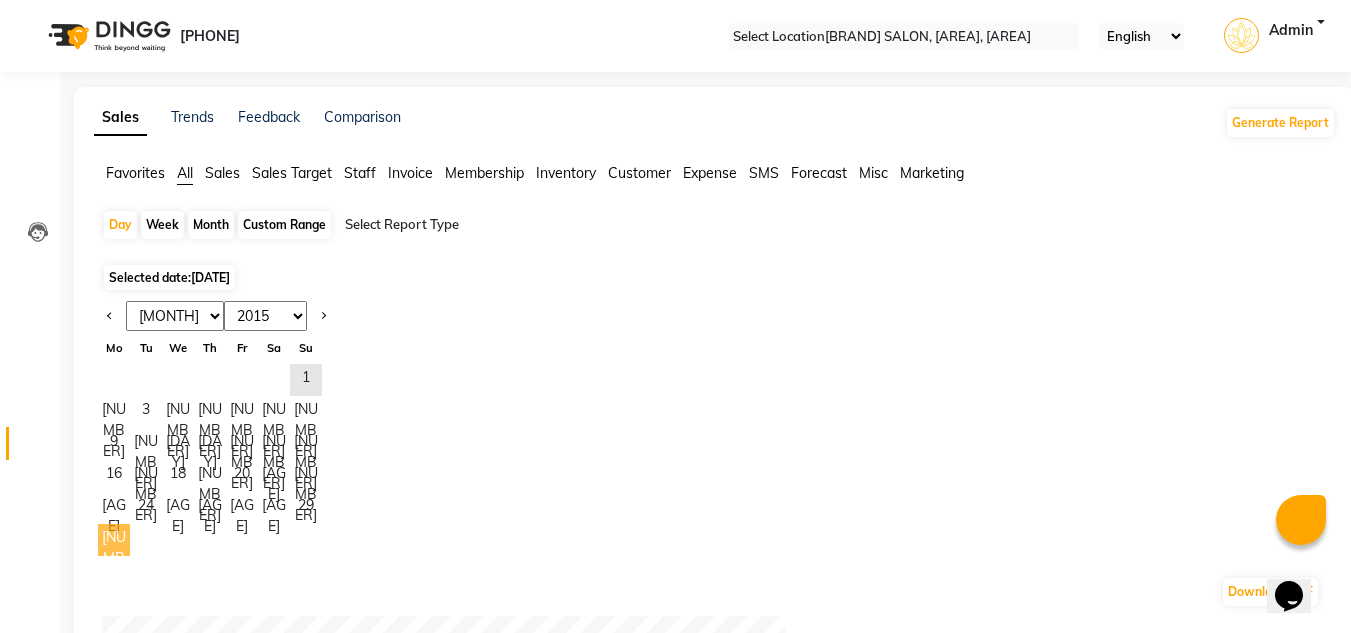 click on "[NUMBER]" at bounding box center (114, 540) 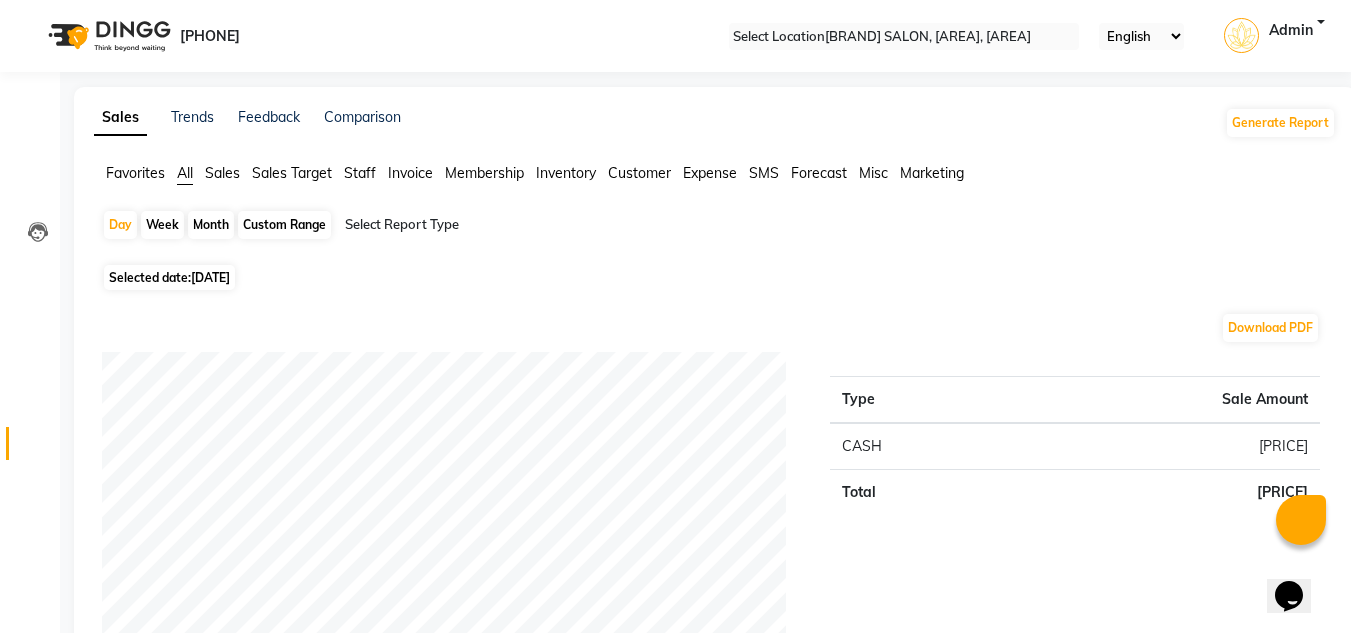 click on "Sales" at bounding box center [135, 173] 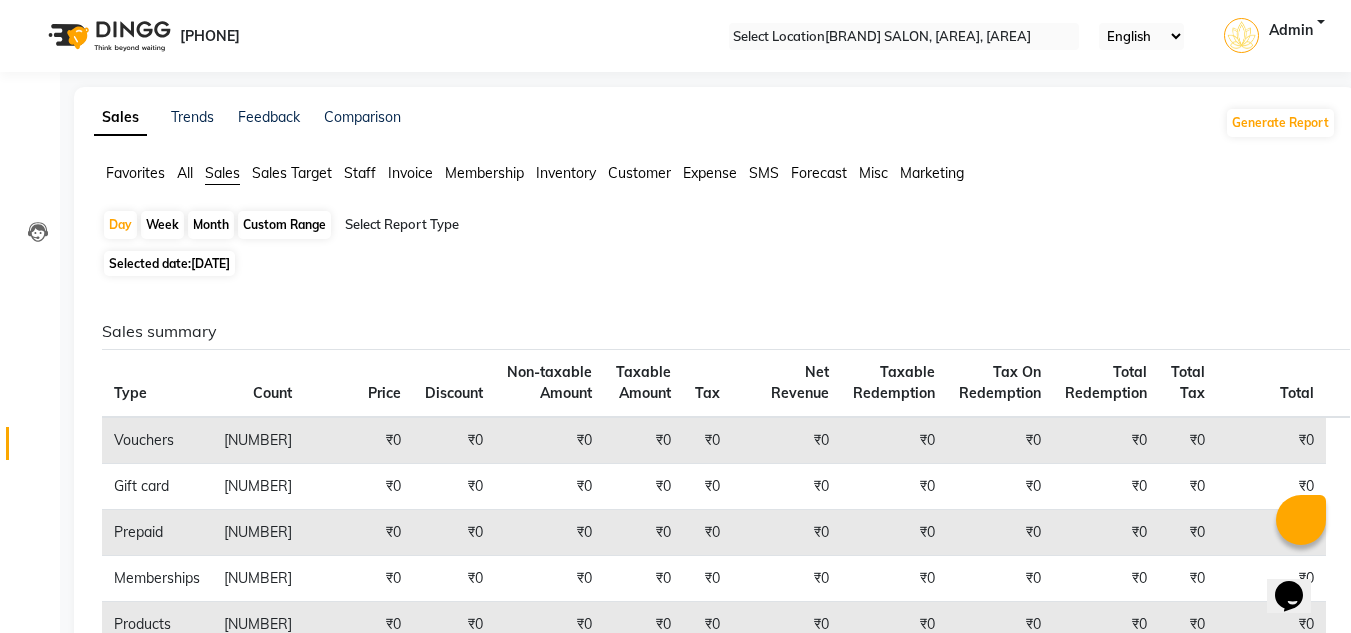 click at bounding box center (516, 225) 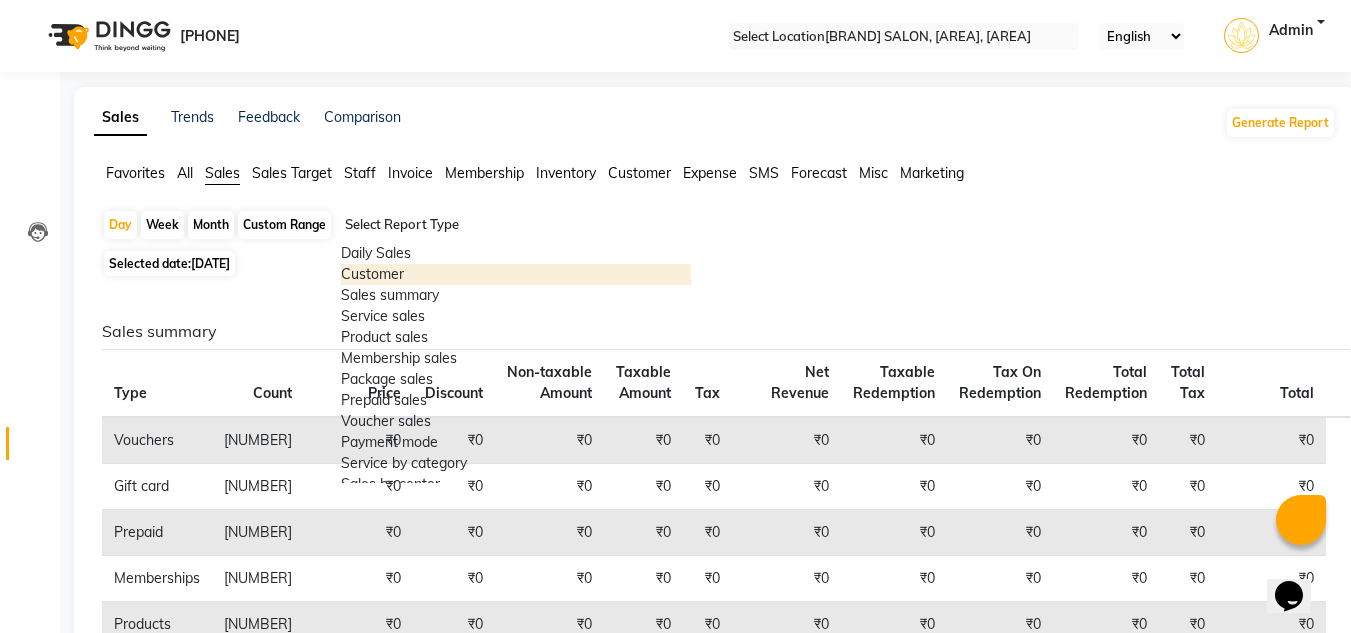 click on "Customer" at bounding box center [516, 274] 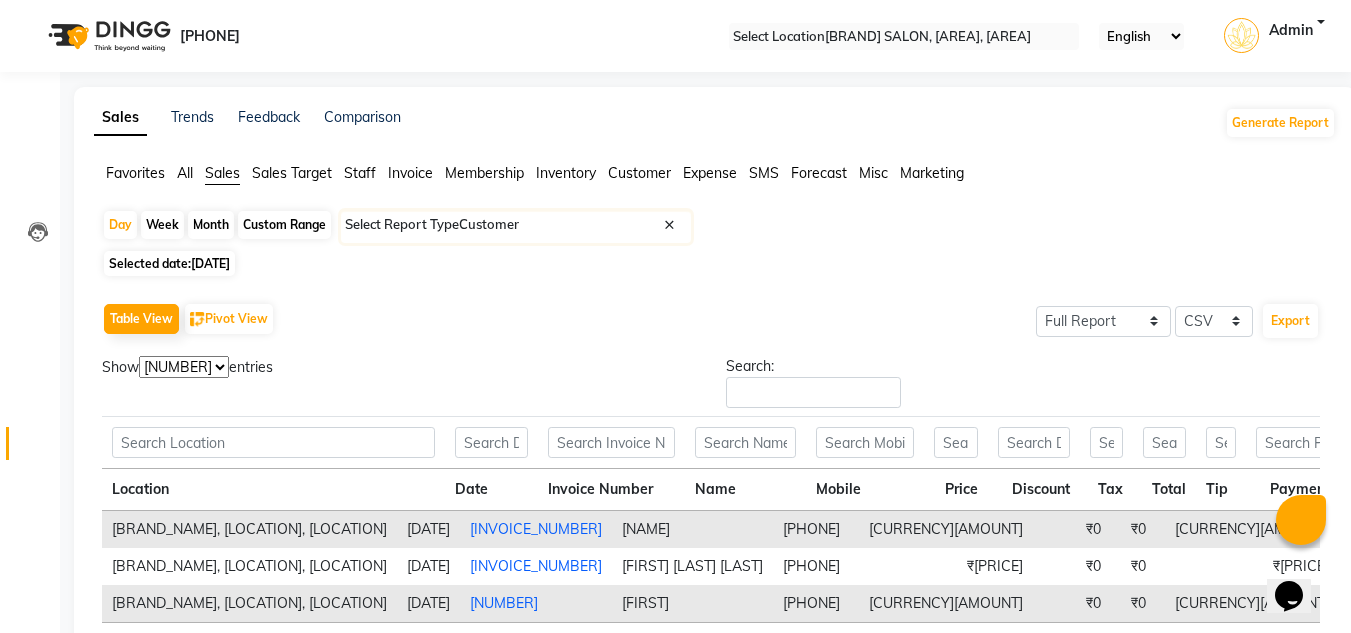 scroll, scrollTop: 156, scrollLeft: 0, axis: vertical 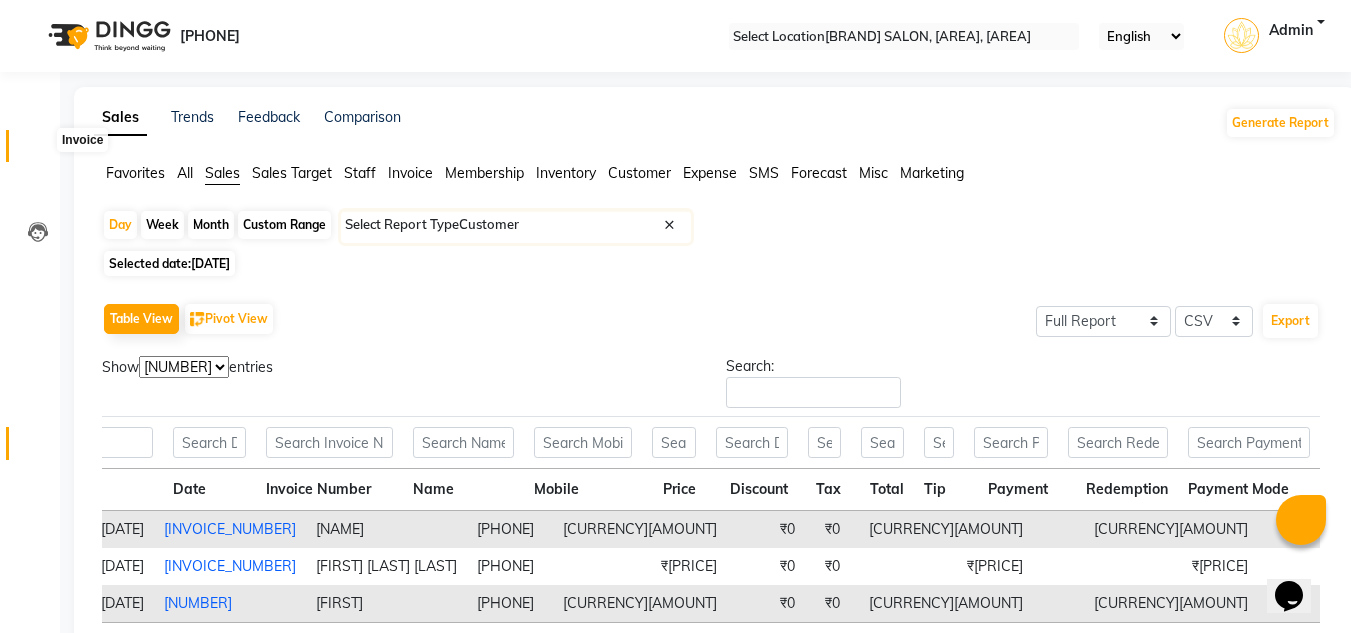 click at bounding box center [37, 151] 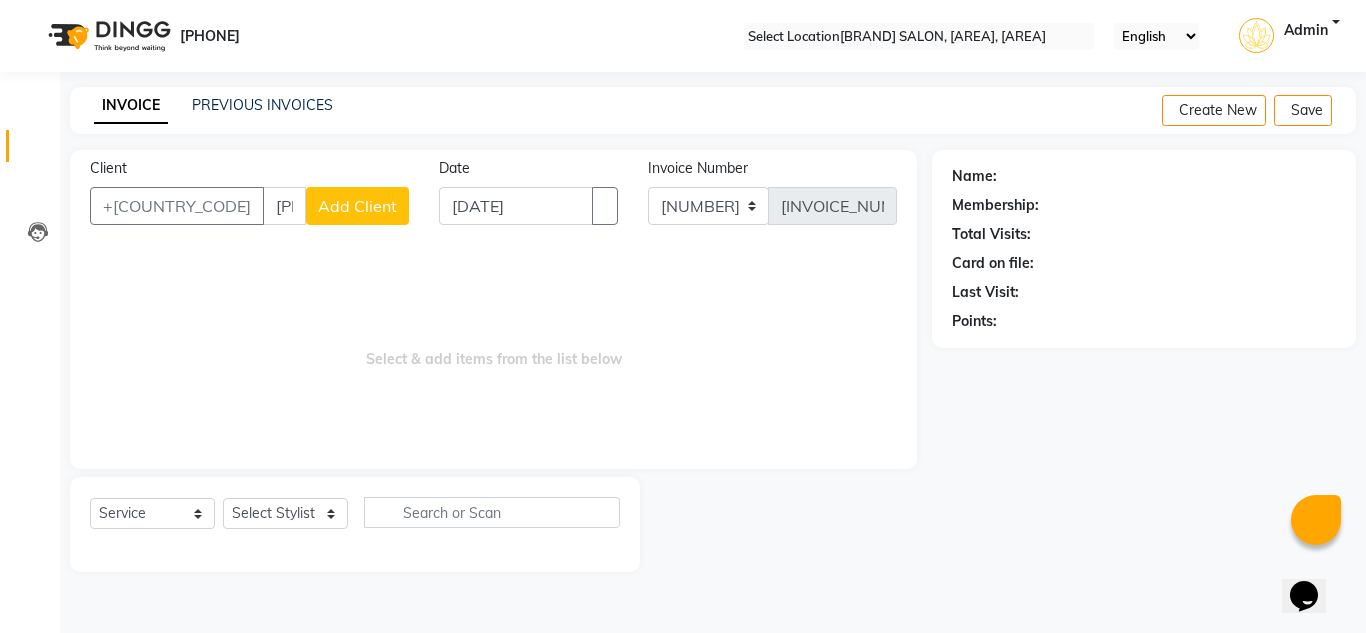 type on "[PHONE]" 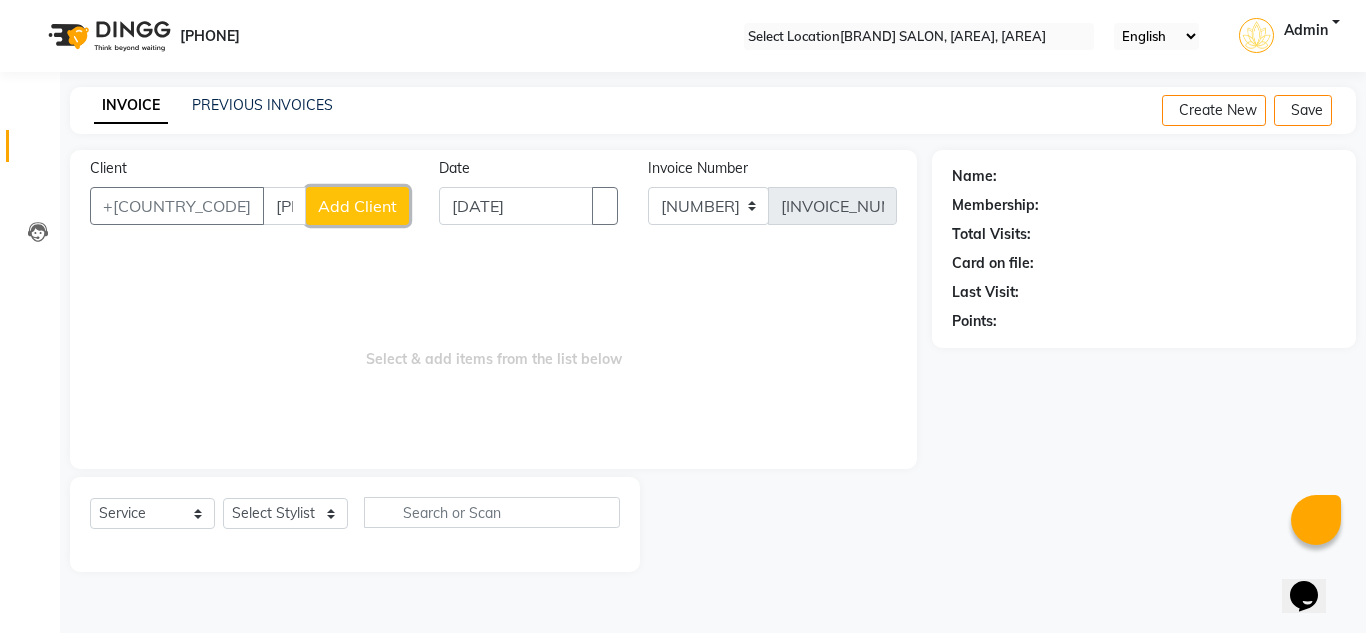 click on "Add Client" at bounding box center (357, 206) 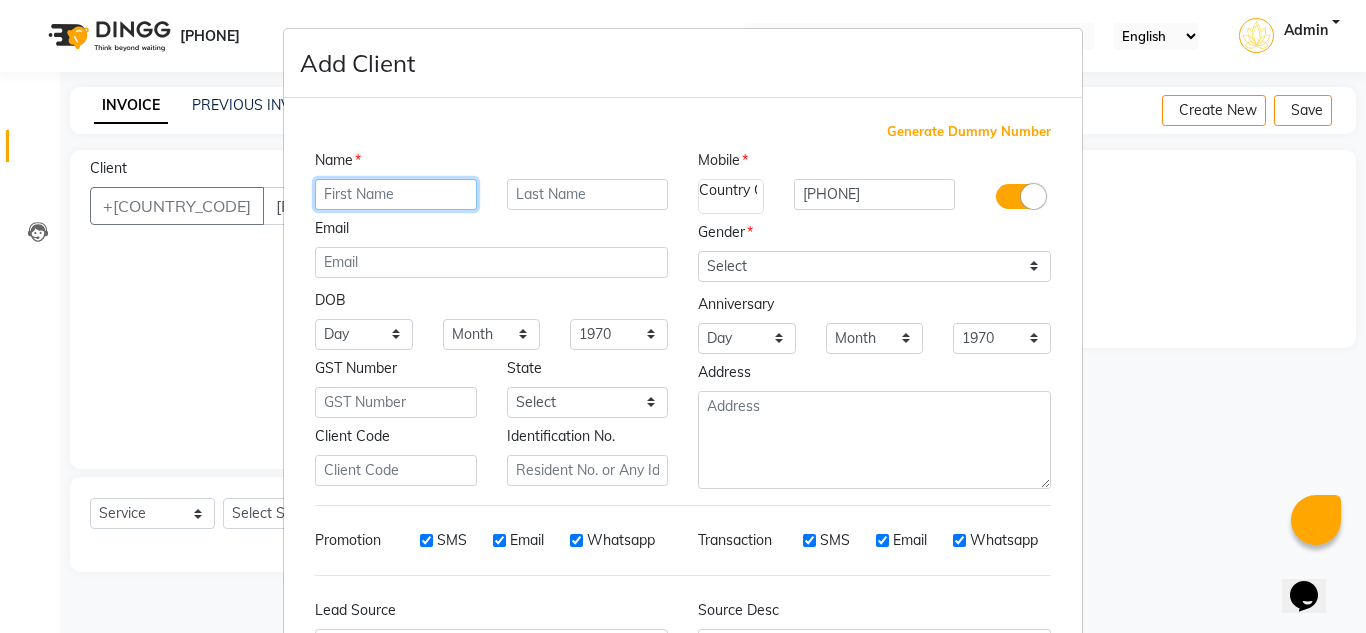 paste on "[NAME]" 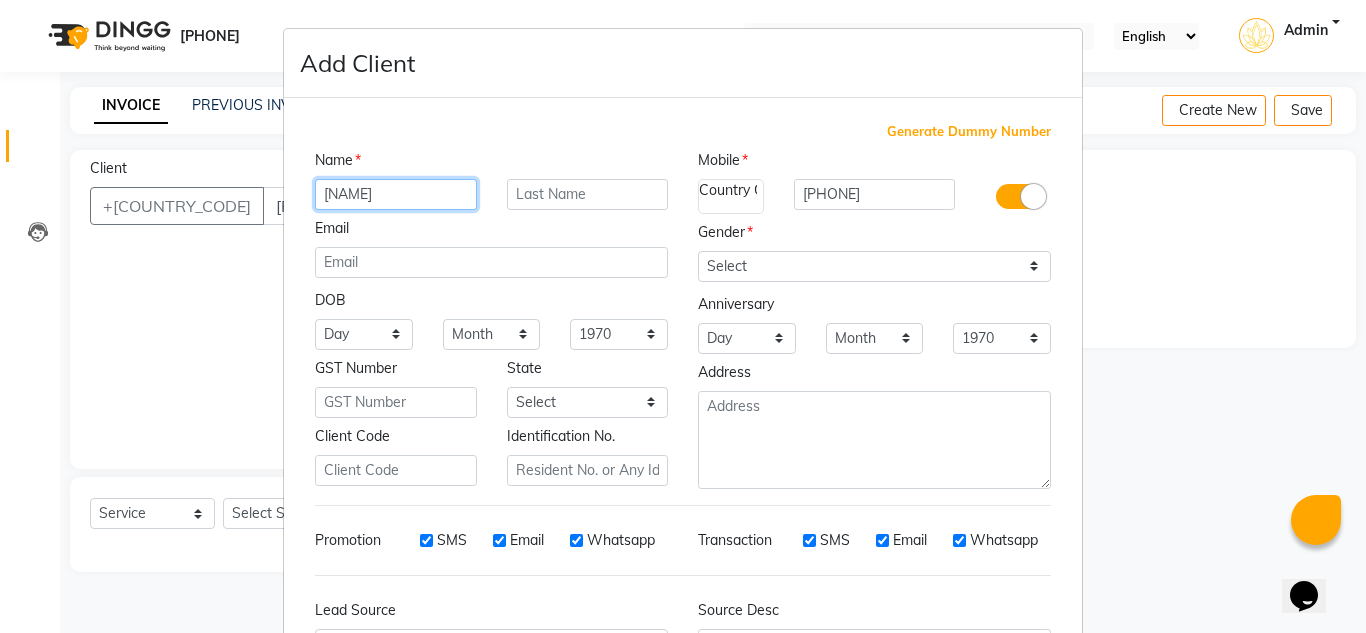 type on "[NAME]" 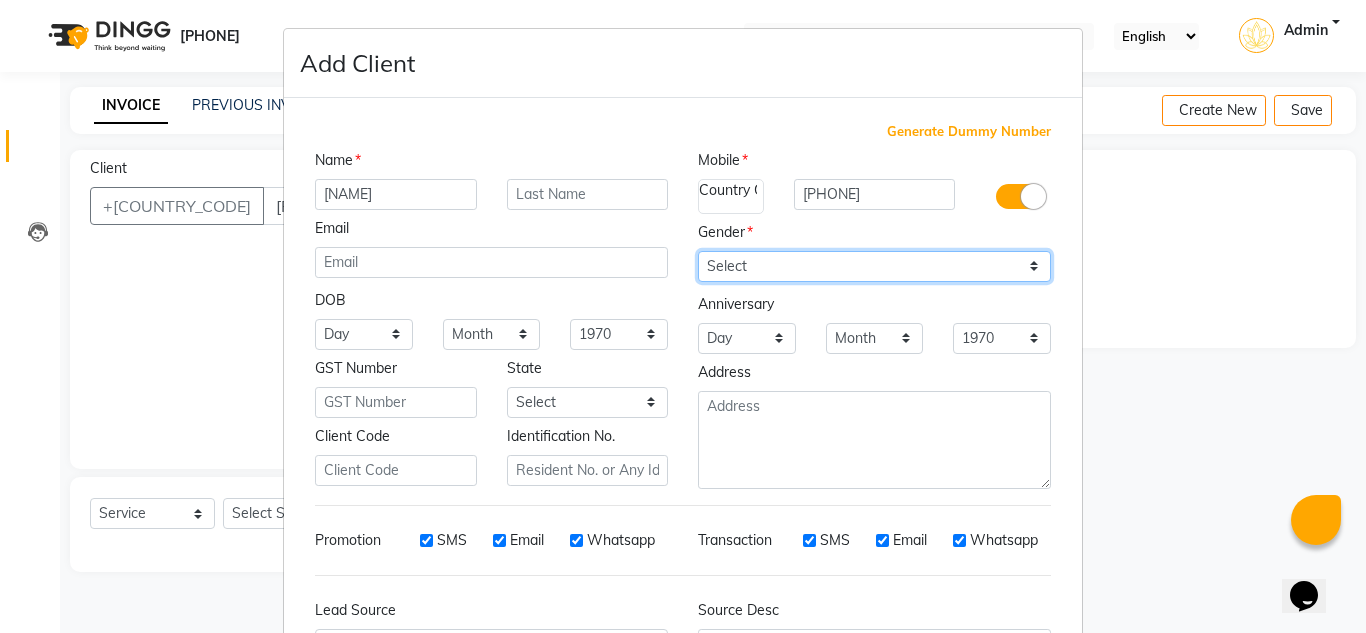click on "Select Male Female Other Prefer Not To Say" at bounding box center (874, 266) 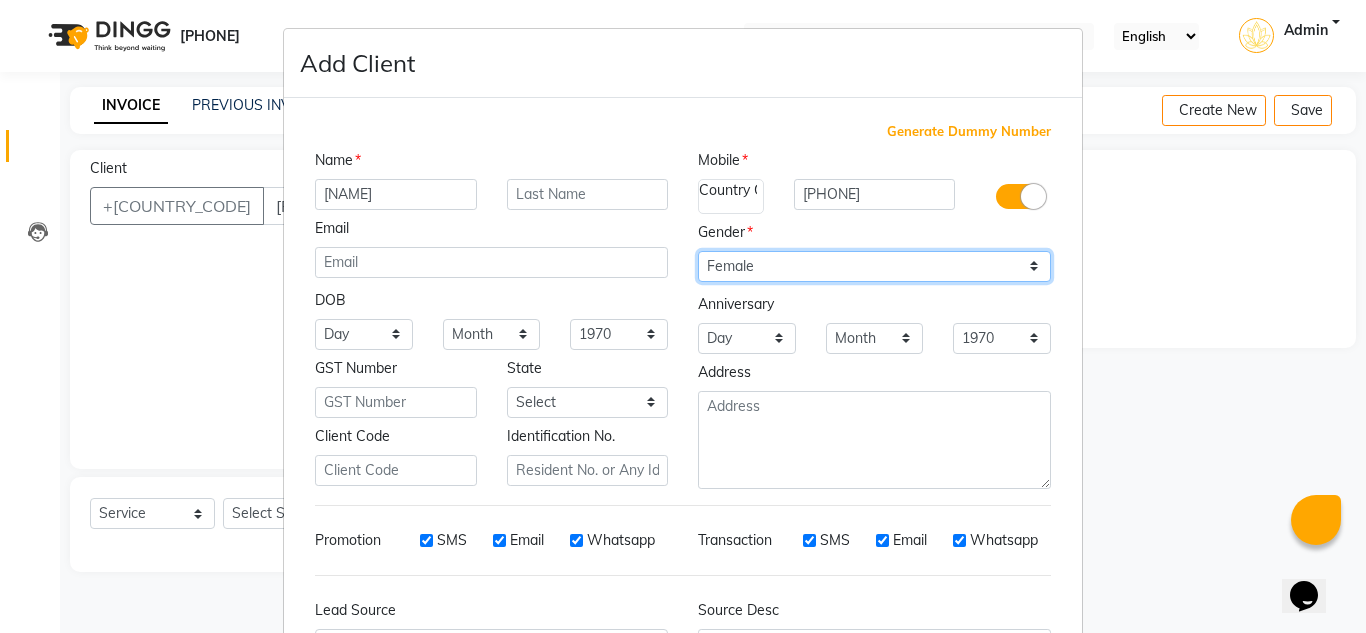 click on "Select Male Female Other Prefer Not To Say" at bounding box center (874, 266) 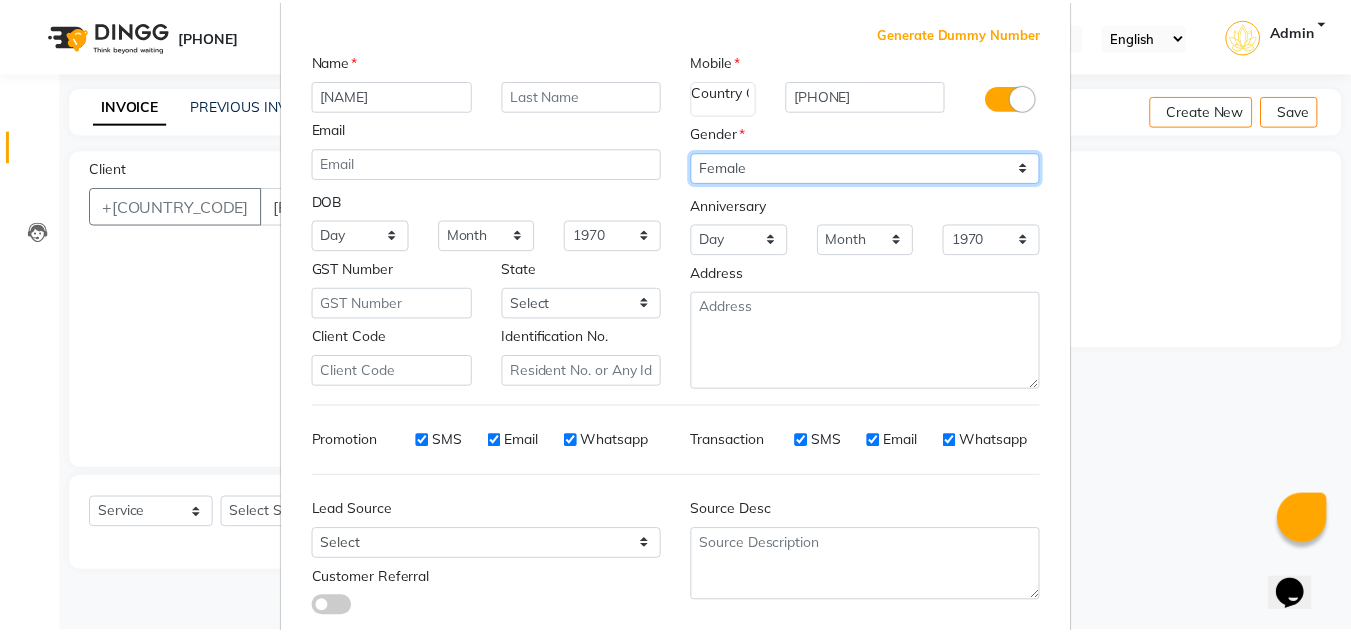 scroll, scrollTop: 216, scrollLeft: 0, axis: vertical 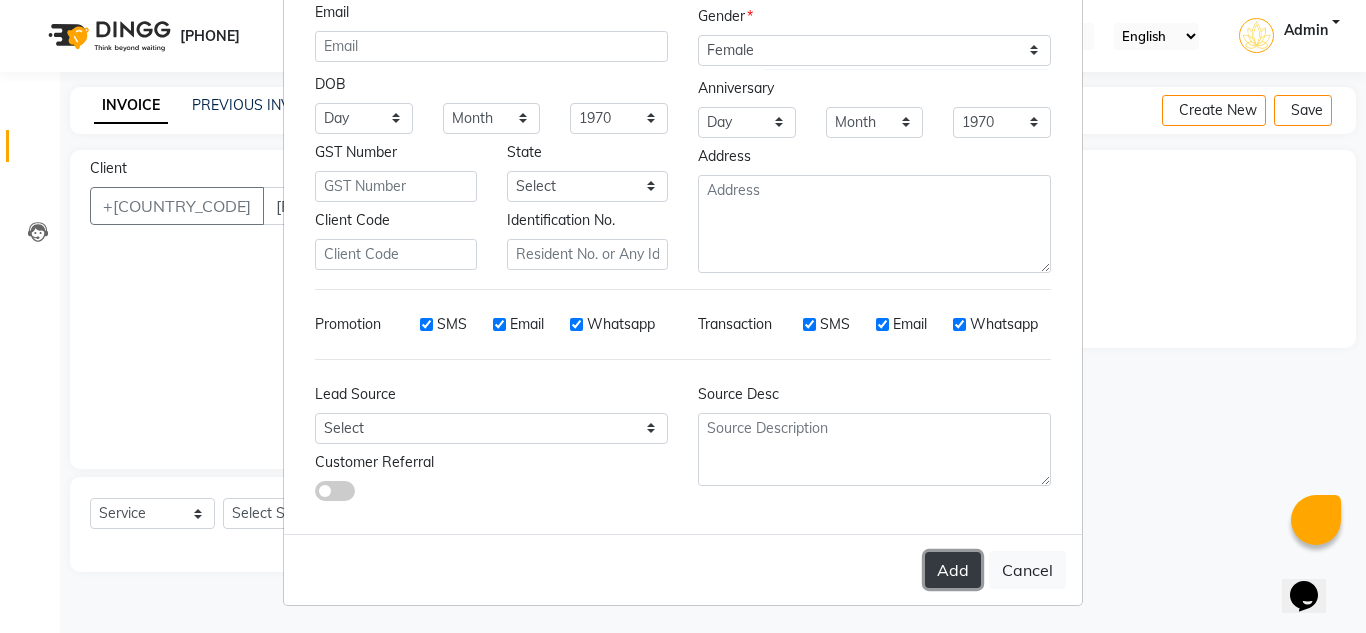 click on "Add" at bounding box center (953, 570) 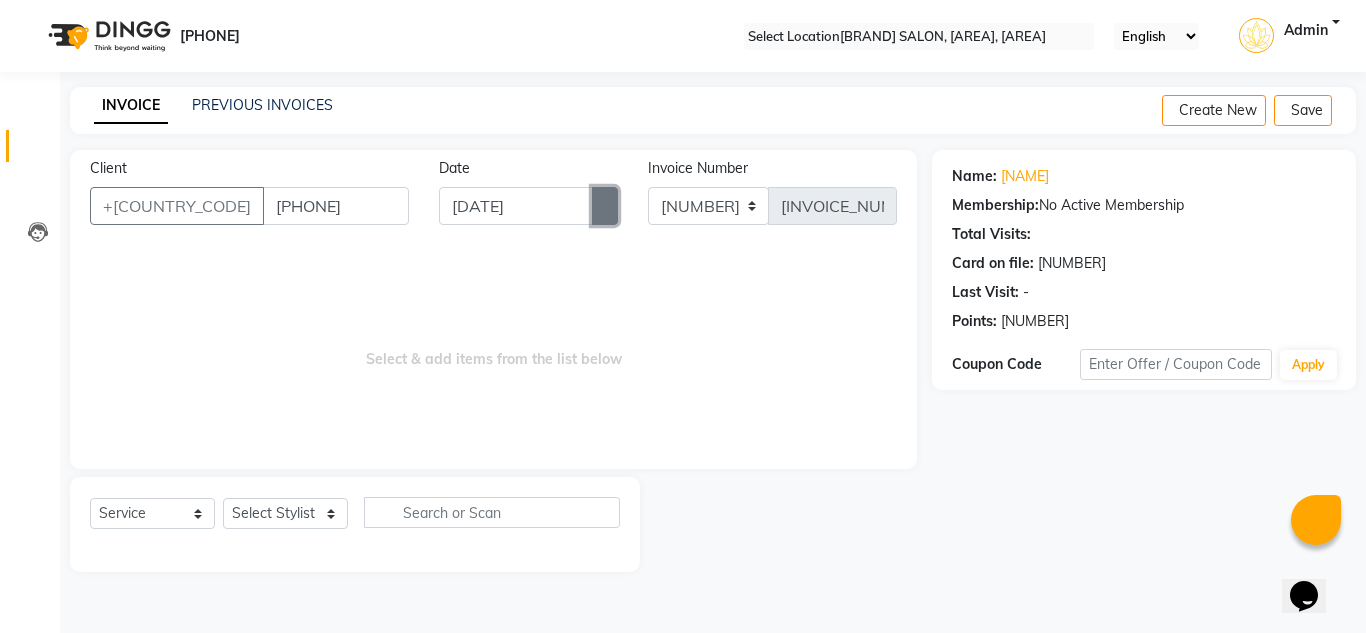 click at bounding box center (605, 206) 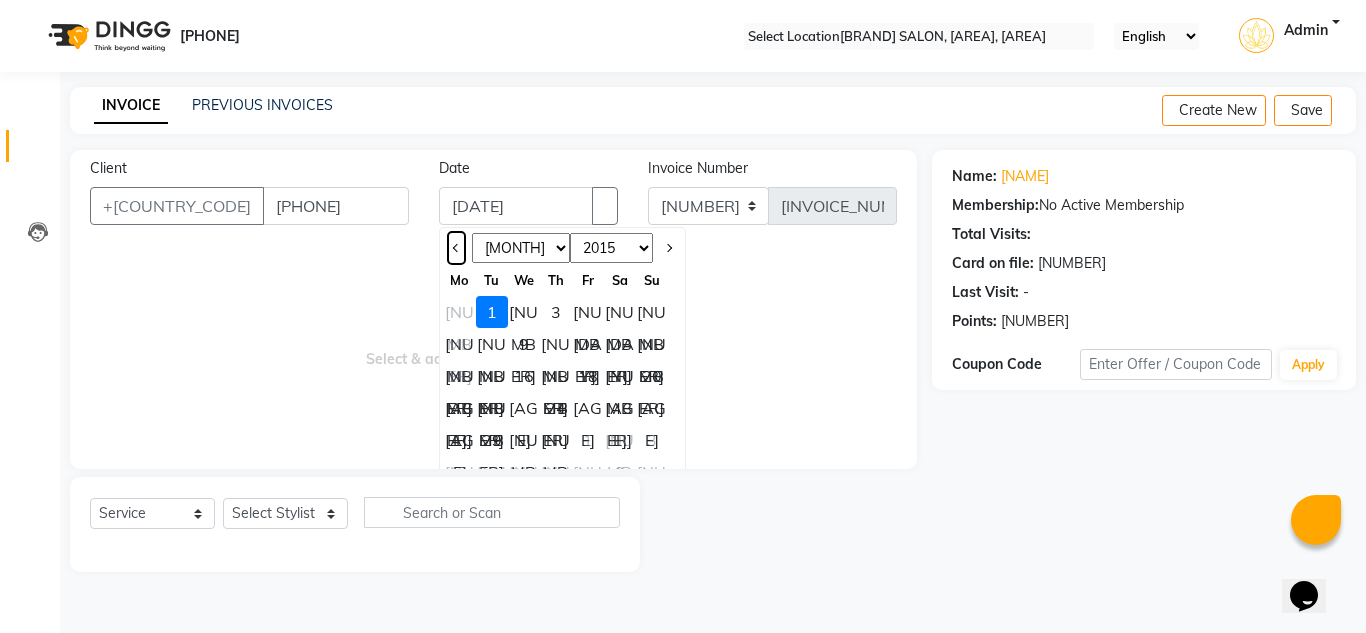 drag, startPoint x: 455, startPoint y: 240, endPoint x: 474, endPoint y: 370, distance: 131.38112 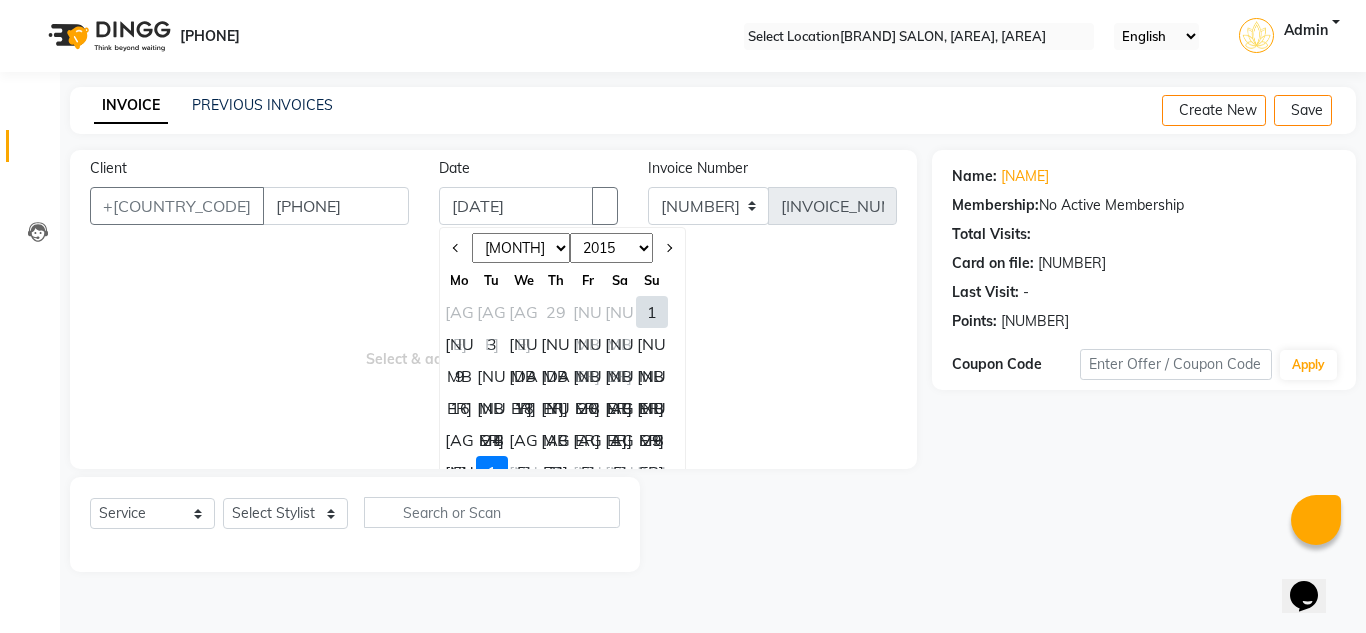 click on "1" at bounding box center (492, 472) 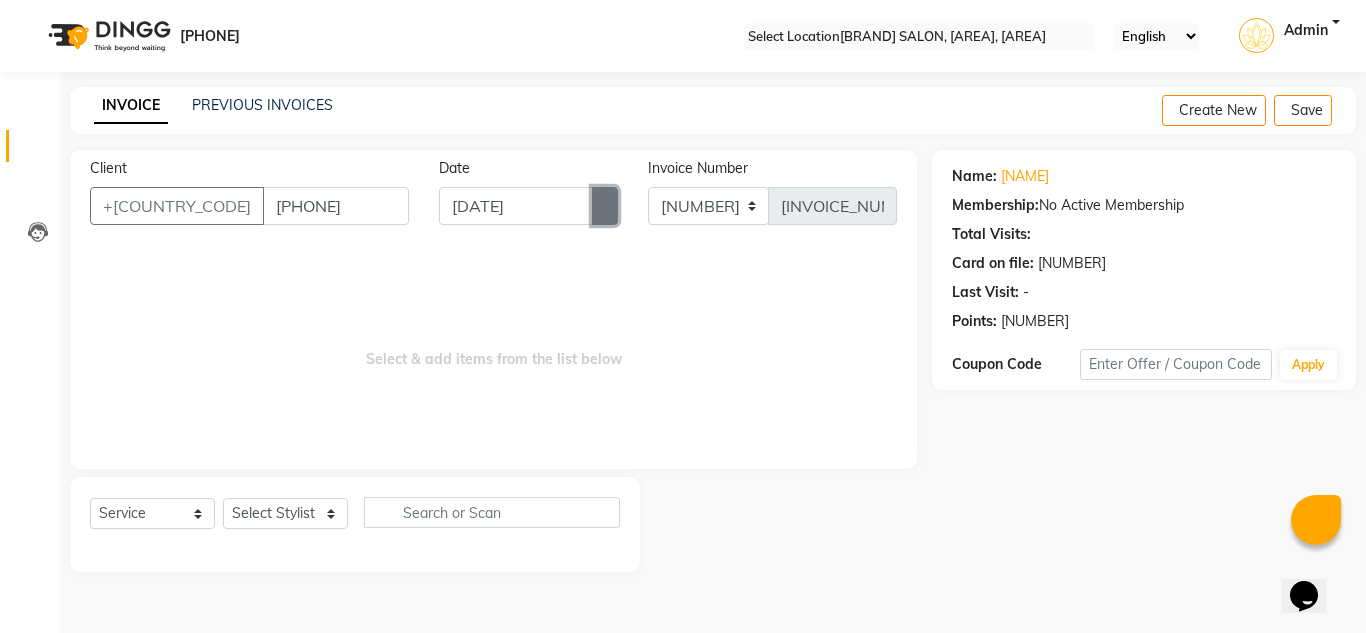 click at bounding box center [605, 206] 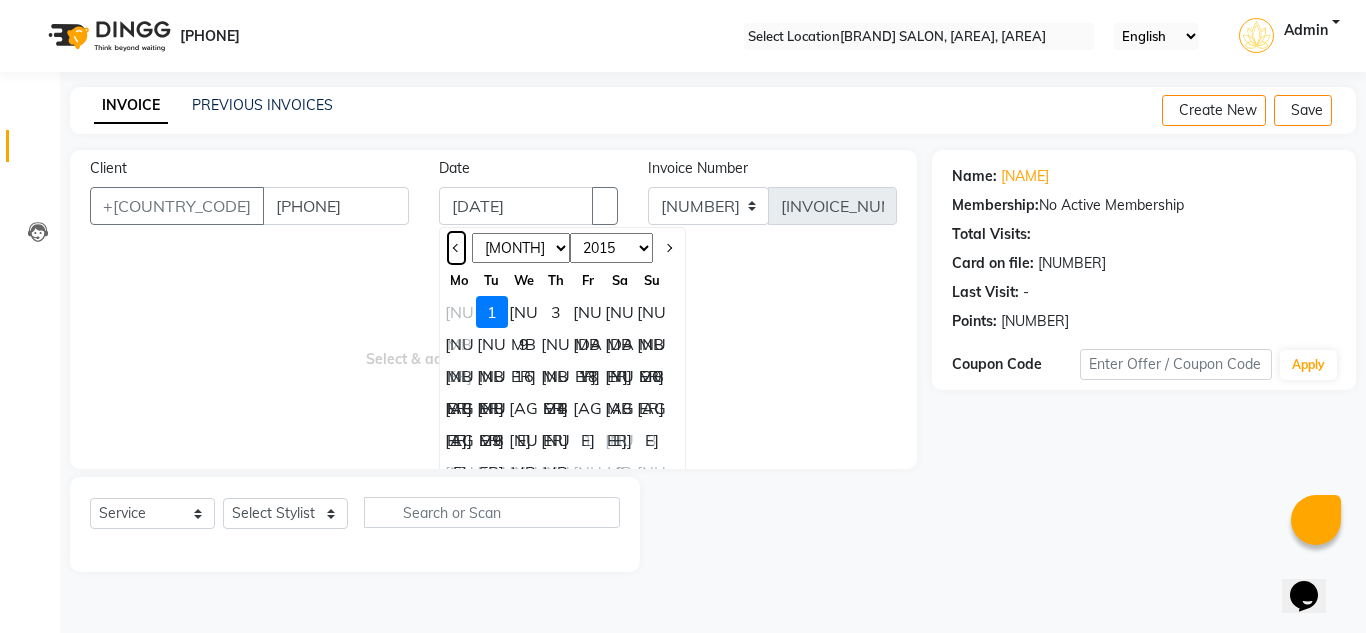 click at bounding box center [456, 248] 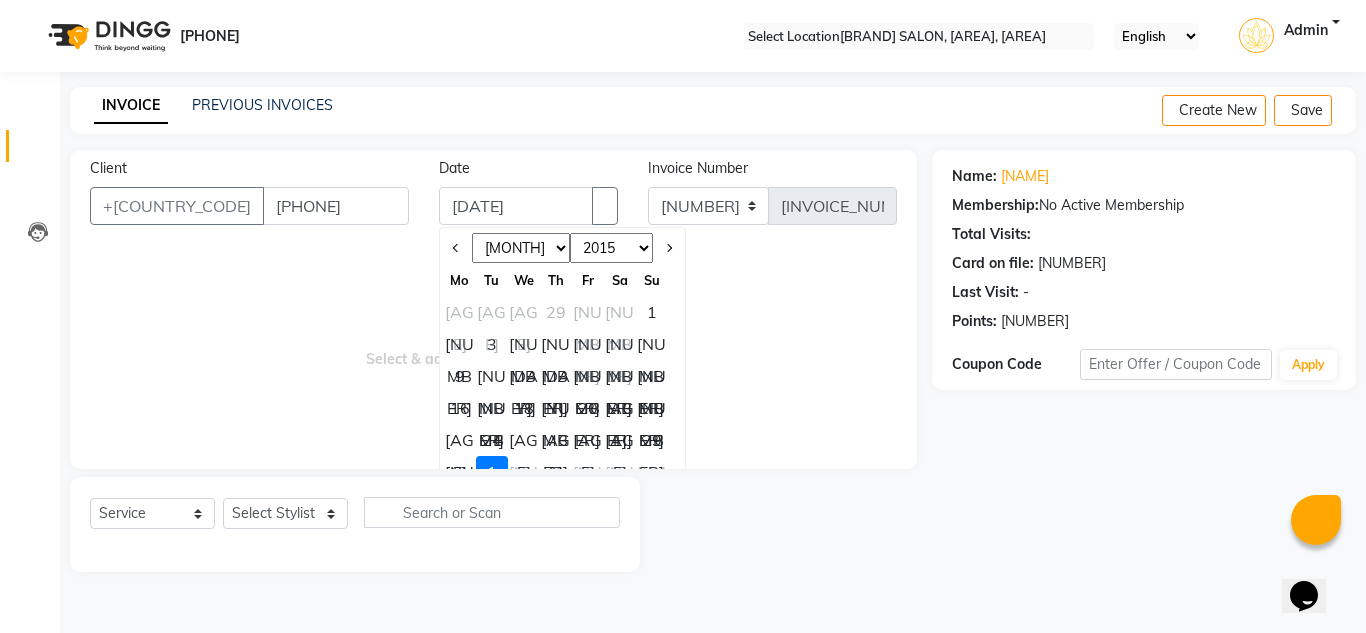 click on "[NUMBER]" at bounding box center (460, 472) 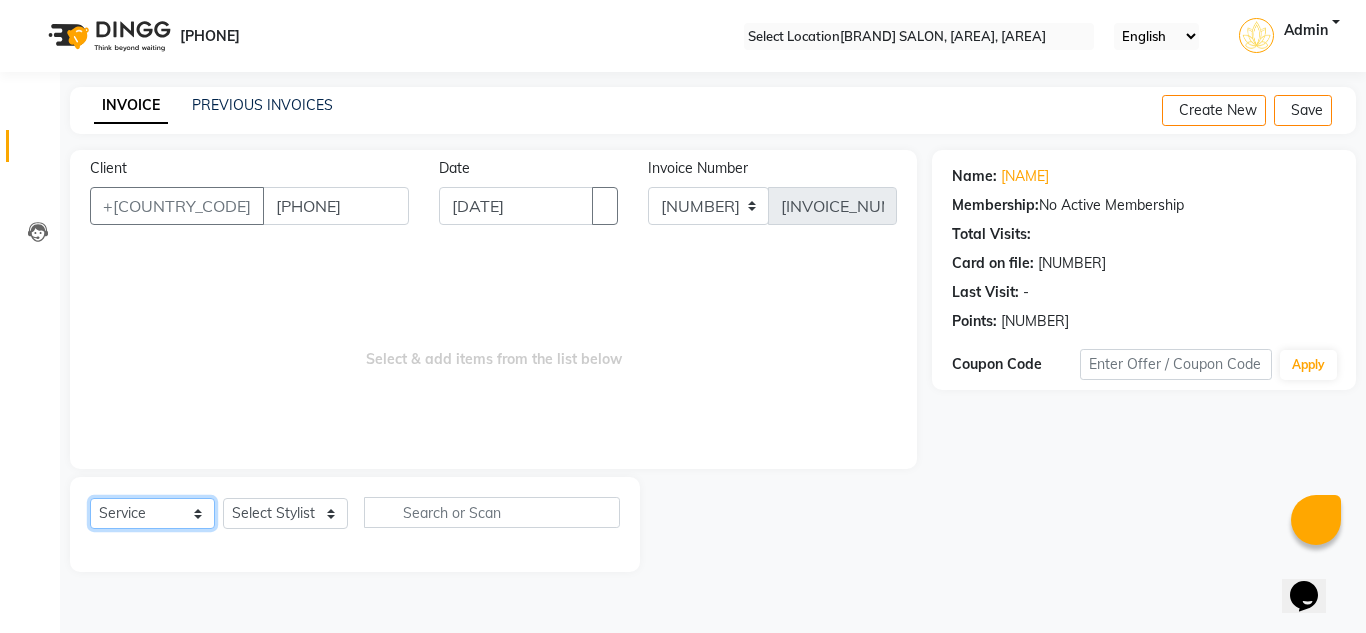 click on "Select Service Product Membership Package Voucher Prepaid Gift Card" at bounding box center [152, 513] 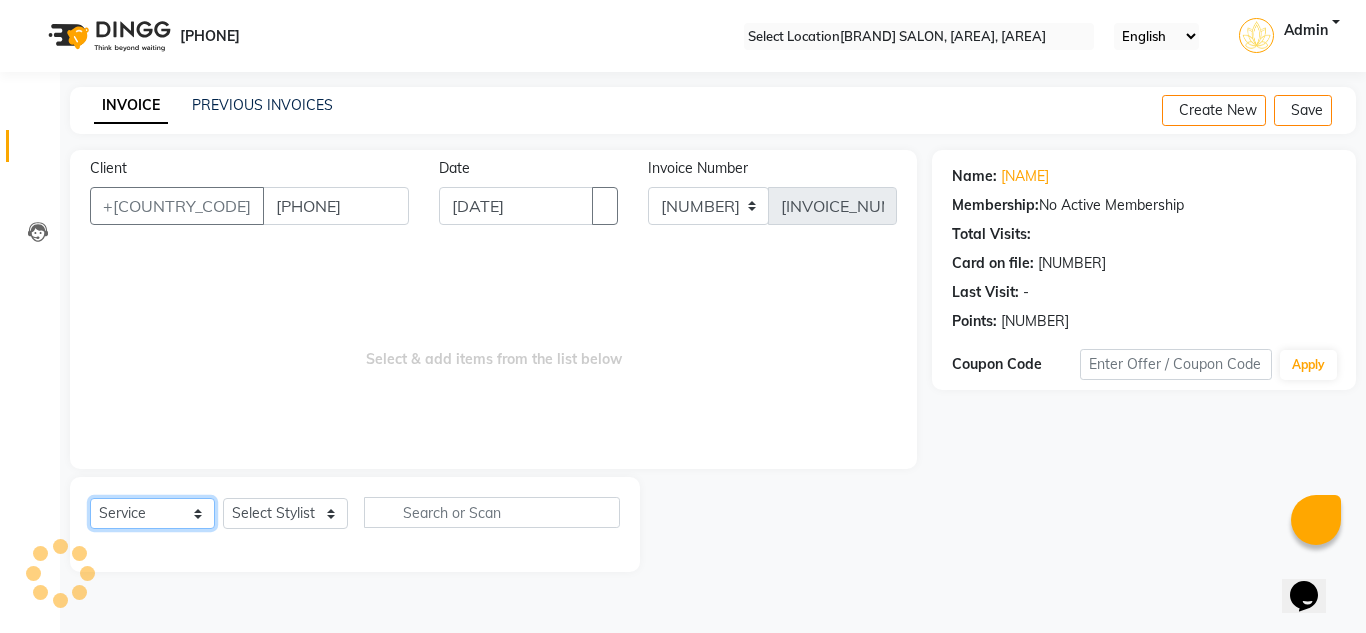 click on "Select Service Product Membership Package Voucher Prepaid Gift Card" at bounding box center [152, 513] 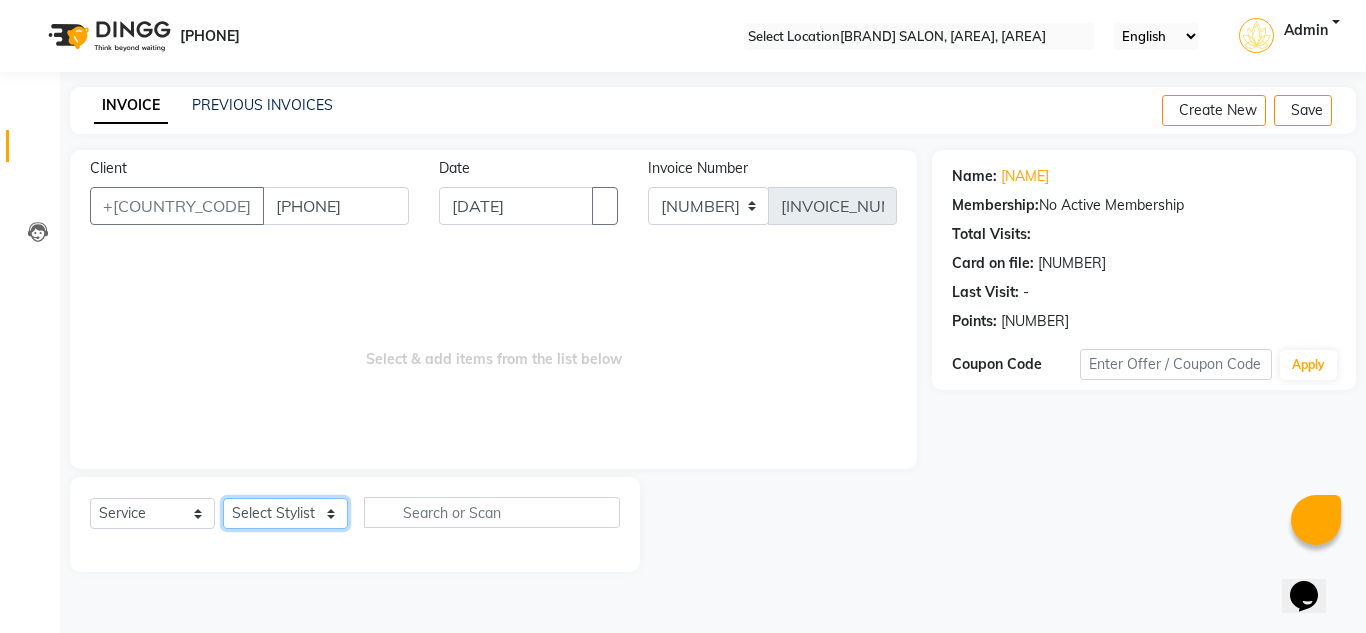 click on "Select Stylist [NAME] [NAME] [NAME] [NAME] [NAME]" at bounding box center (285, 513) 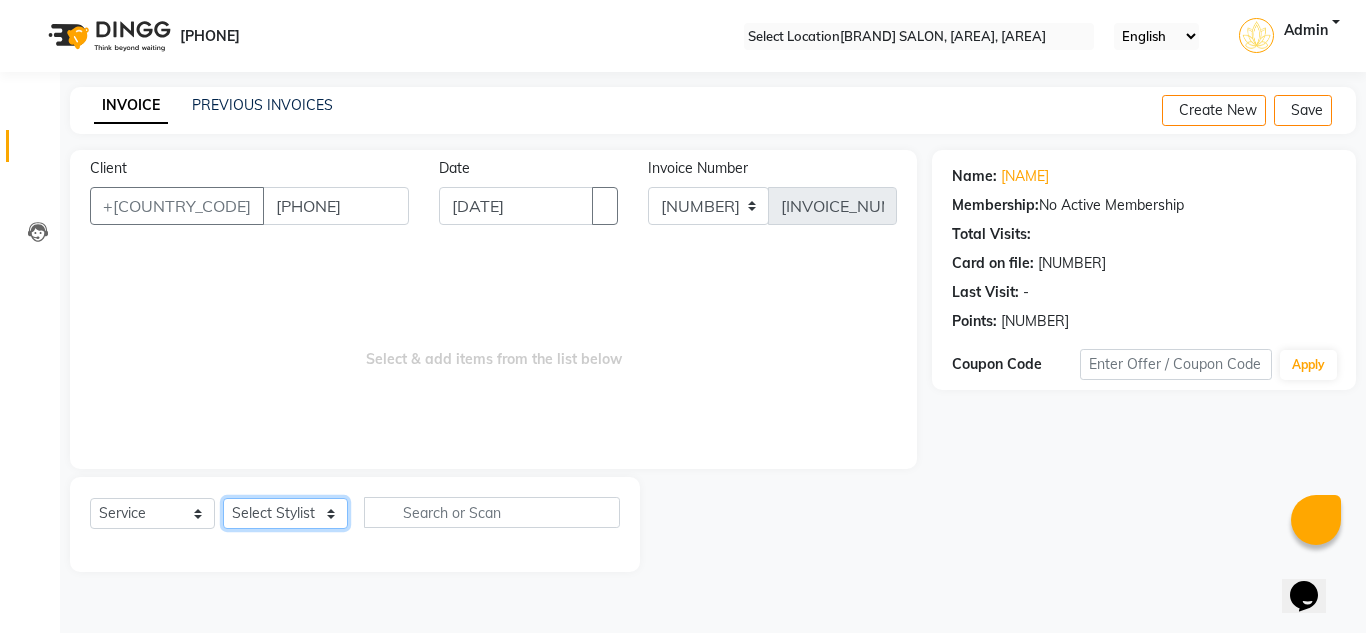 click on "Select Stylist [NAME] [NAME] [NAME] [NAME] [NAME]" at bounding box center (285, 513) 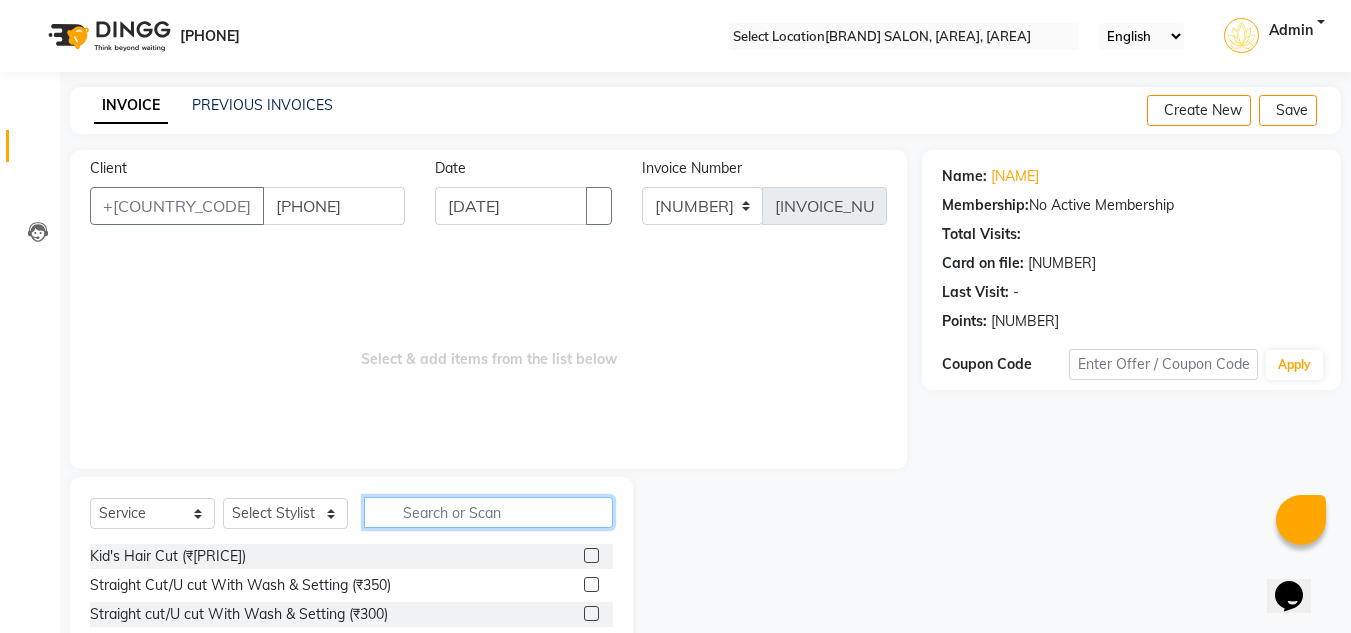 click at bounding box center (488, 512) 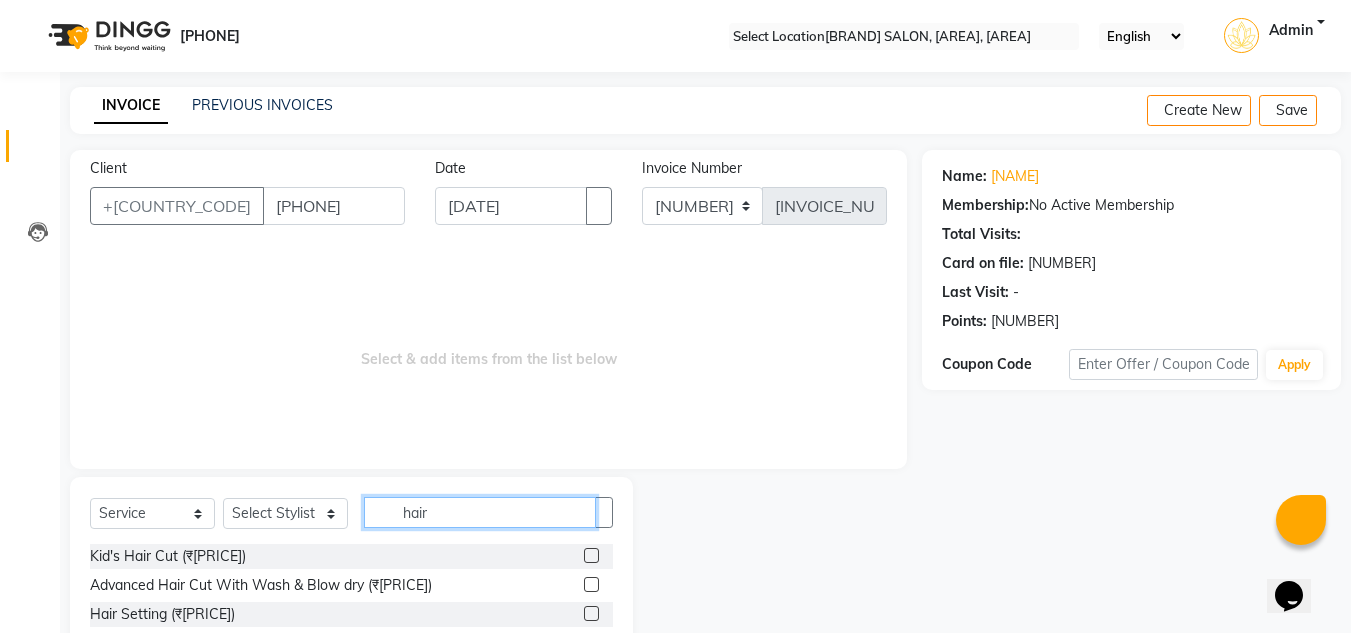 type on "hair" 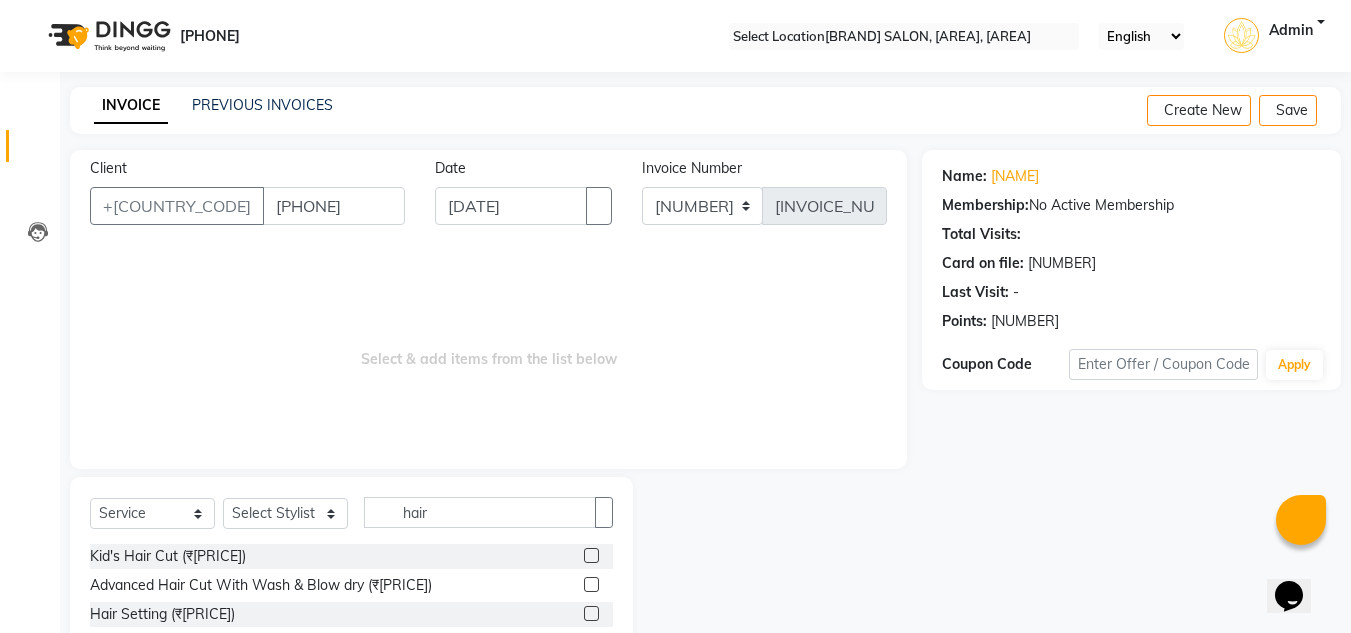 click at bounding box center [591, 555] 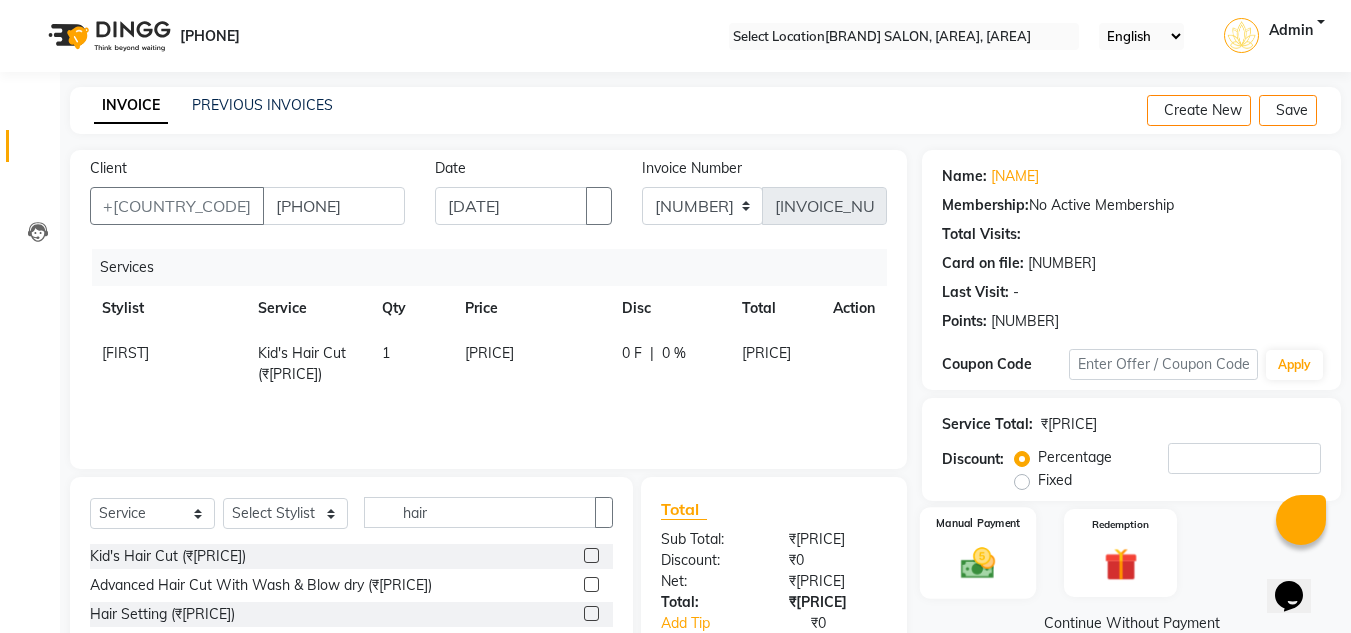 click at bounding box center (978, 563) 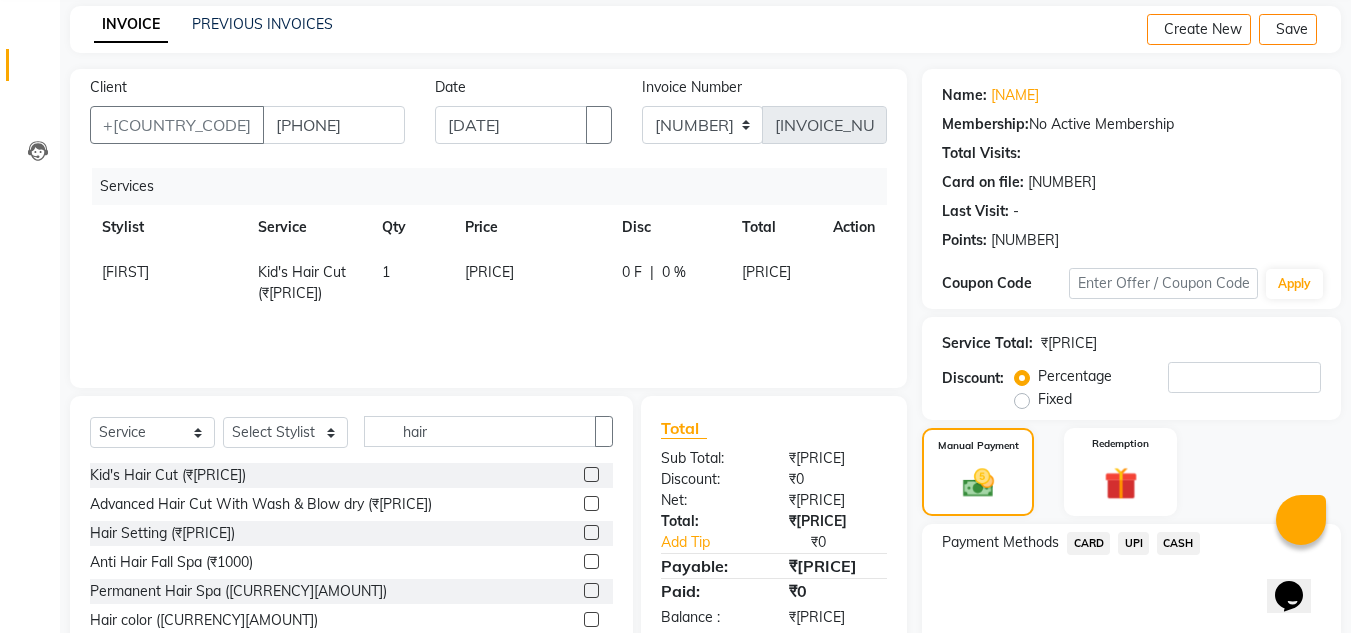 scroll, scrollTop: 170, scrollLeft: 0, axis: vertical 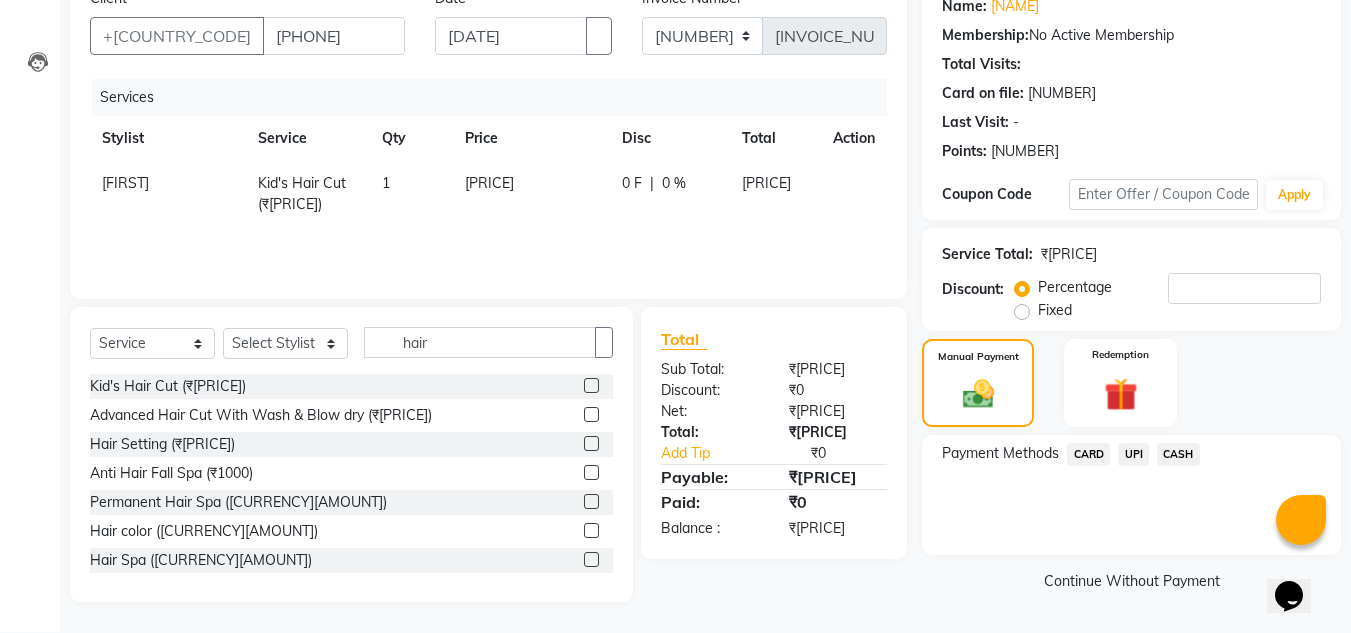click on "UPI" at bounding box center [1088, 454] 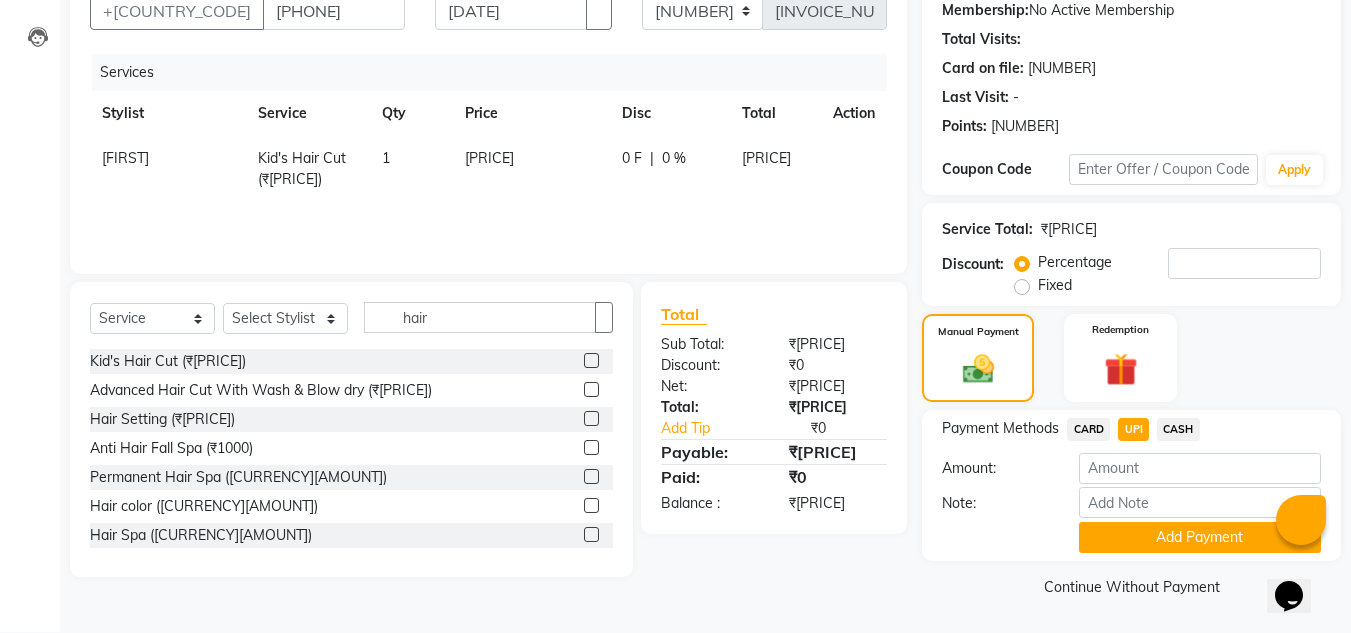 scroll, scrollTop: 199, scrollLeft: 0, axis: vertical 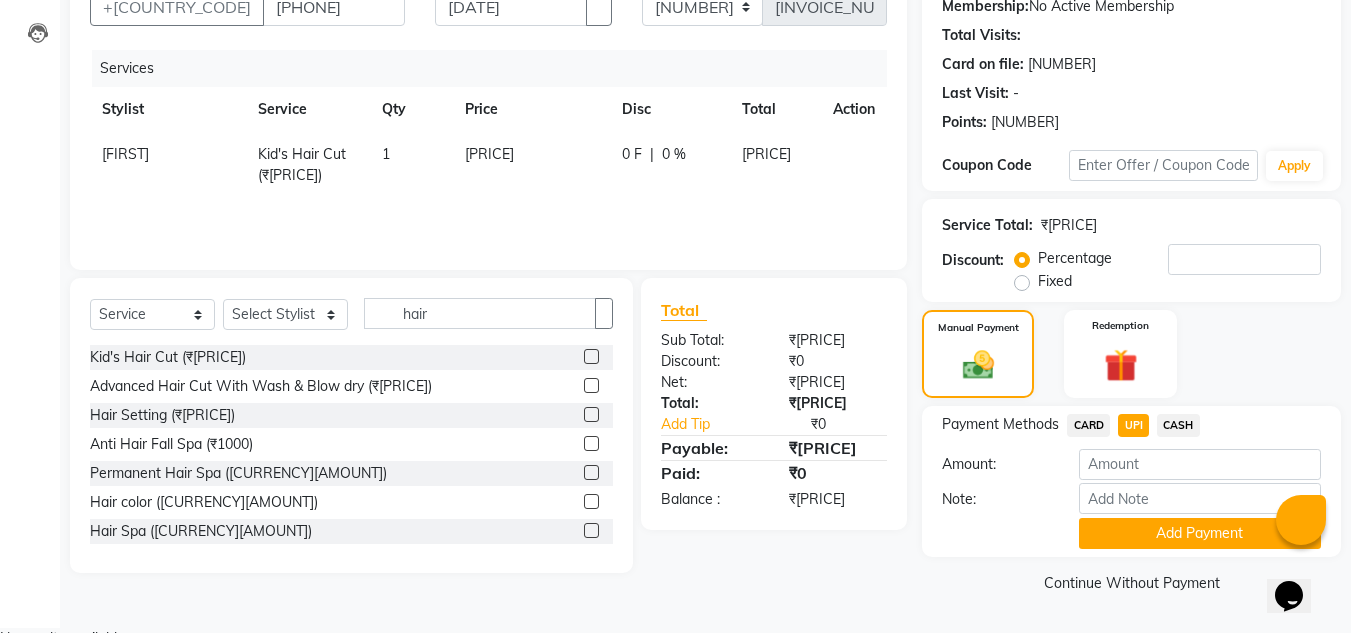 click on "Name: [FIRST] Membership: No Active Membership Total Visits: Card on file: 0 Last Visit: - Points: 0 Coupon Code Apply Service Total: [CURRENCY][AMOUNT] Discount: Percentage Fixed 0 Manual Payment Redemption Payment Methods CARD UPI CASH Amount: 150 Note: Add Payment Continue Without Payment" at bounding box center (1139, 274) 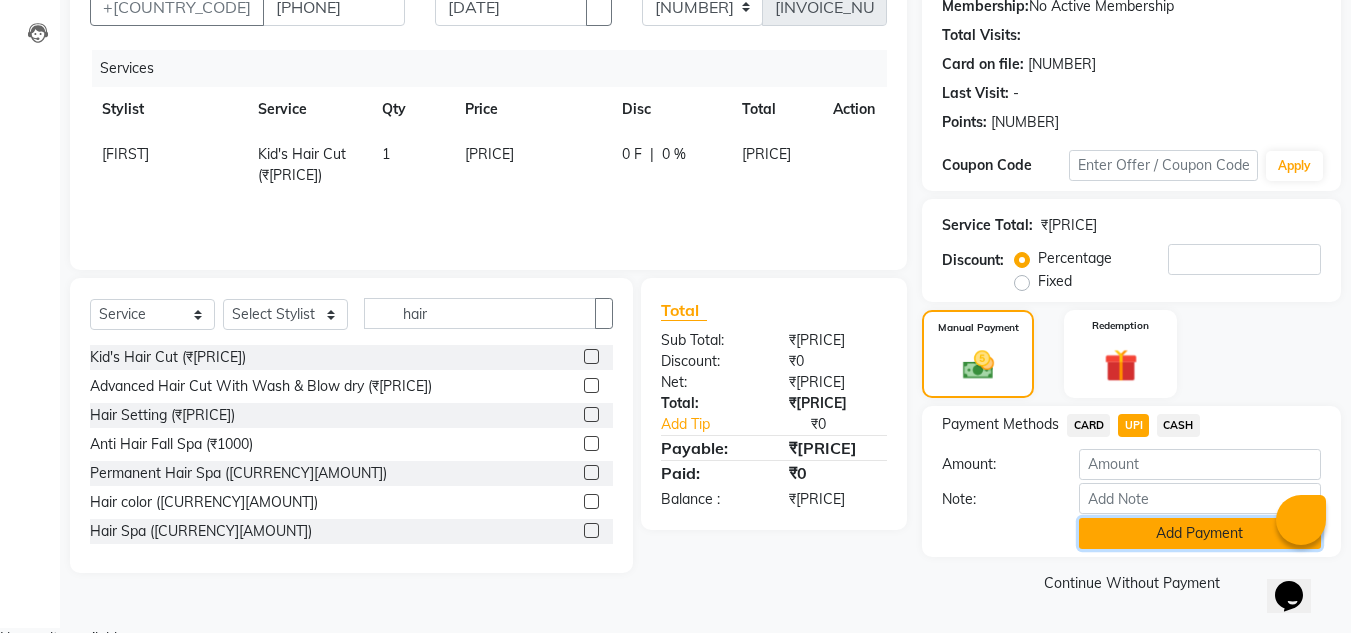 click on "Add Payment" at bounding box center (1200, 533) 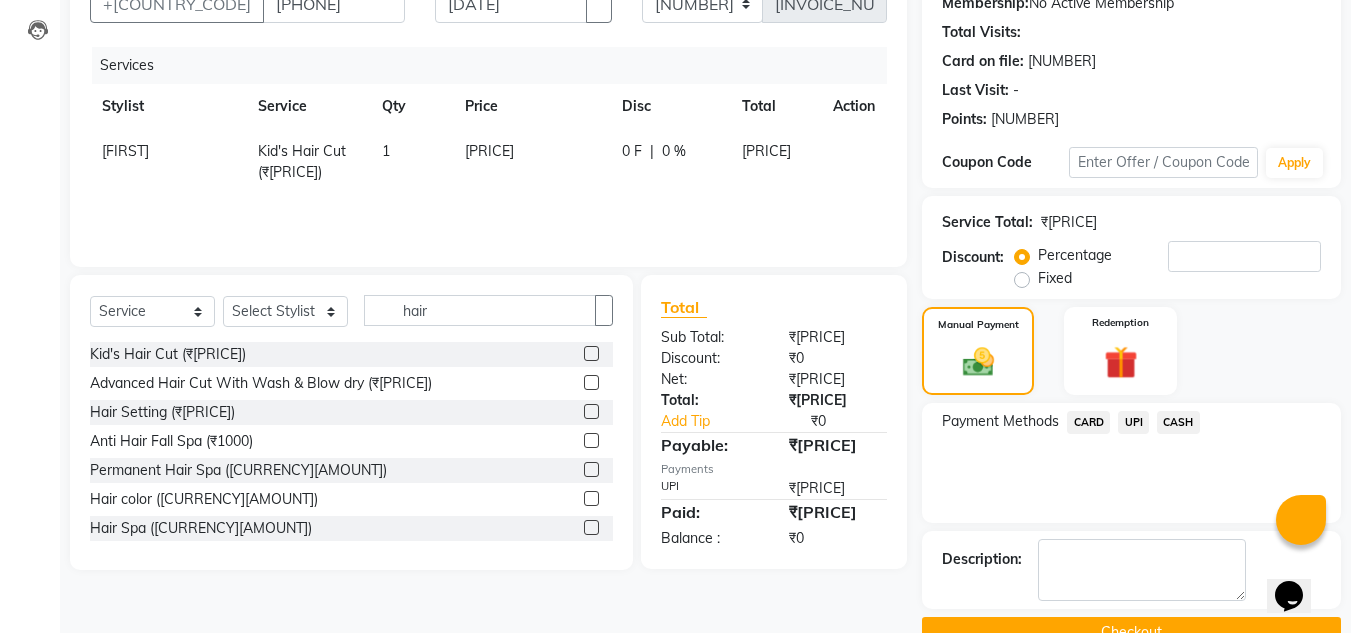scroll, scrollTop: 254, scrollLeft: 0, axis: vertical 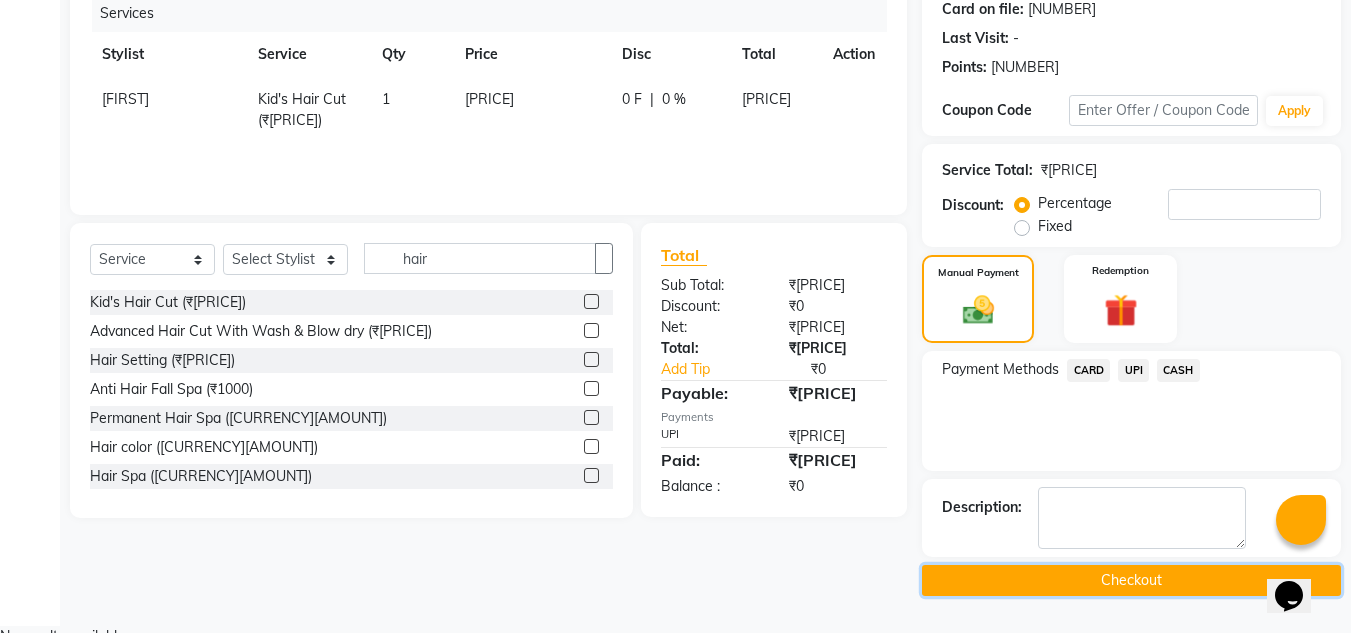 click on "Checkout" at bounding box center (1131, 580) 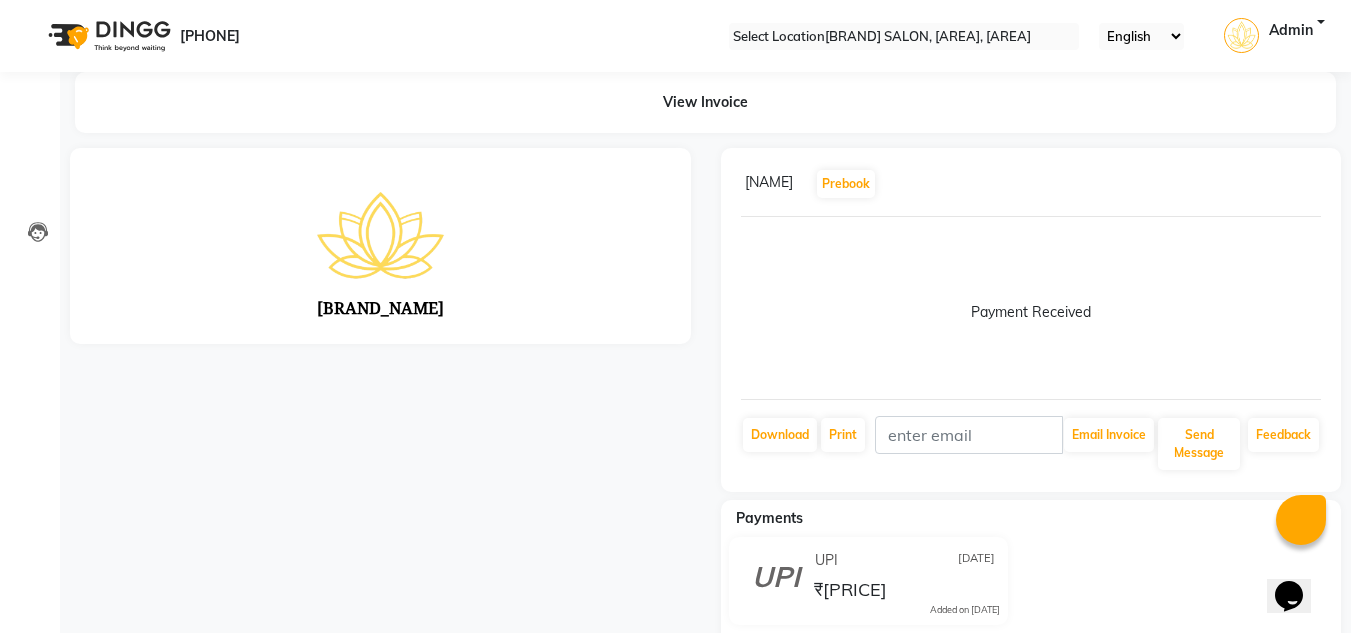 scroll, scrollTop: 0, scrollLeft: 0, axis: both 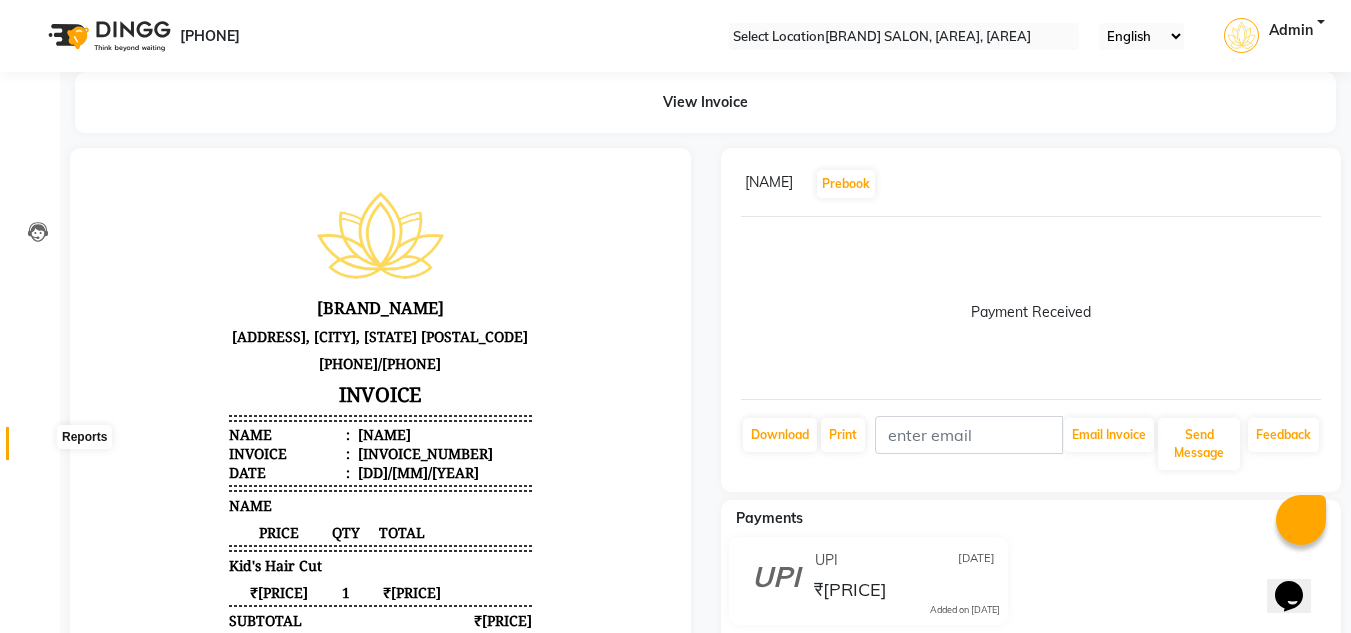 click at bounding box center [37, 448] 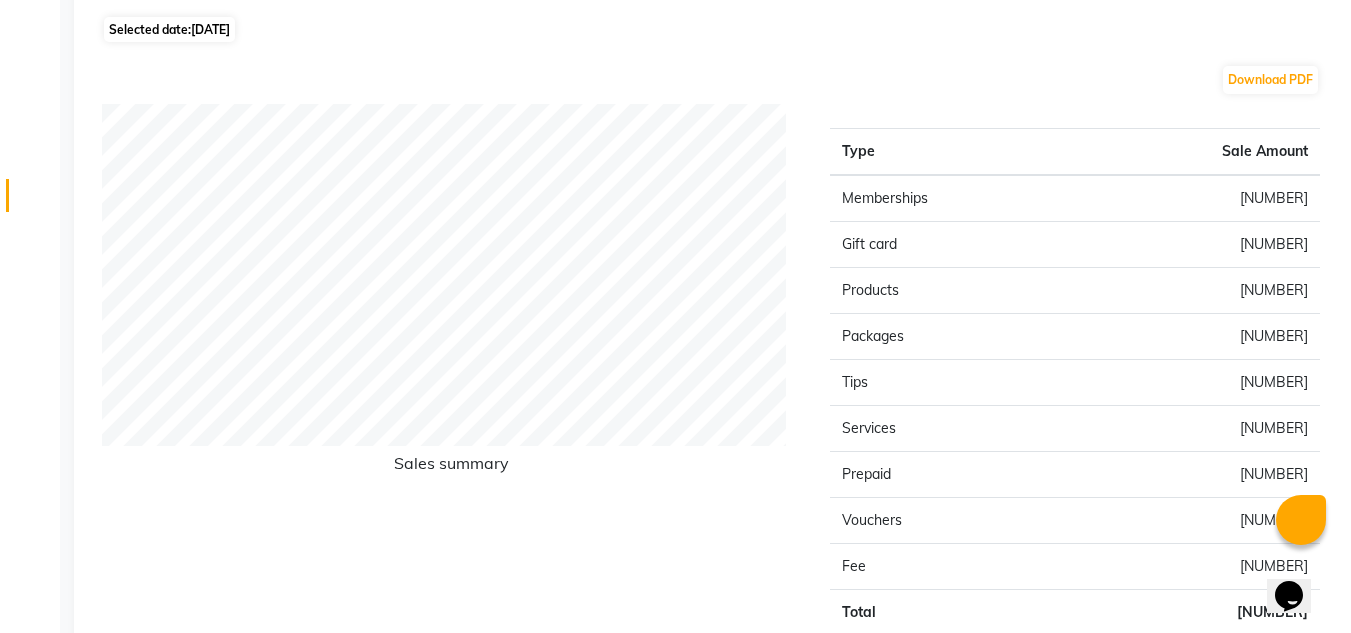 scroll, scrollTop: 64, scrollLeft: 0, axis: vertical 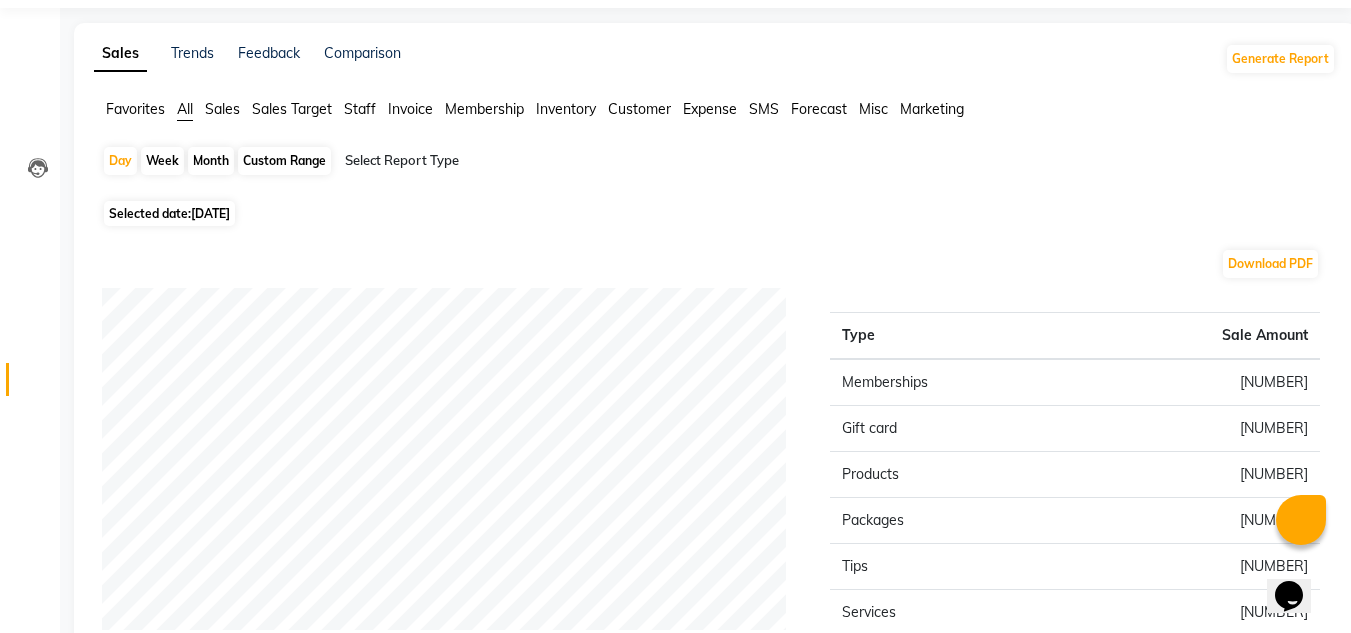 click on "[DATE]" at bounding box center [210, 213] 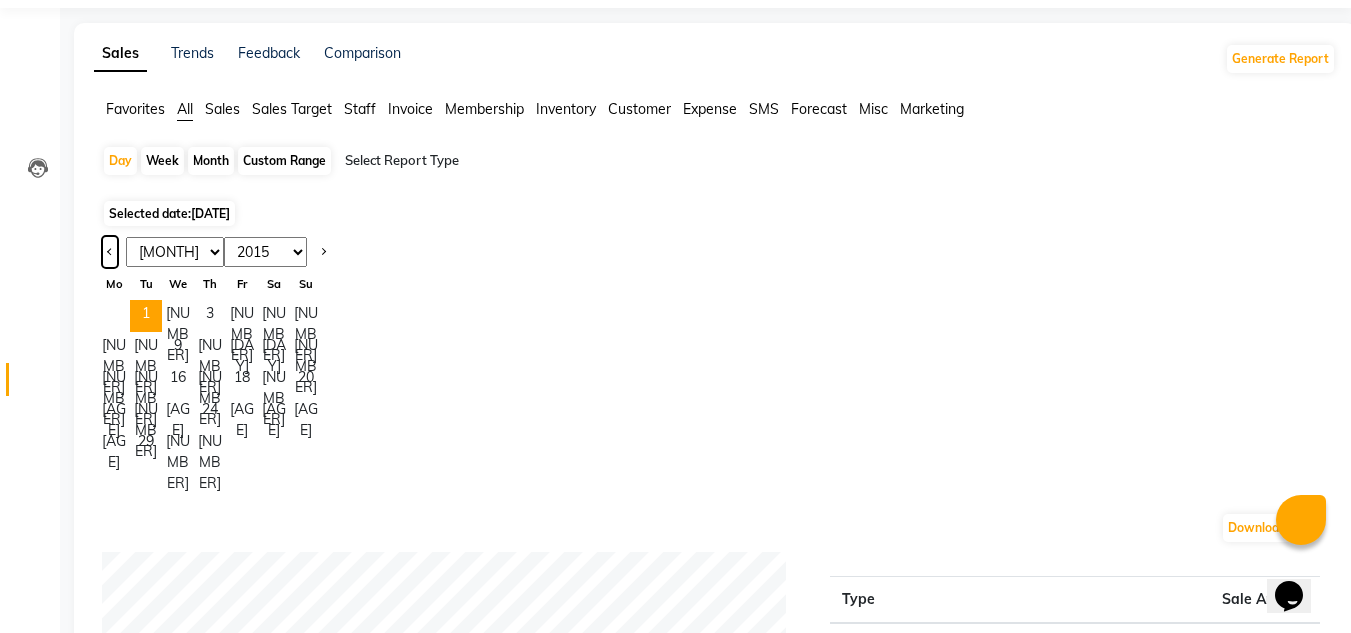 click at bounding box center (110, 252) 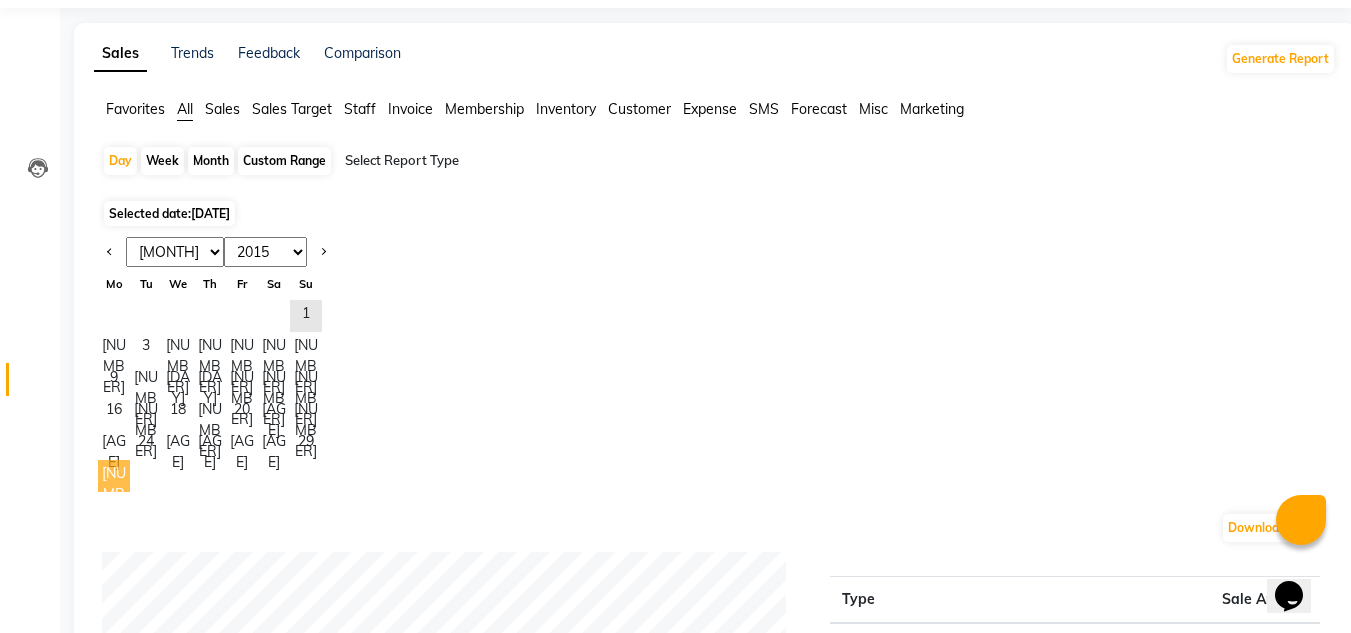 click on "[NUMBER]" at bounding box center [114, 476] 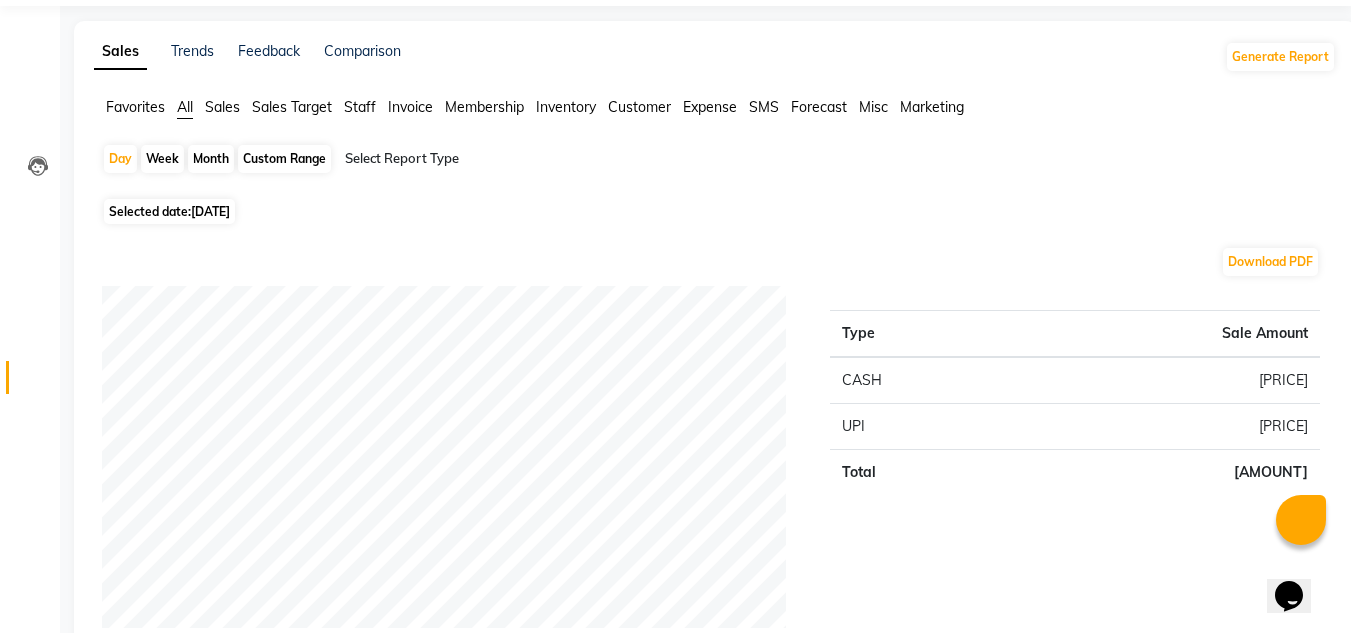 scroll, scrollTop: 64, scrollLeft: 0, axis: vertical 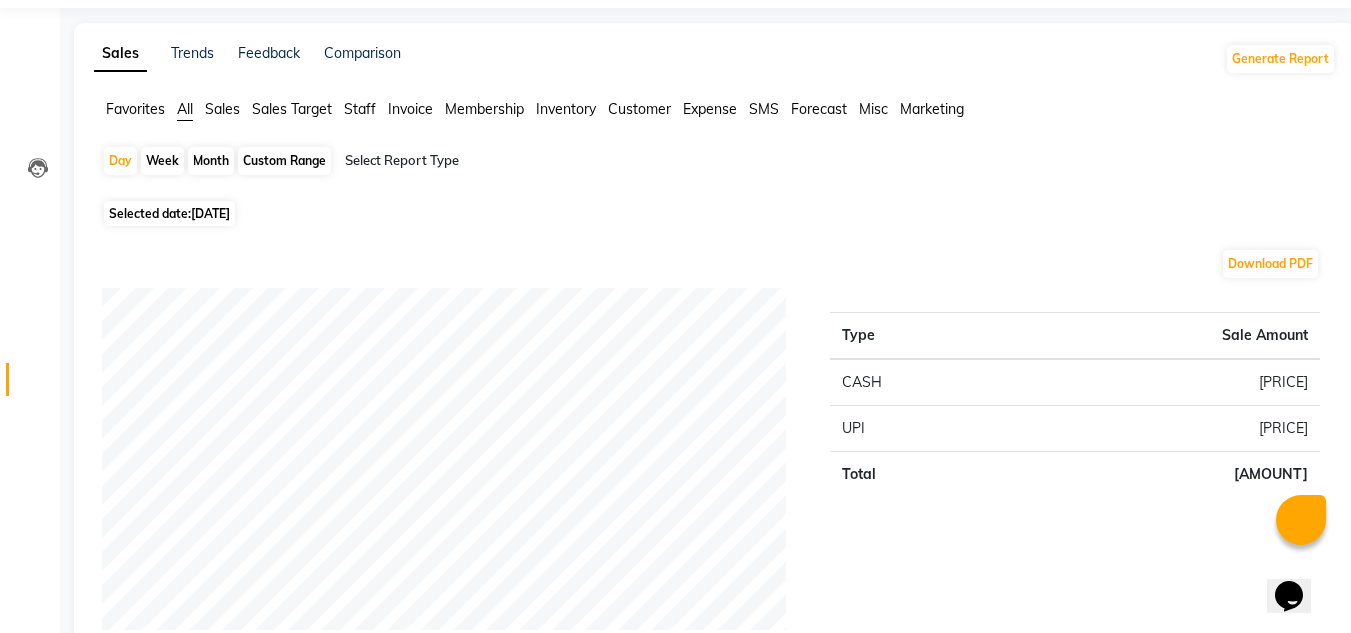click on "Custom Range" at bounding box center [284, 161] 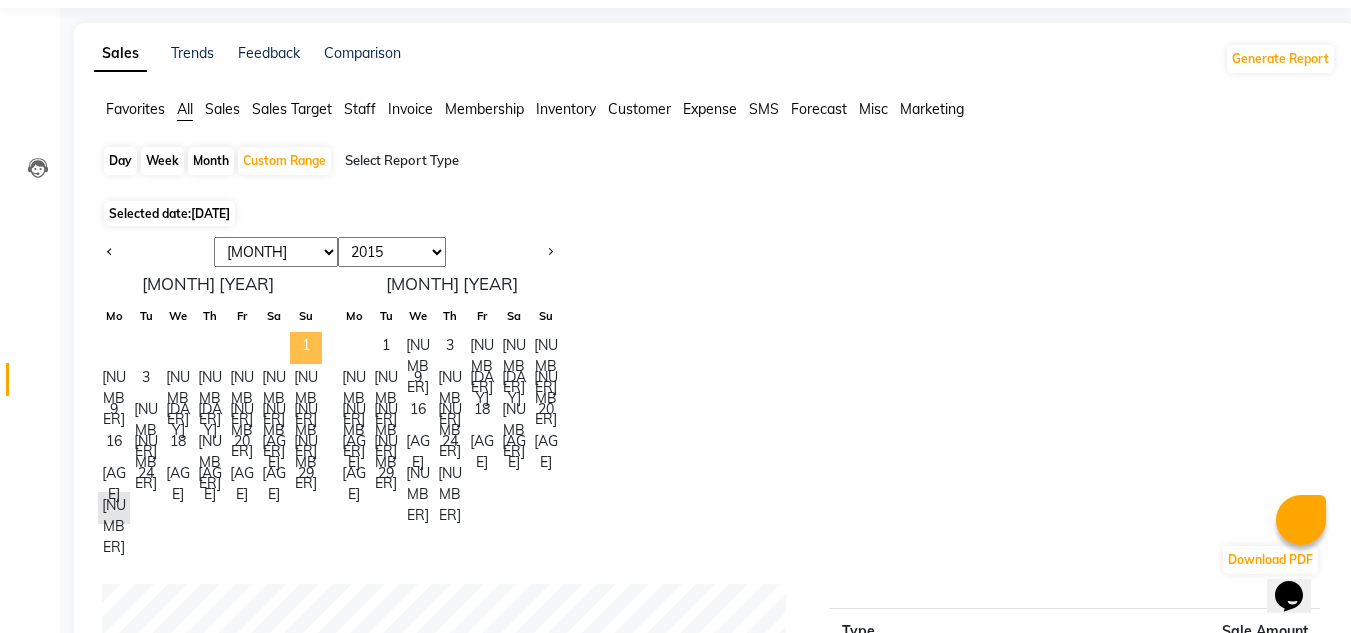 click on "1" at bounding box center [306, 348] 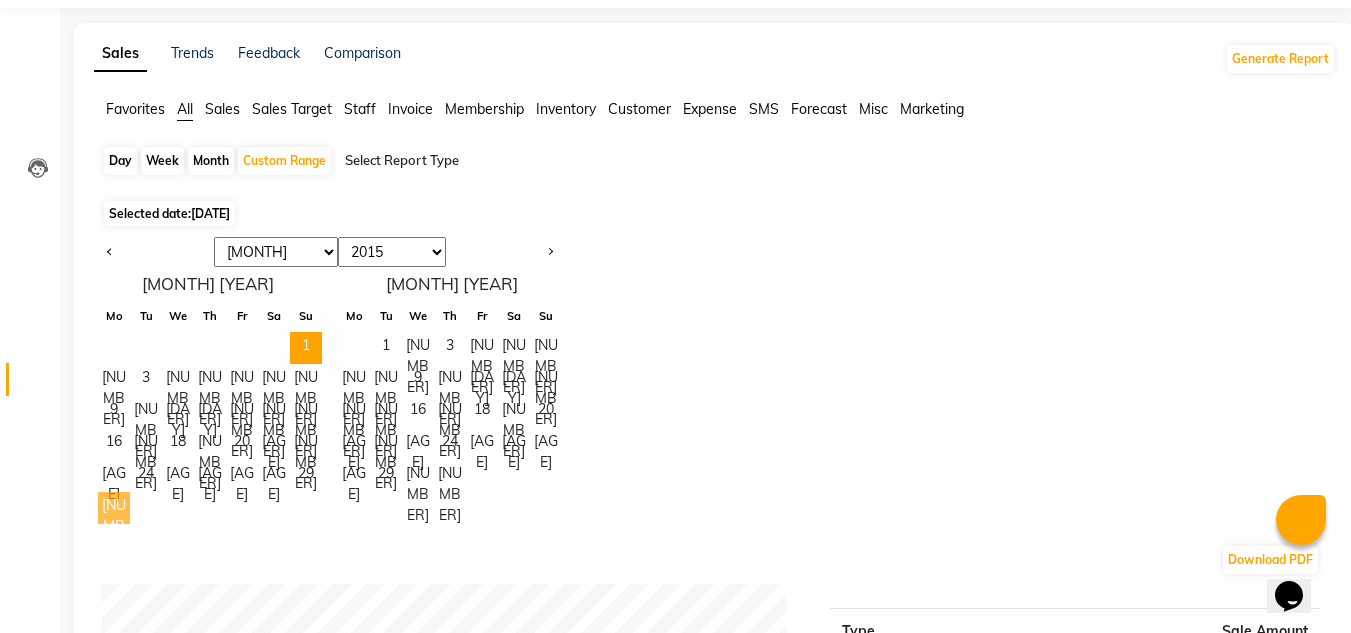 click on "[NUMBER]" at bounding box center [114, 508] 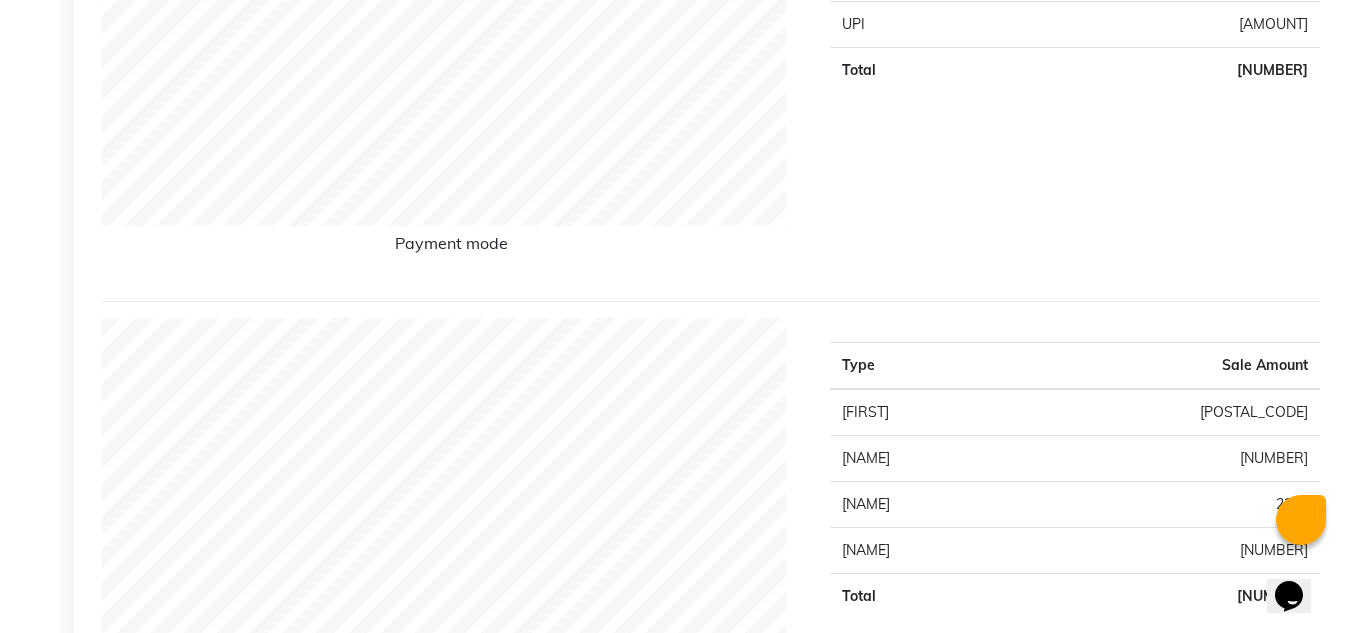 scroll, scrollTop: 464, scrollLeft: 0, axis: vertical 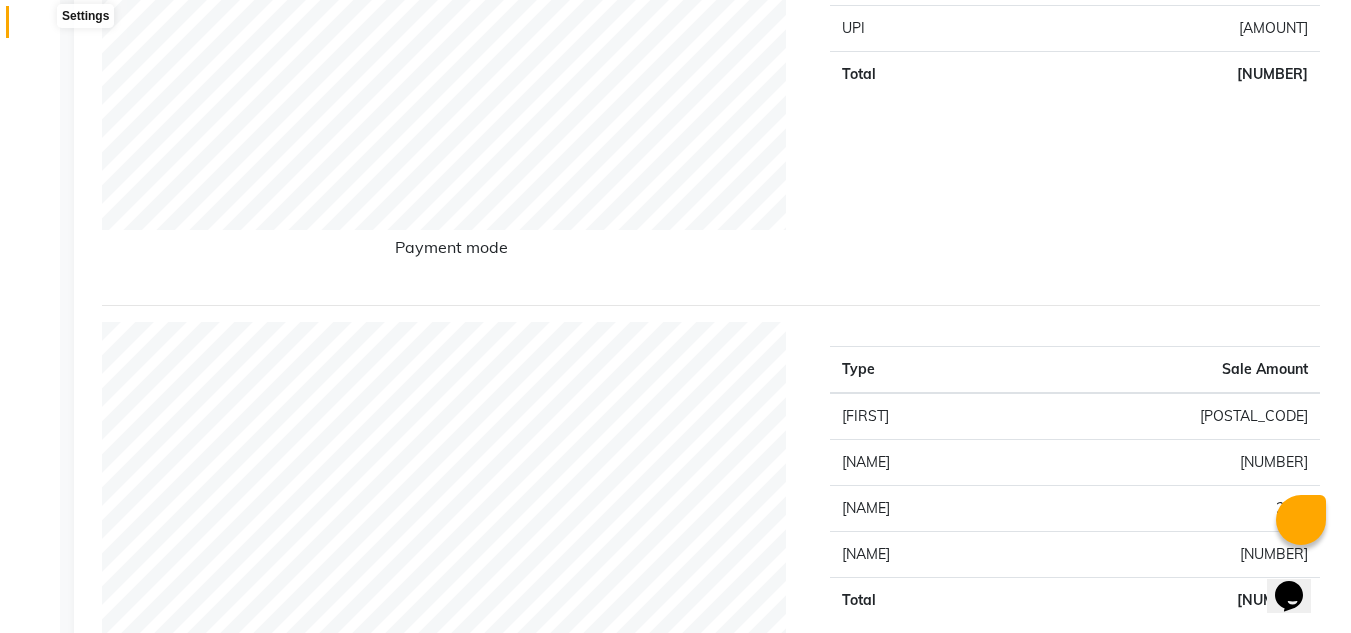 click at bounding box center (37, 27) 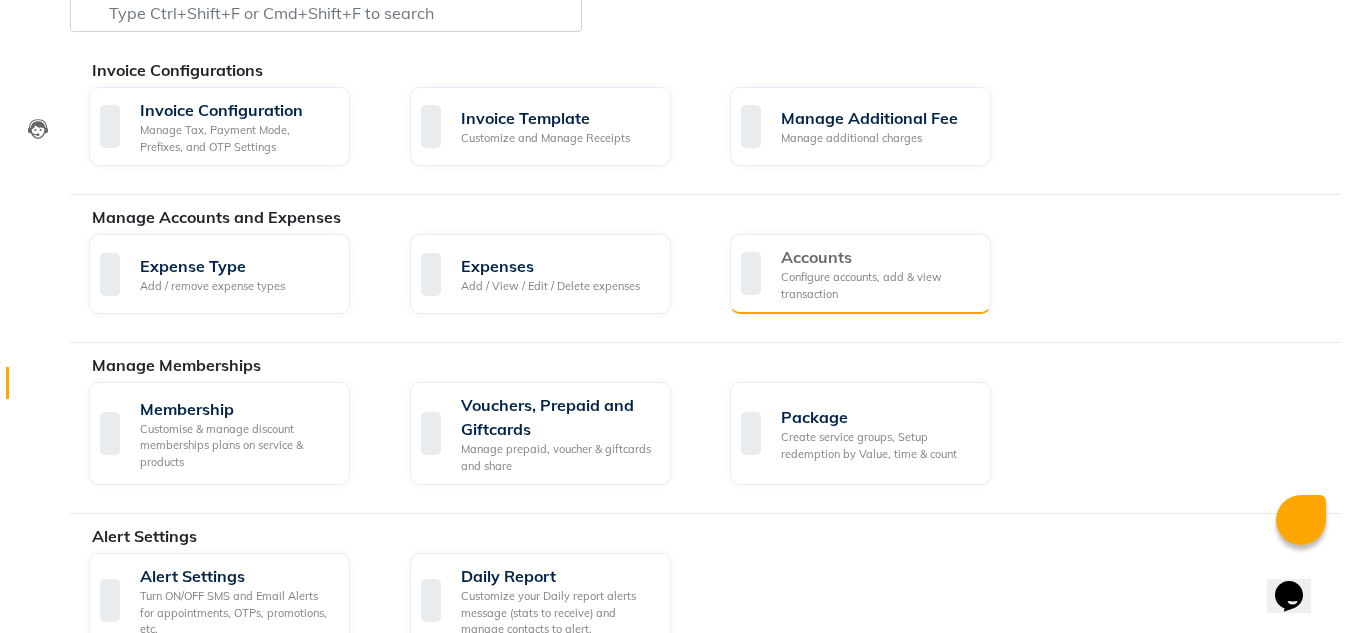 scroll, scrollTop: 64, scrollLeft: 0, axis: vertical 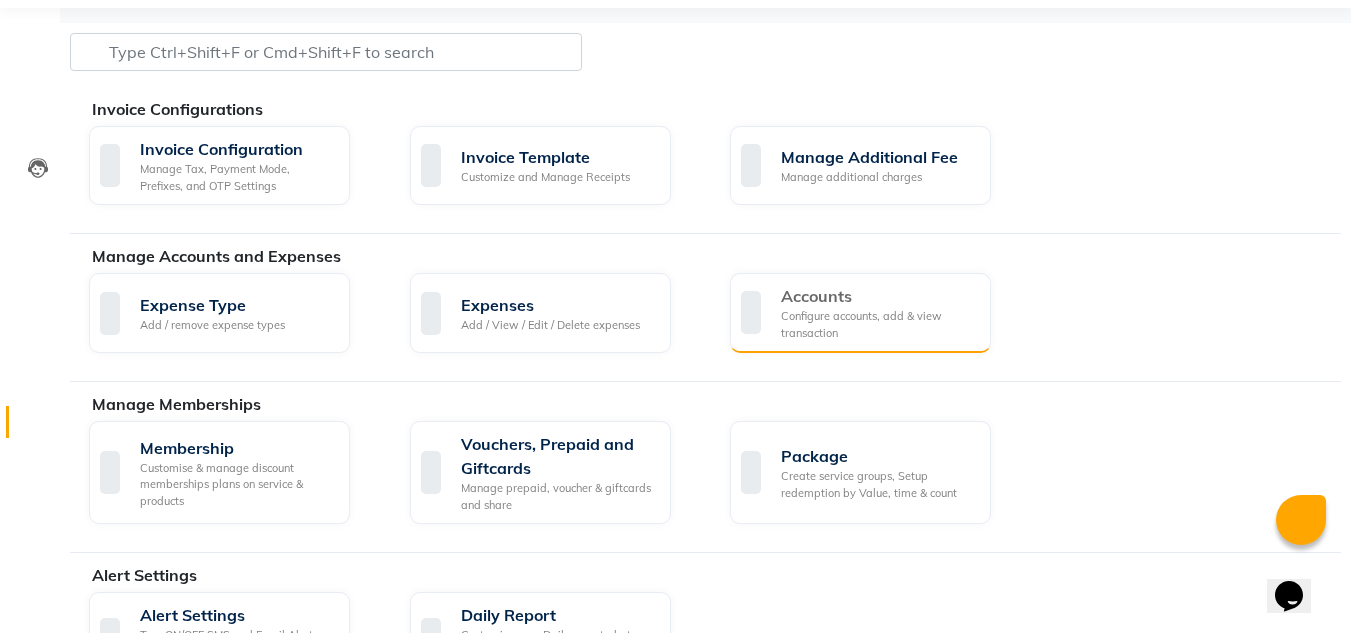 click on "Accounts" at bounding box center [878, 296] 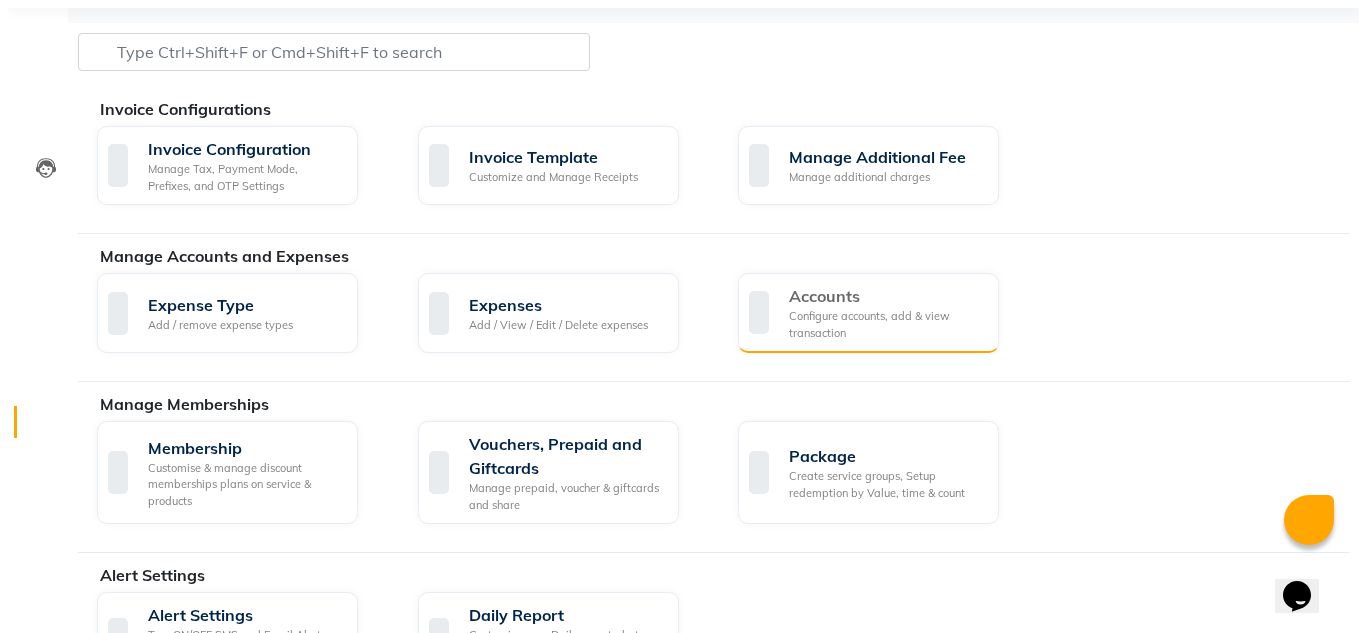 scroll, scrollTop: 0, scrollLeft: 0, axis: both 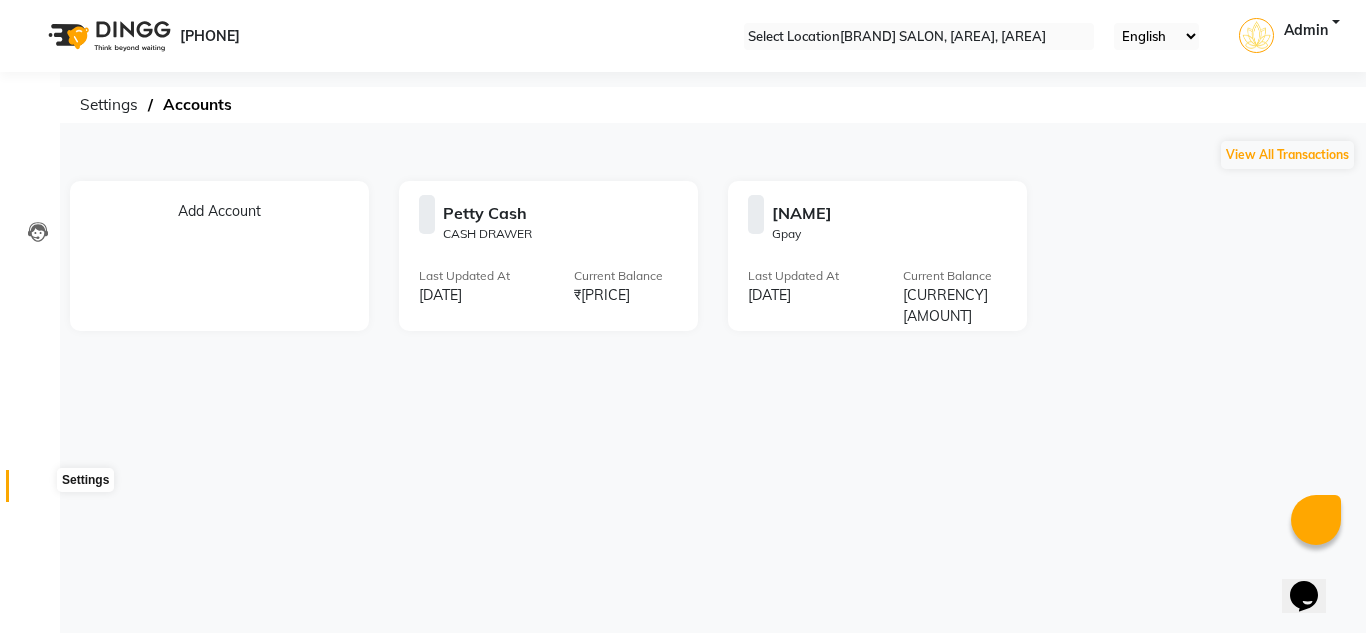 click at bounding box center (37, 491) 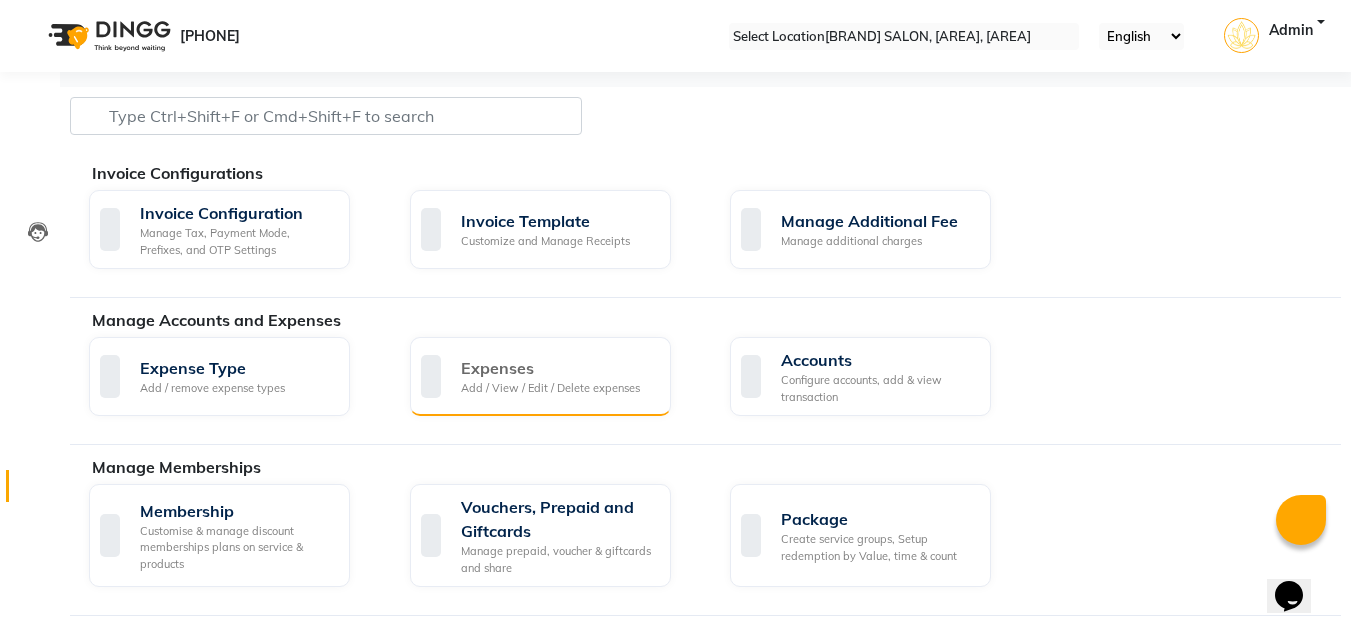 click on "Expenses" at bounding box center (550, 368) 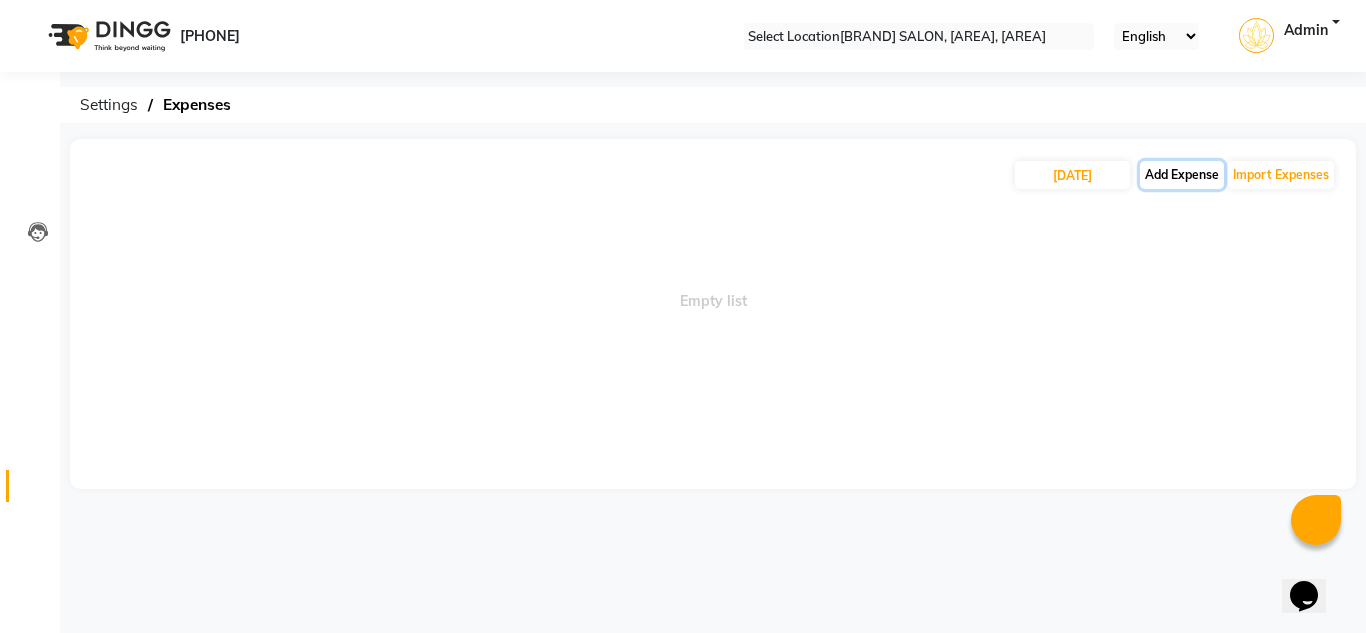 click on "Add Expense" at bounding box center (1182, 175) 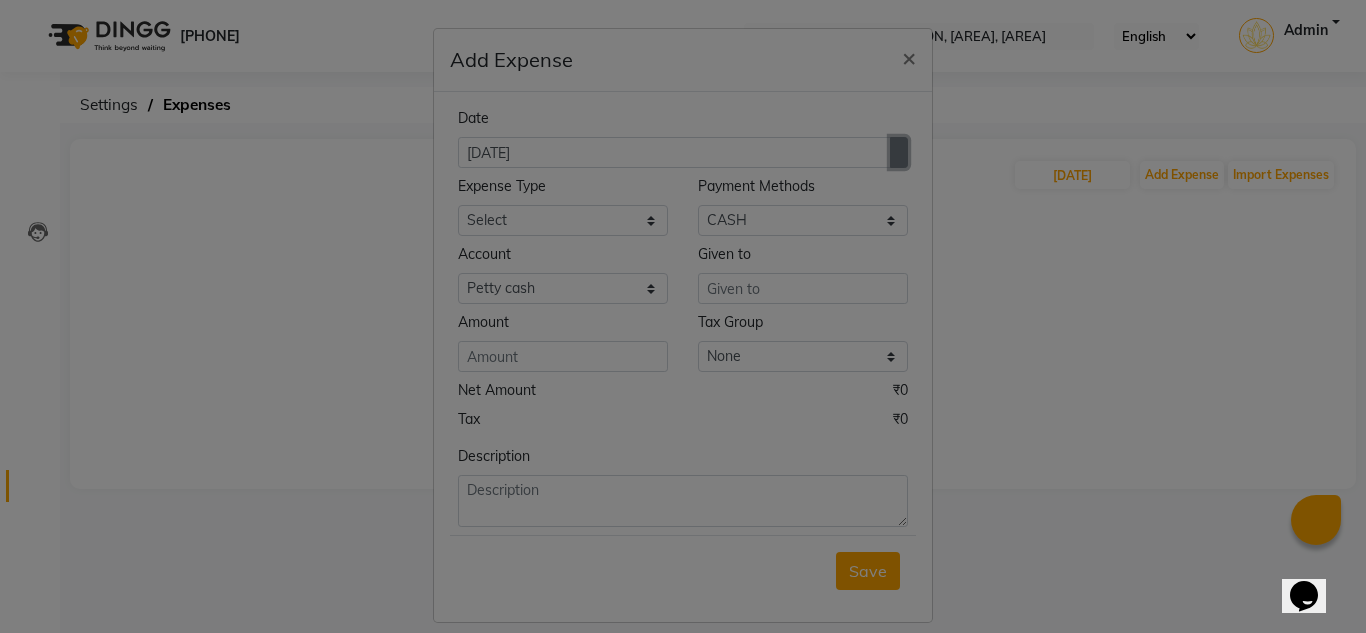 click at bounding box center (899, 152) 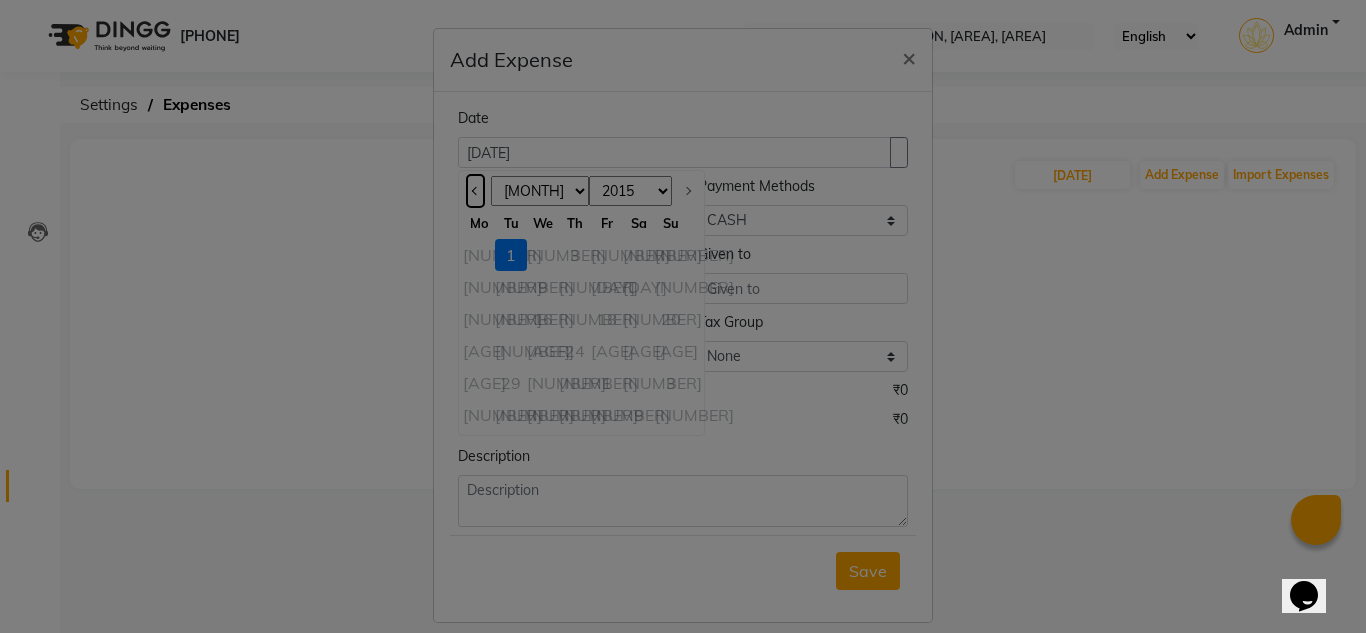 click at bounding box center (475, 191) 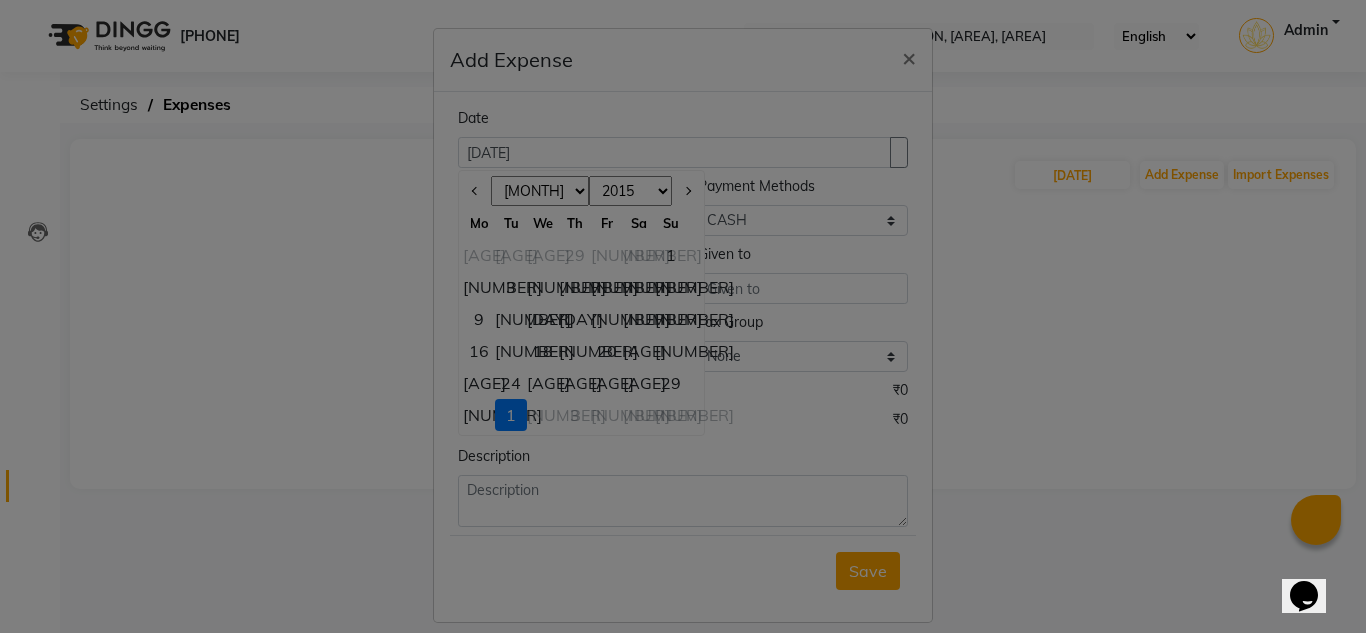 click on "[NUMBER]" at bounding box center (479, 415) 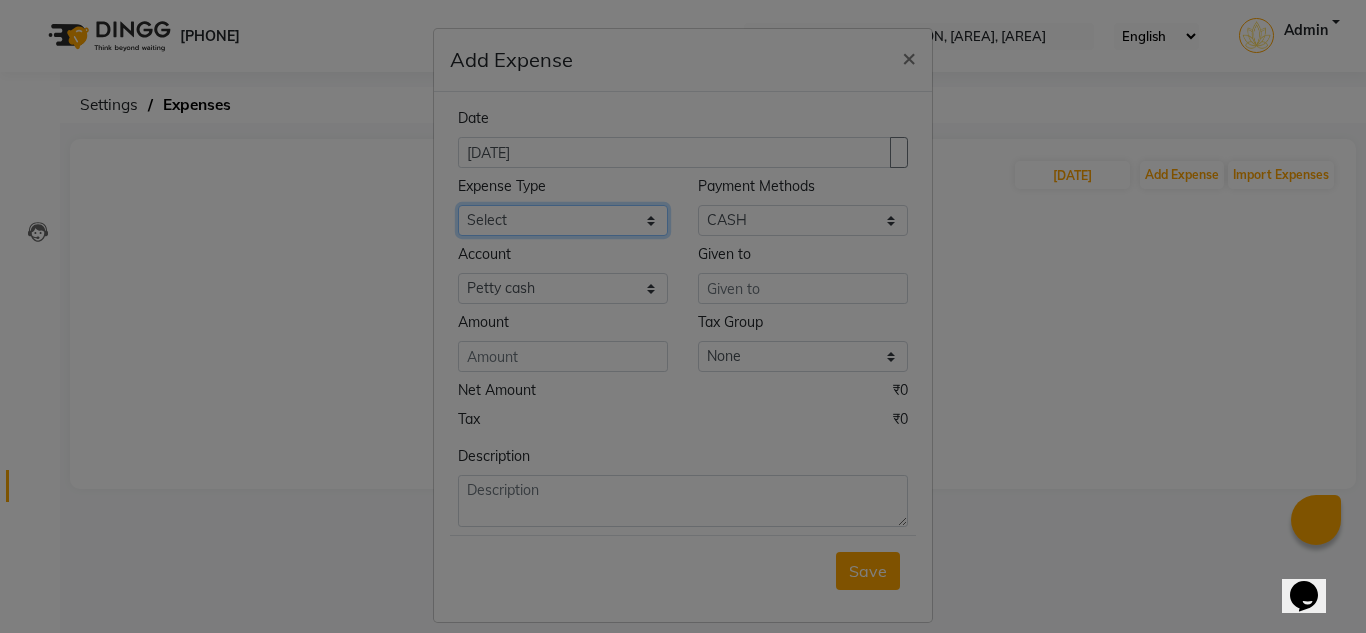 click on "Select Advance Salary Asianet GIGAFiber Bank charges Building Rent Cash transfer to bank Cash transfer to hub Client Snacks Clinical charges Customer Balance drinking water Electricity Bill Equipment Food Exp Fuel Incentive Insurance International purchase Ladies Mess Gas Ladies Mess Rent Loan Repayment Maintenance Marketing milk exp Miscellaneous Mobile Recharge News Paper Other Pantry Product provision for salon Rent REPARING CHARGES Salary Staff Snacks Staionary Tea & Refreshment TRAVEL EXP Utilities WASTE" at bounding box center [563, 220] 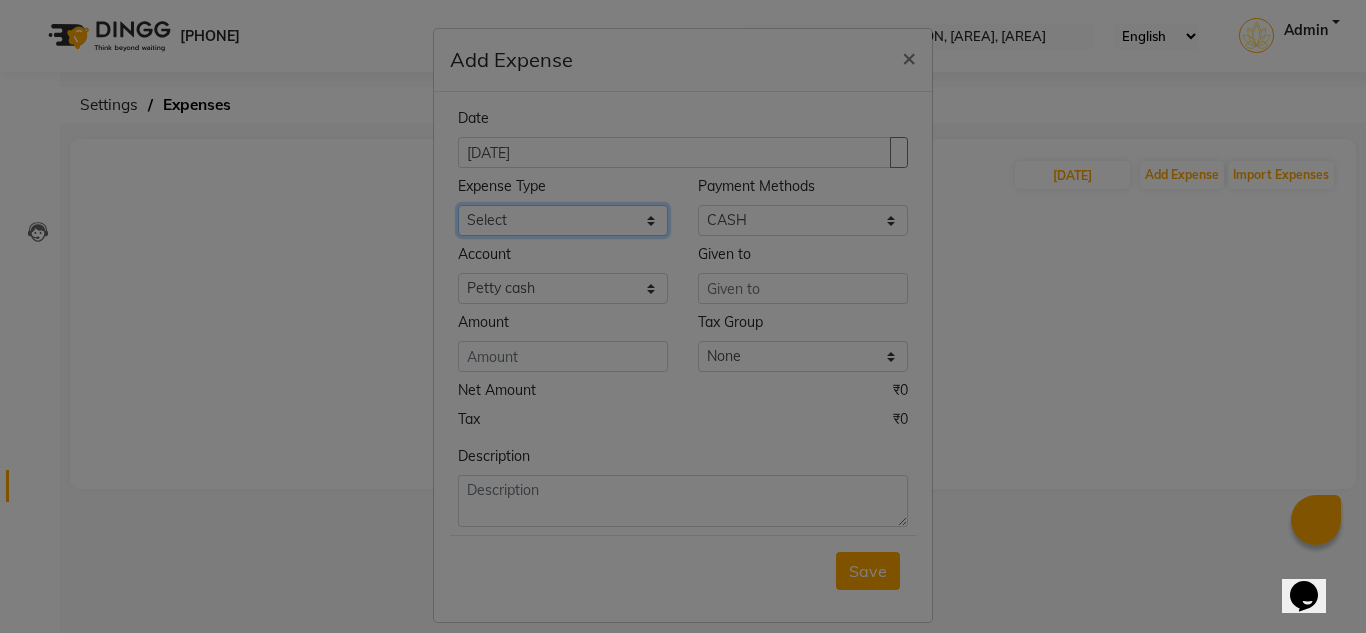 select on "[NUMBER]" 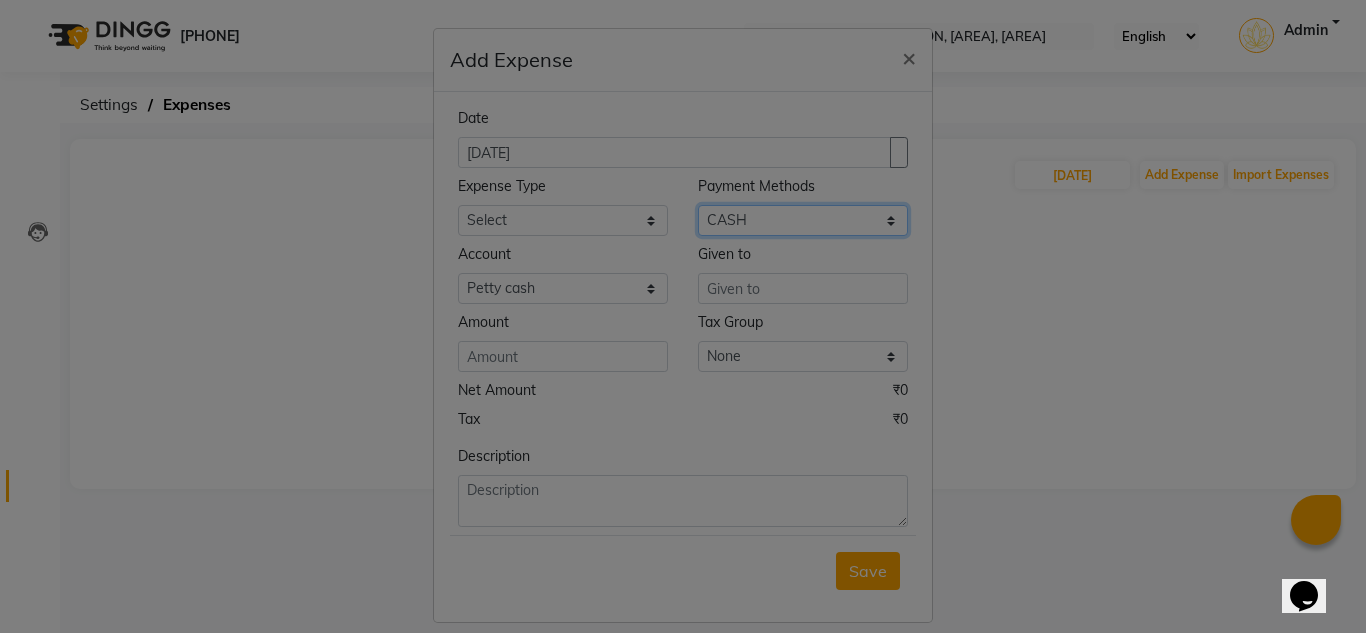 click on "Select CARD UPI CASH" at bounding box center (803, 220) 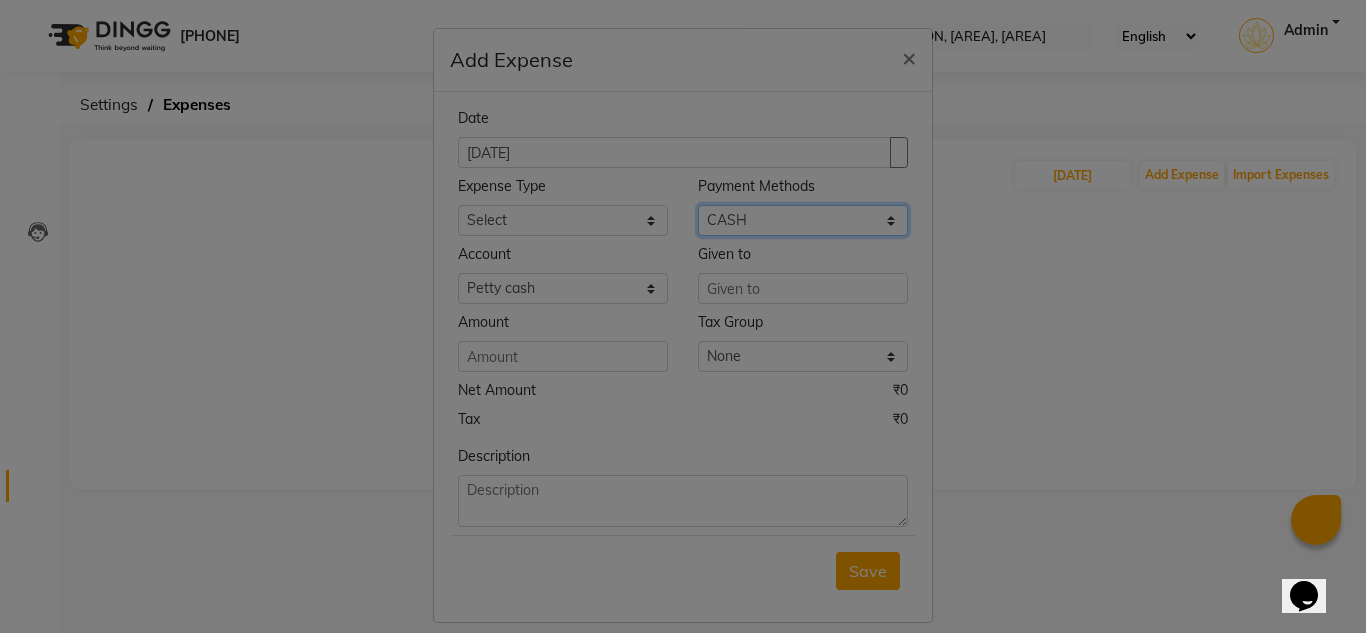 click on "Select CARD UPI CASH" at bounding box center (803, 220) 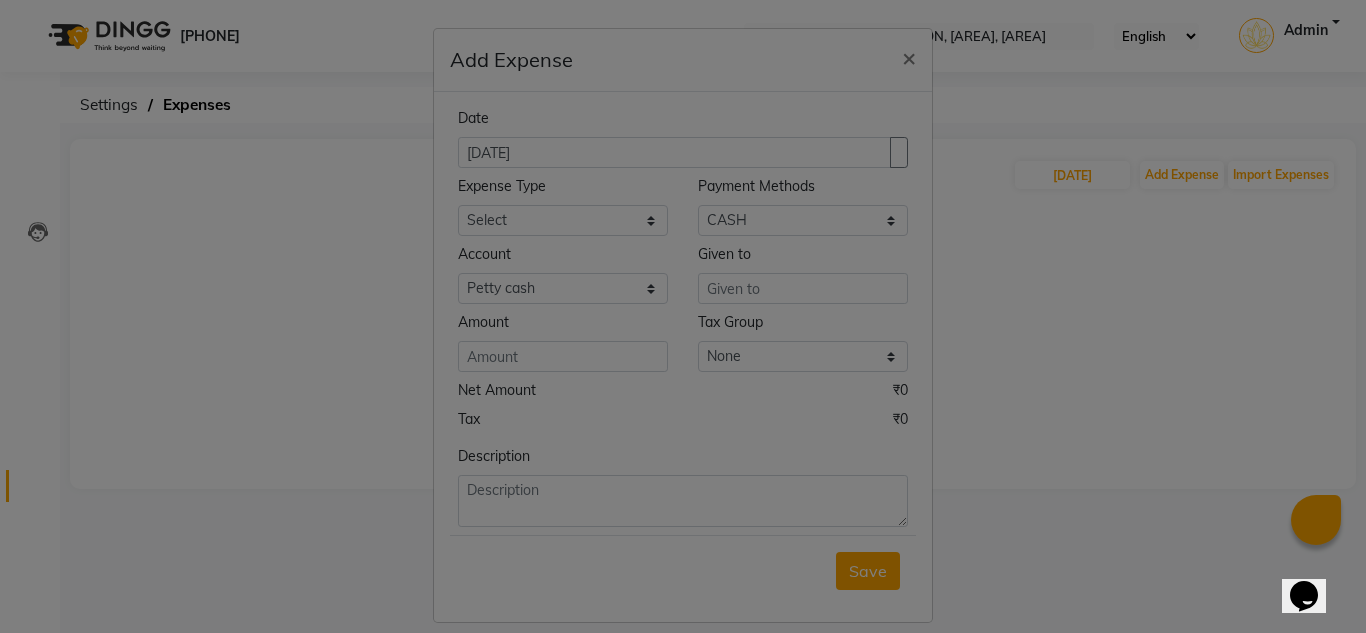 click on "Date [DATE] Expense Type Select Advance Salary Asianet GIGAFiber Bank charges Building Rent Cash transfer to bank Cash transfer to hub Client Snacks Clinical charges Customer Balance drinking water Electricity Bill Equipment Food Exp Fuel Incentive Insurance International purchase Ladies Mess Gas Ladies Mess Rent Loan Repayment Maintenance Marketing milk exp Miscellaneous Mobile Recharge News Paper Other Pantry Product provision for salon Rent REPARING CHARGES Salary Staff Snacks Staionary Tea & Refreshment TRAVEL EXP Utilities WASTE Payment Methods Select CARD UPI CASH Account Select Petty cash Disha Gpay Given to Amount Tax Group None GST Net Amount ₹[PRICE] Tax ₹[PRICE] Description" at bounding box center [683, 317] 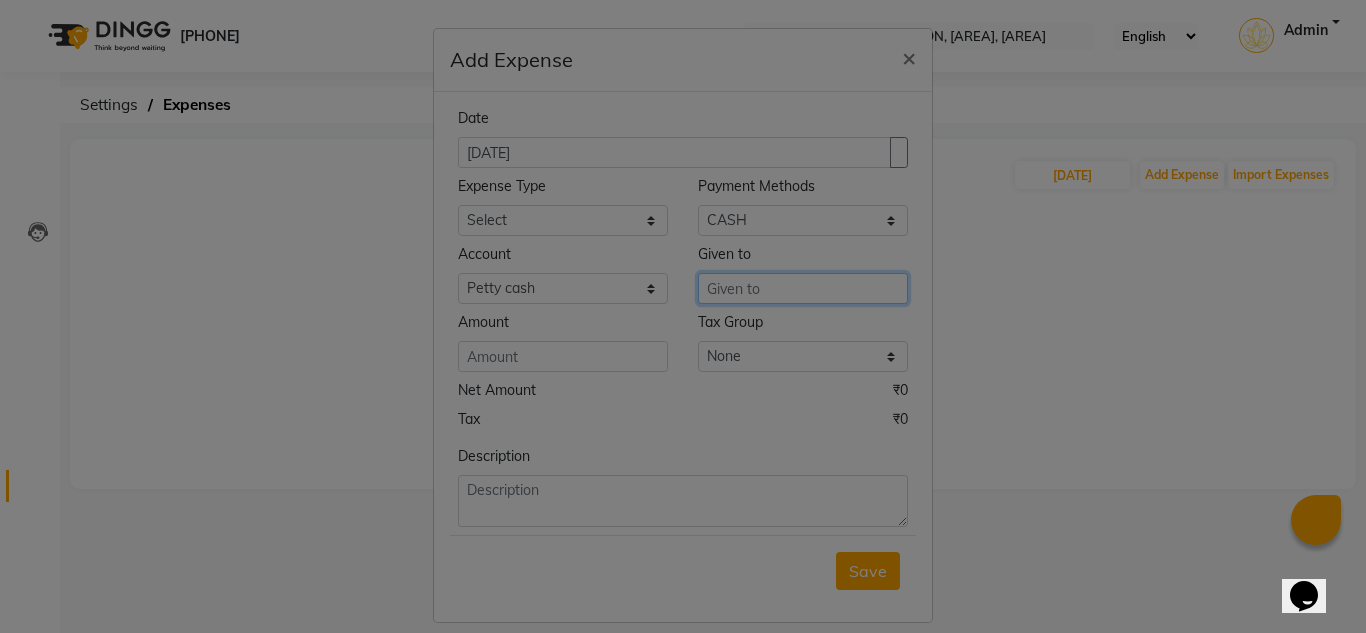 click at bounding box center [803, 288] 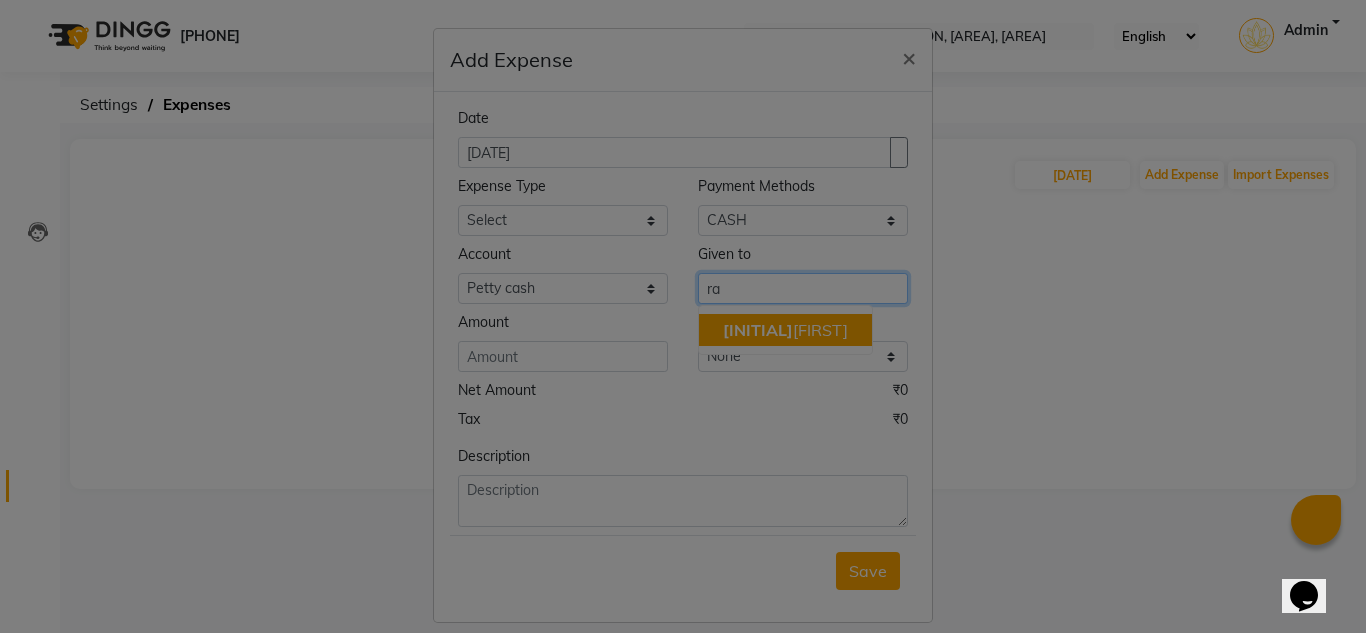 click on "[FIRST] [LAST]" at bounding box center [785, 330] 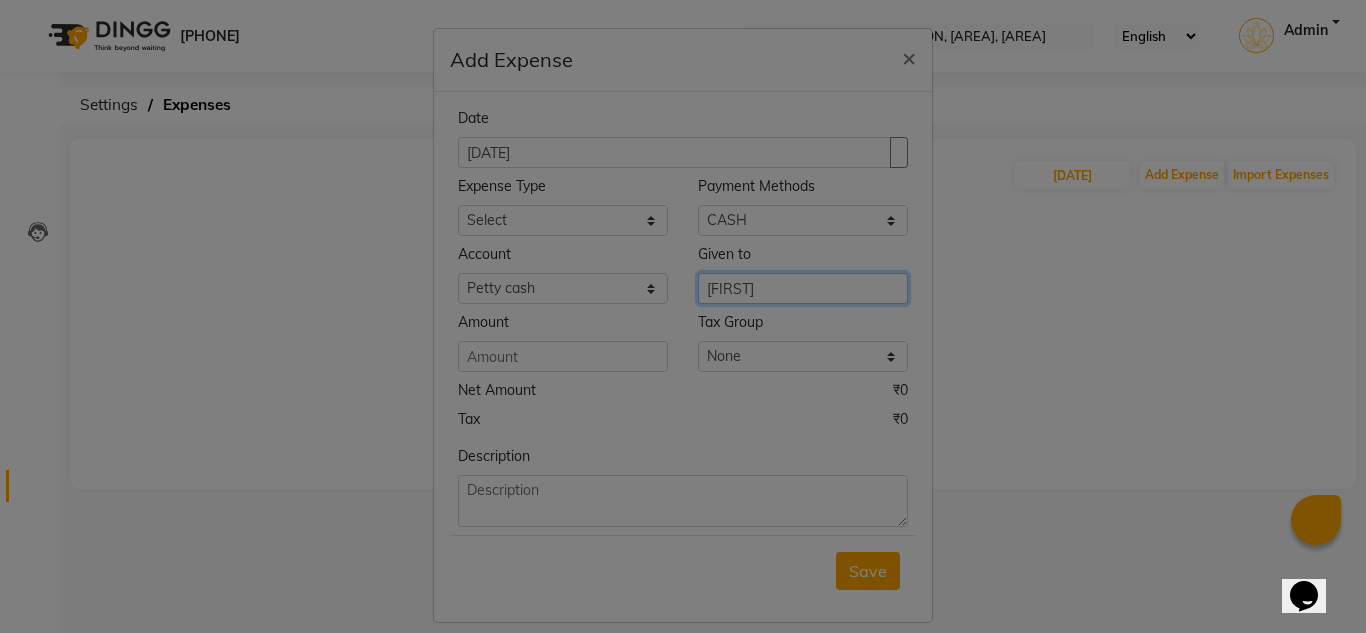 type on "[FIRST]" 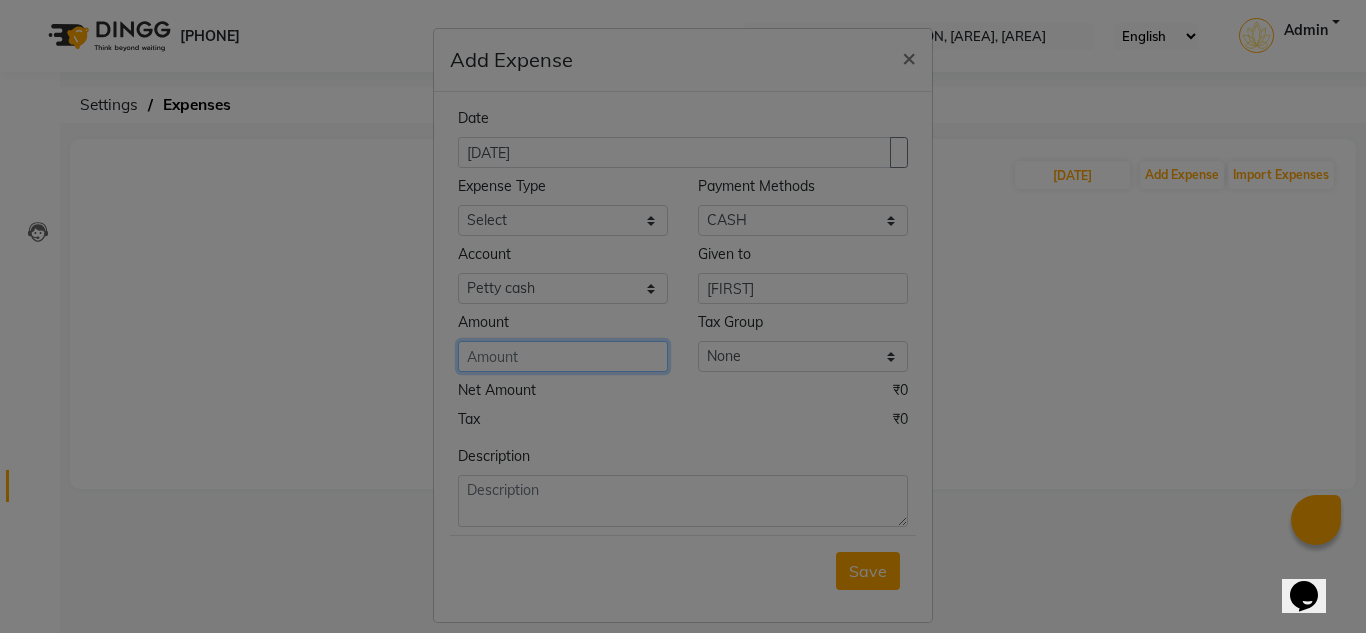 click at bounding box center [563, 356] 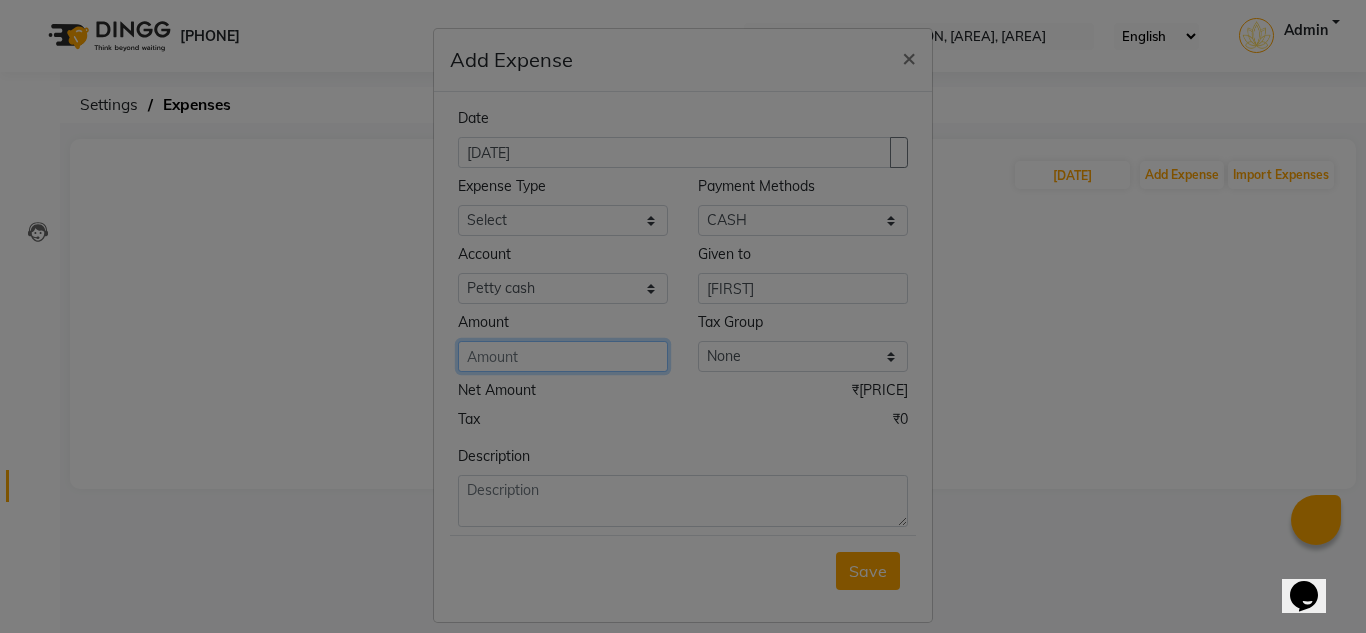 type on "[PRICE]" 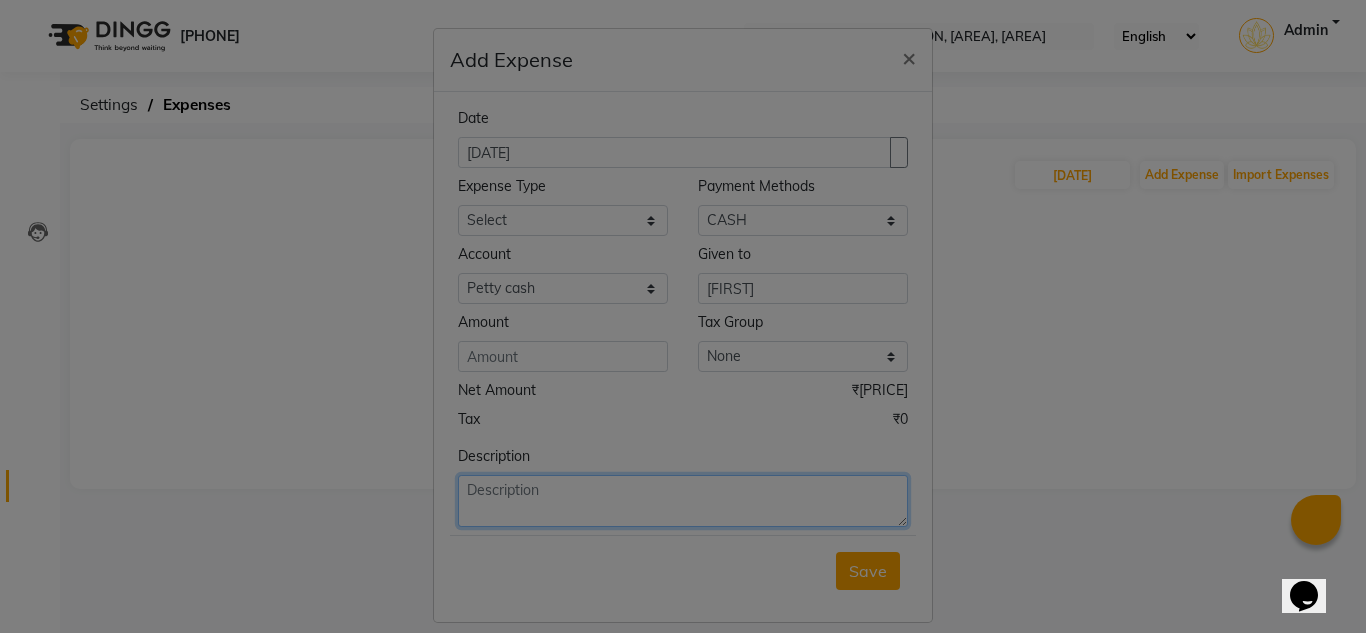 click at bounding box center [683, 501] 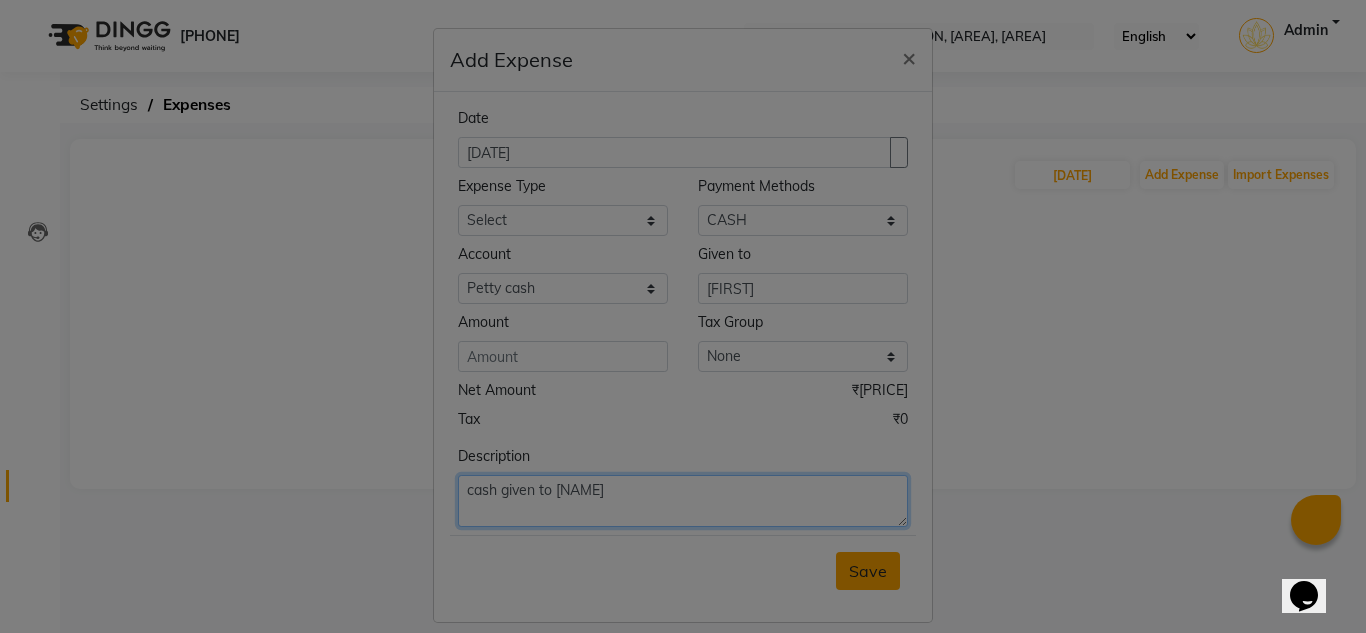 type on "cash given to [NAME]" 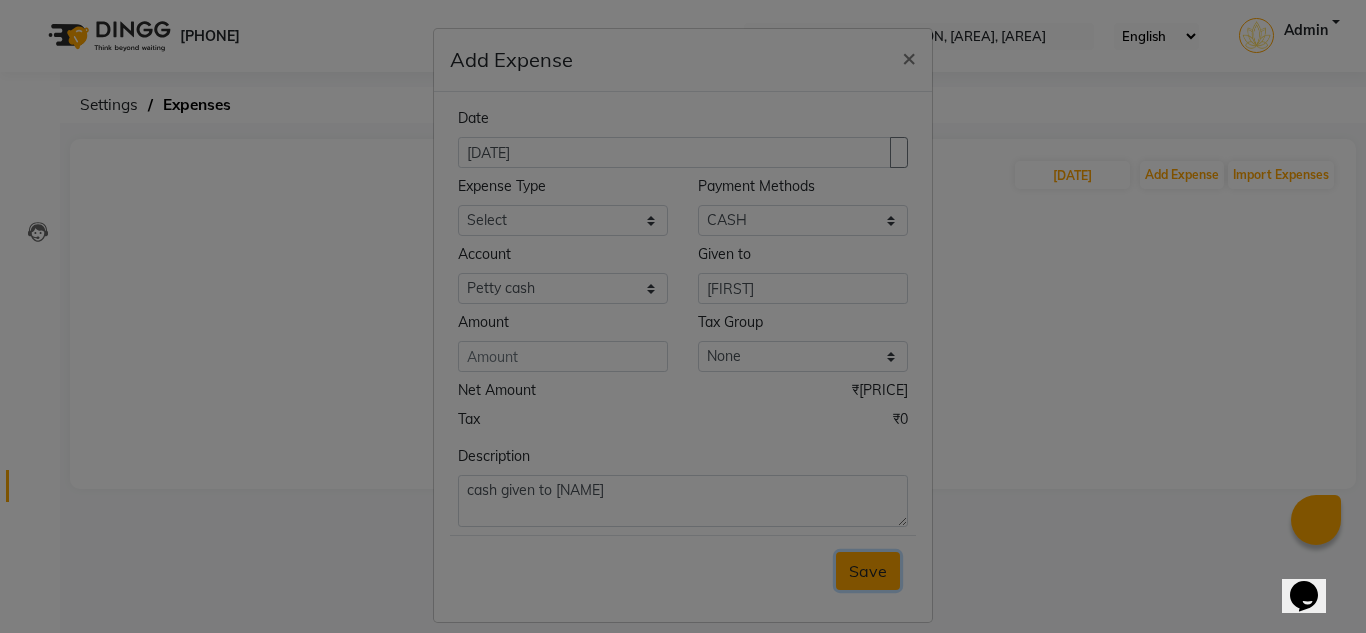click on "Save" at bounding box center (868, 571) 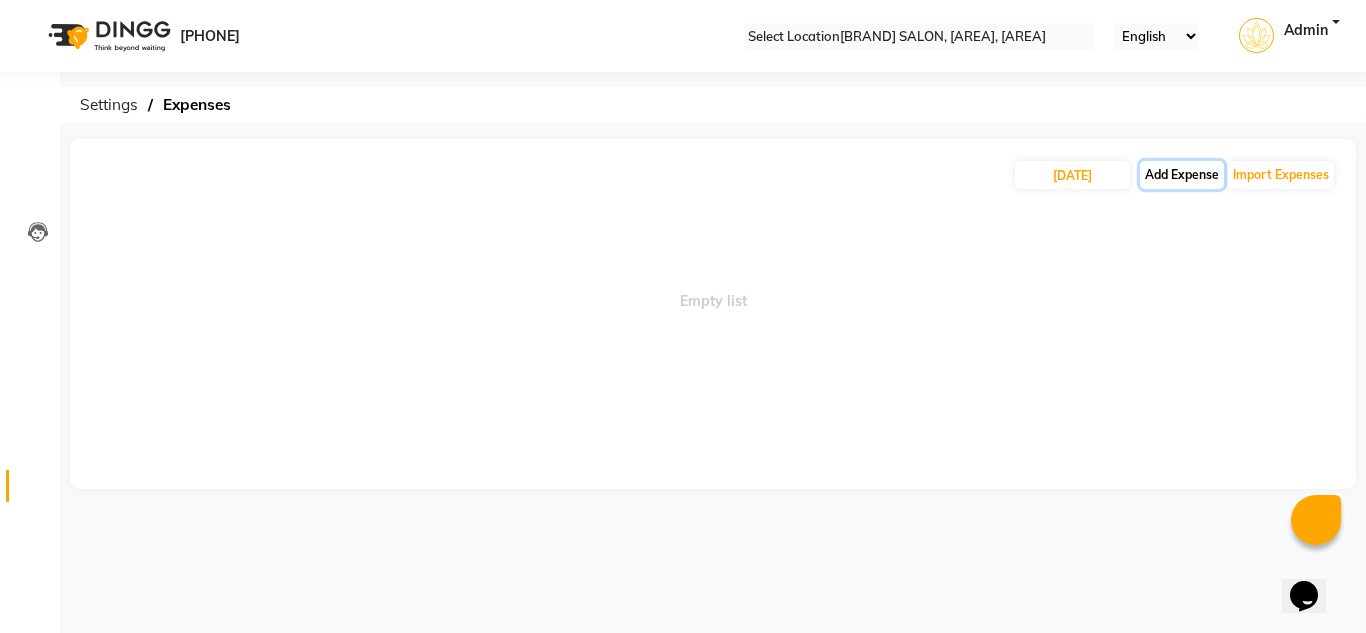 click on "Add Expense" at bounding box center [1182, 175] 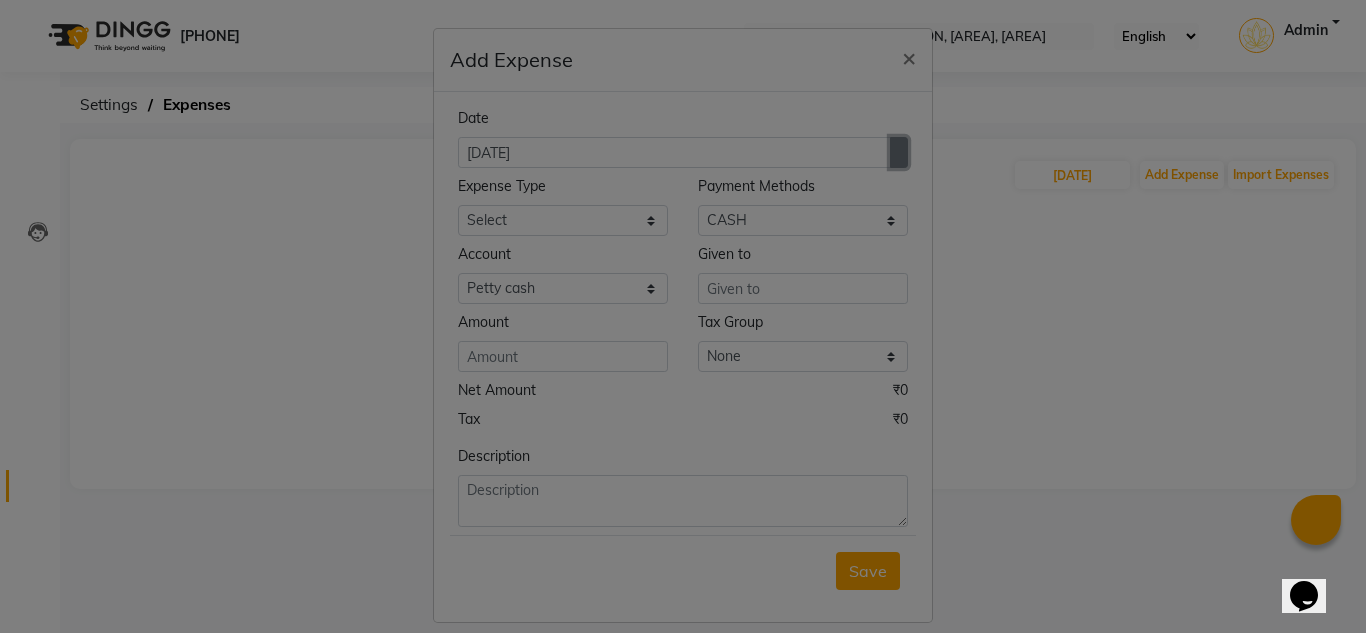 drag, startPoint x: 879, startPoint y: 156, endPoint x: 813, endPoint y: 156, distance: 66 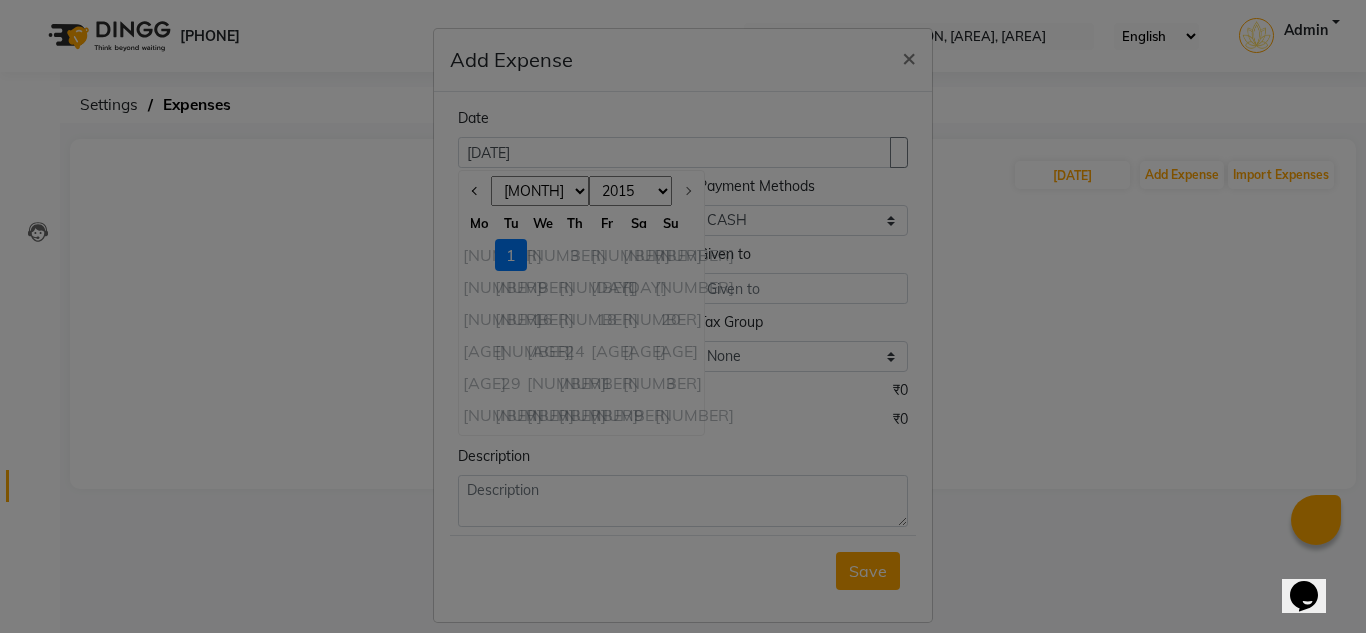 click at bounding box center (475, 191) 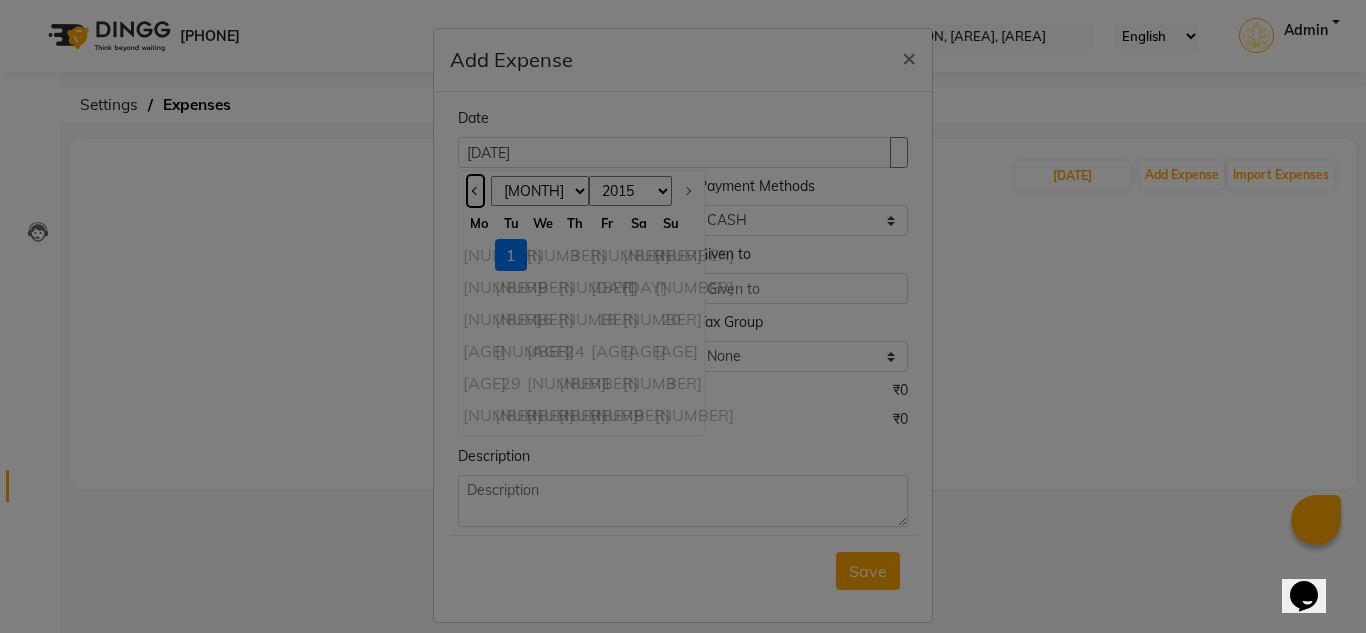 click at bounding box center (475, 191) 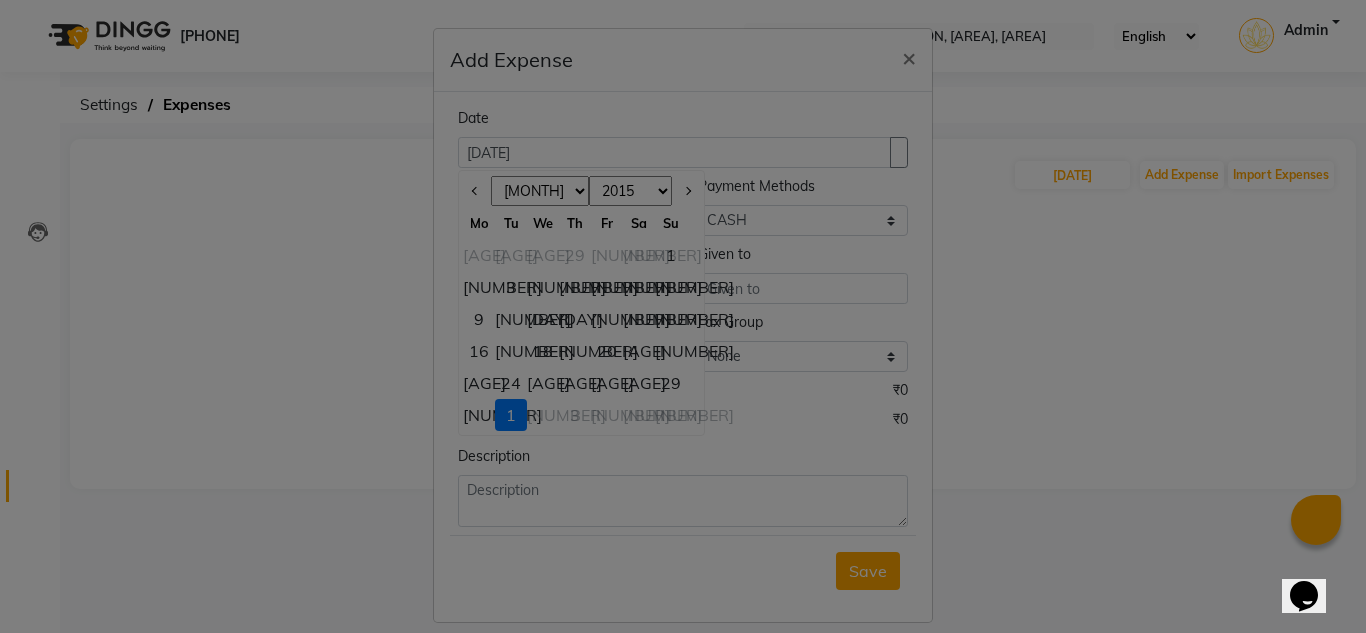 click on "[NUMBER]" at bounding box center (479, 415) 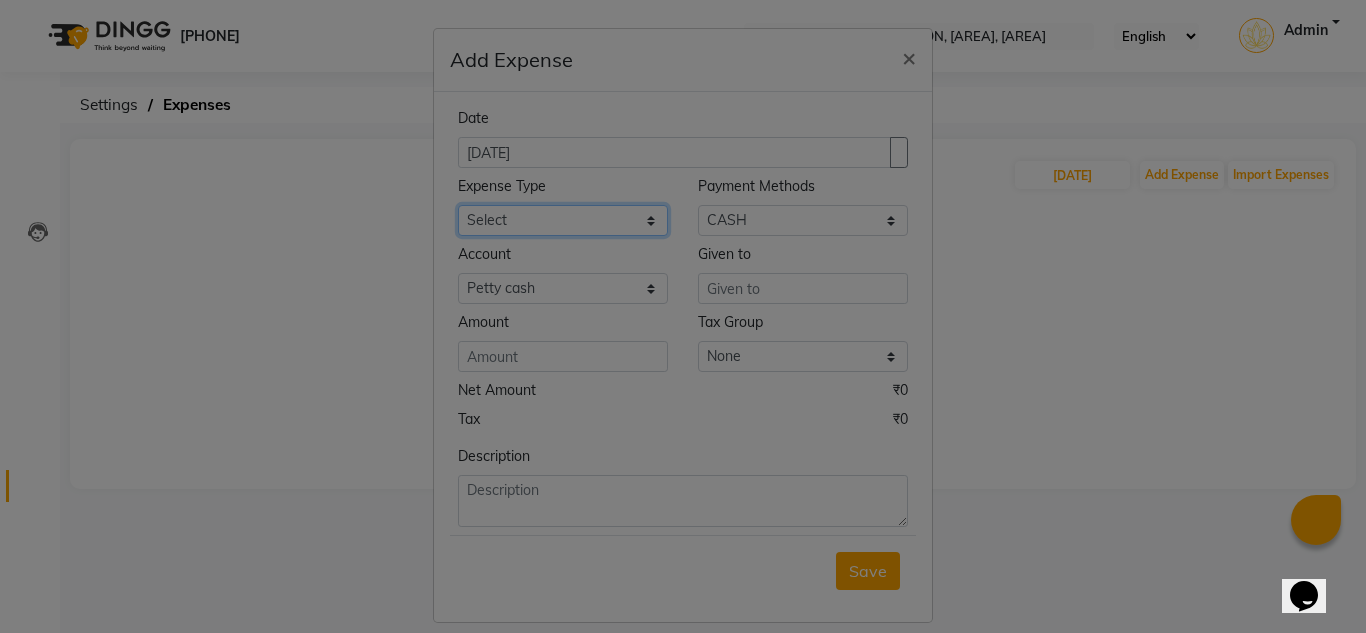 click on "Select Advance Salary Asianet GIGAFiber Bank charges Building Rent Cash transfer to bank Cash transfer to hub Client Snacks Clinical charges Customer Balance drinking water Electricity Bill Equipment Food Exp Fuel Incentive Insurance International purchase Ladies Mess Gas Ladies Mess Rent Loan Repayment Maintenance Marketing milk exp Miscellaneous Mobile Recharge News Paper Other Pantry Product provision for salon Rent REPARING CHARGES Salary Staff Snacks Staionary Tea & Refreshment TRAVEL EXP Utilities WASTE" at bounding box center (563, 220) 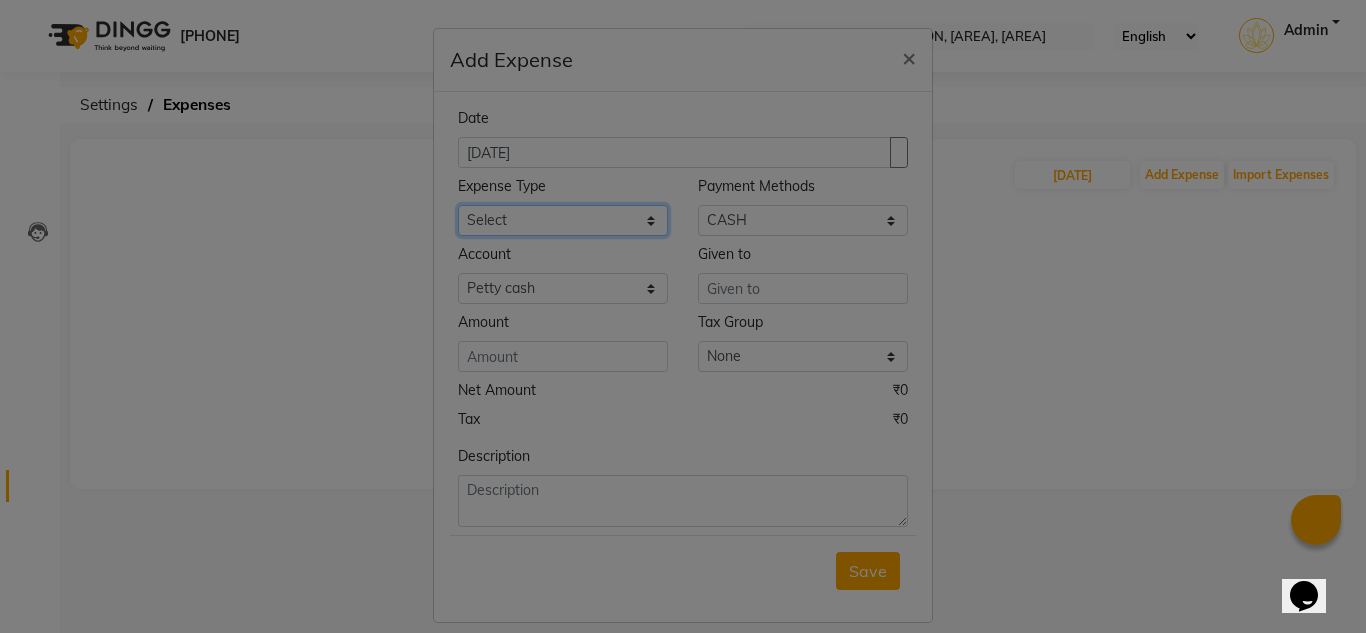 select on "[AMOUNT]" 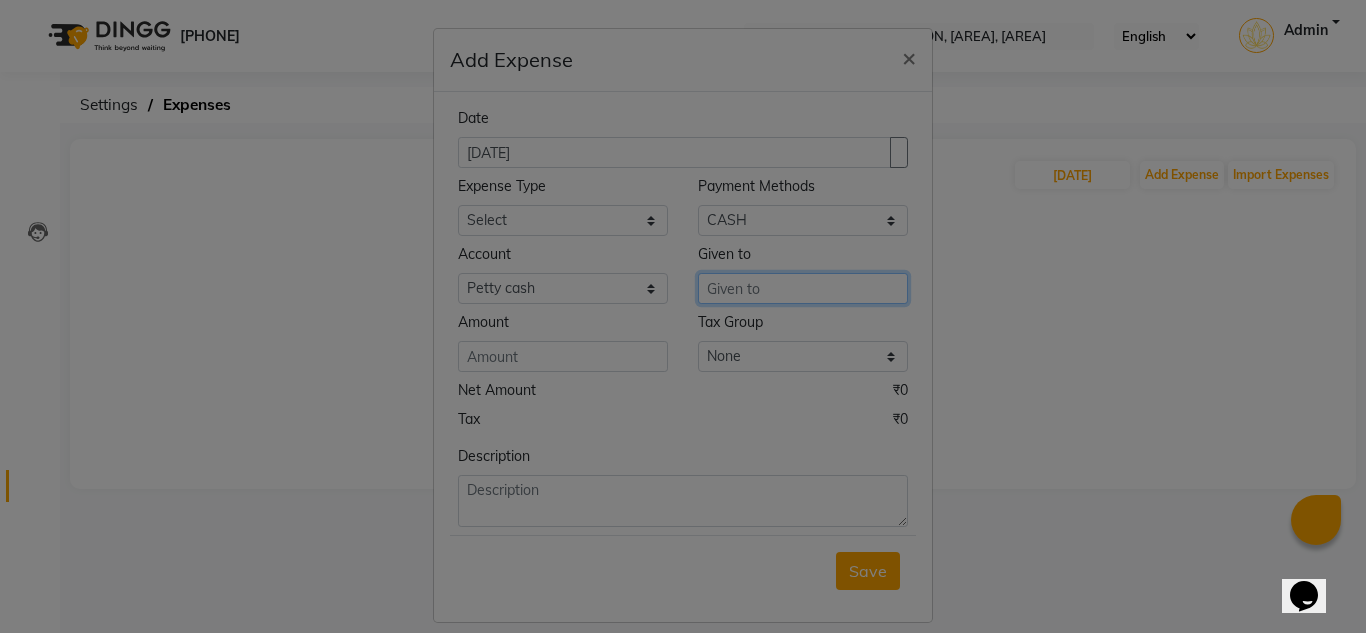 click at bounding box center (803, 288) 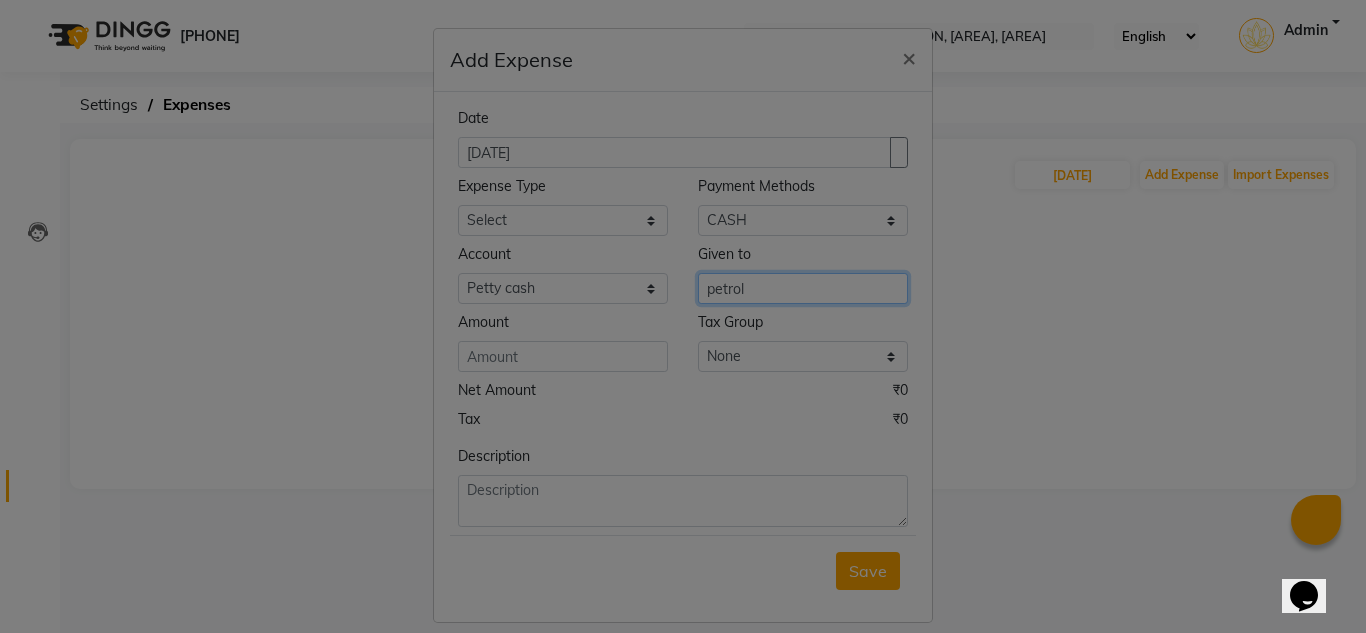 type on "petrol" 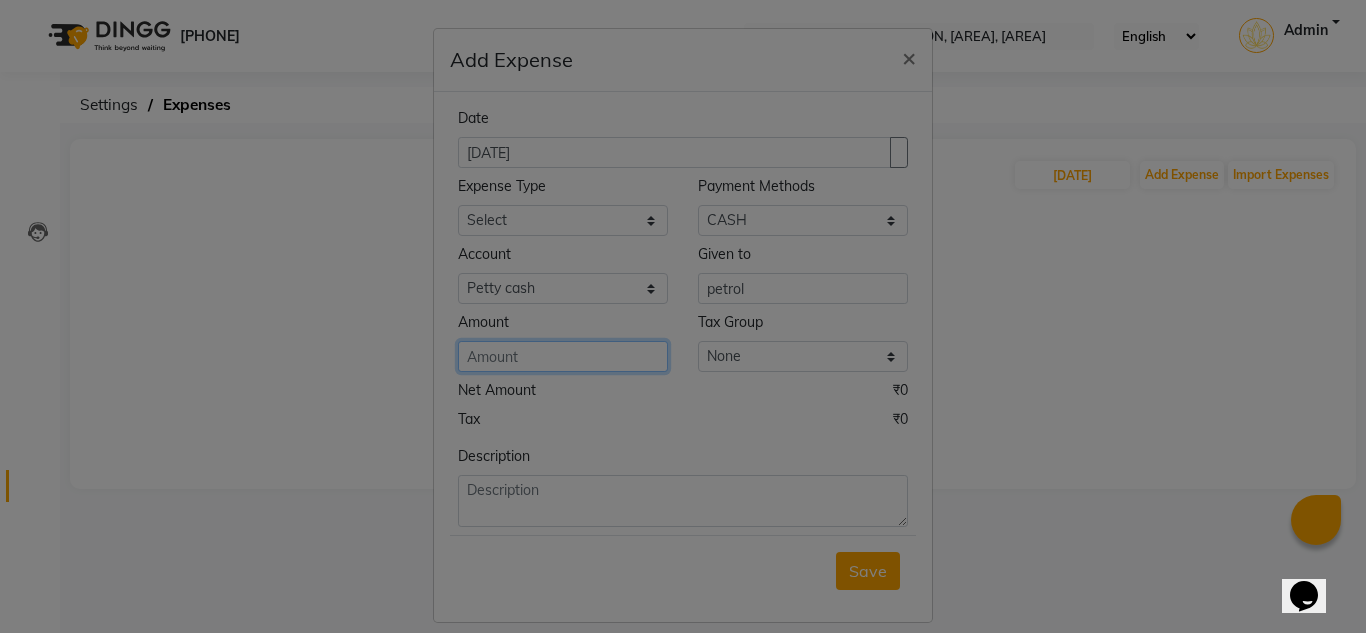 click at bounding box center [563, 356] 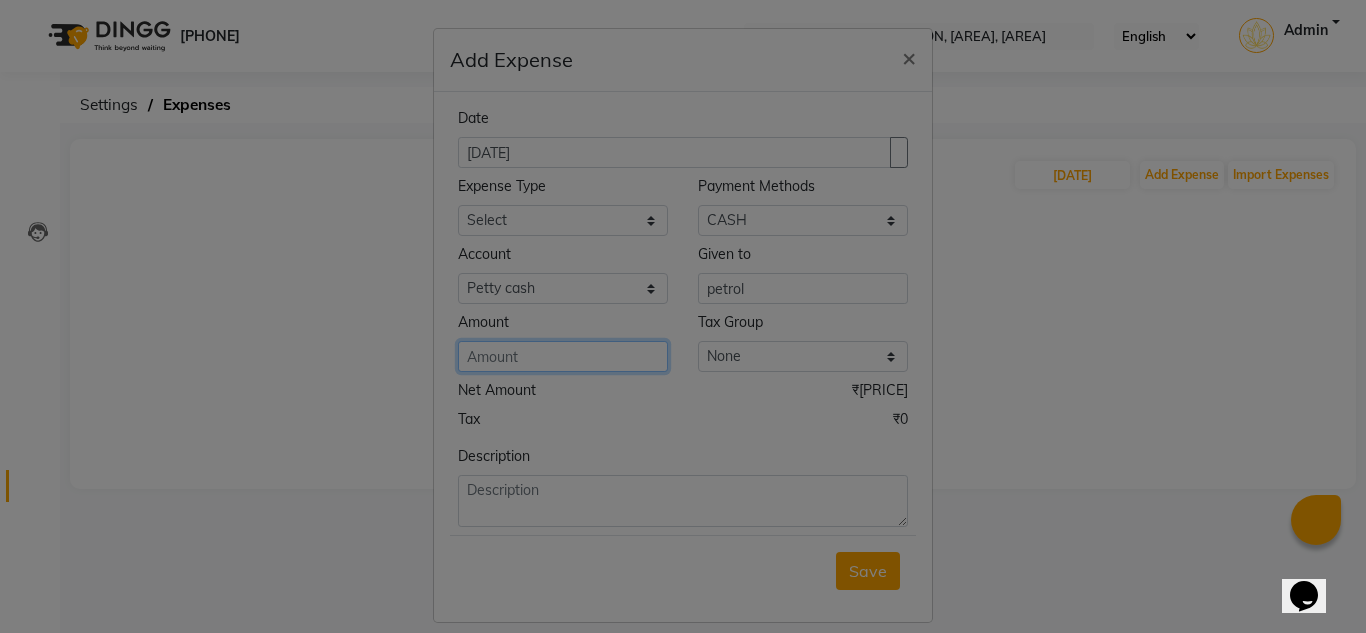 type on "[CURRENCY][AMOUNT]" 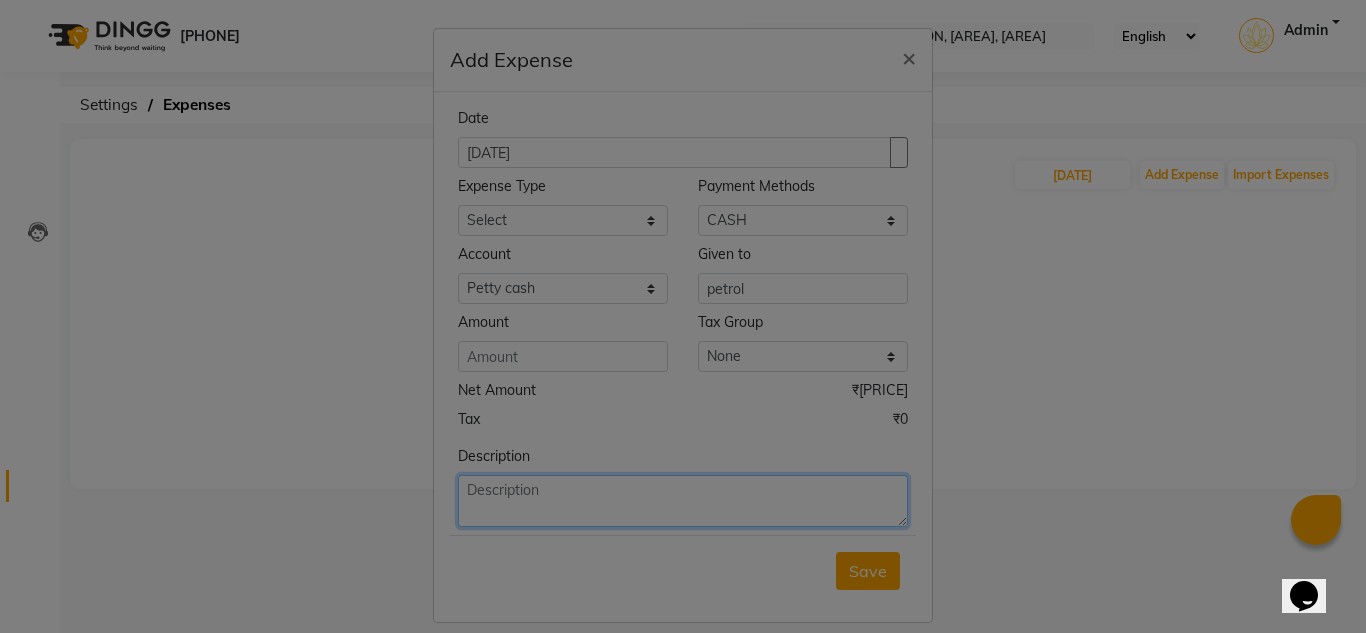 click at bounding box center (683, 501) 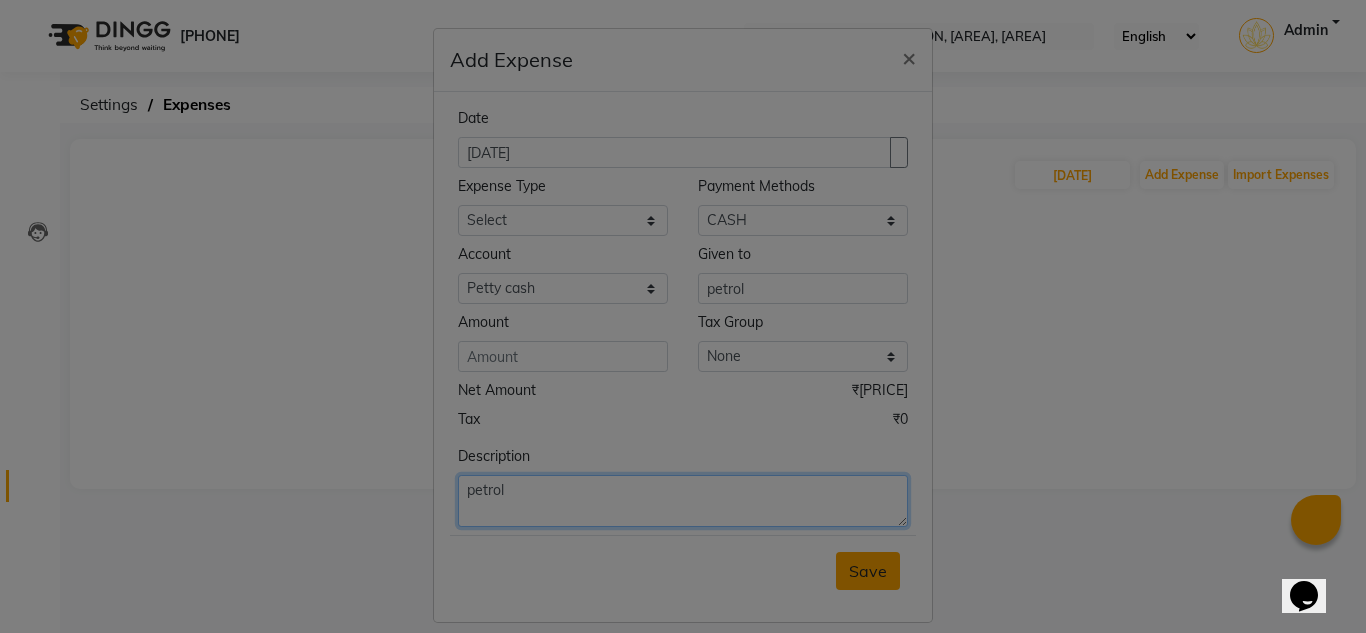 type on "petrol" 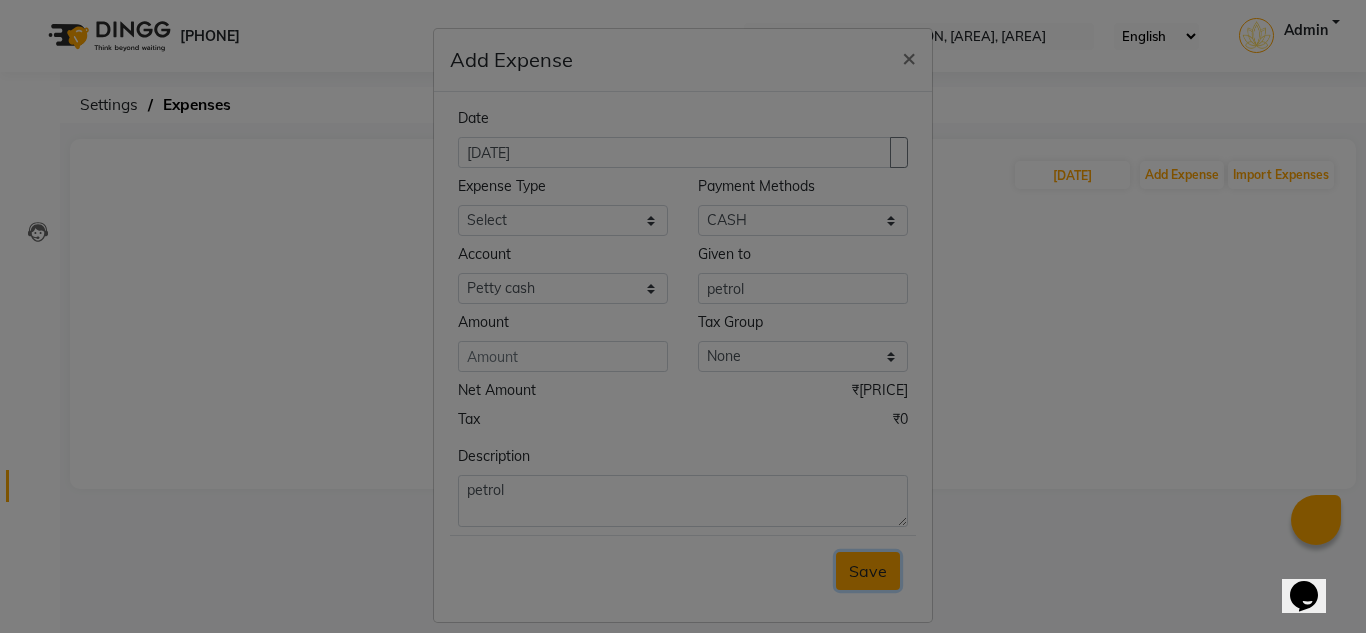click on "Save" at bounding box center [868, 571] 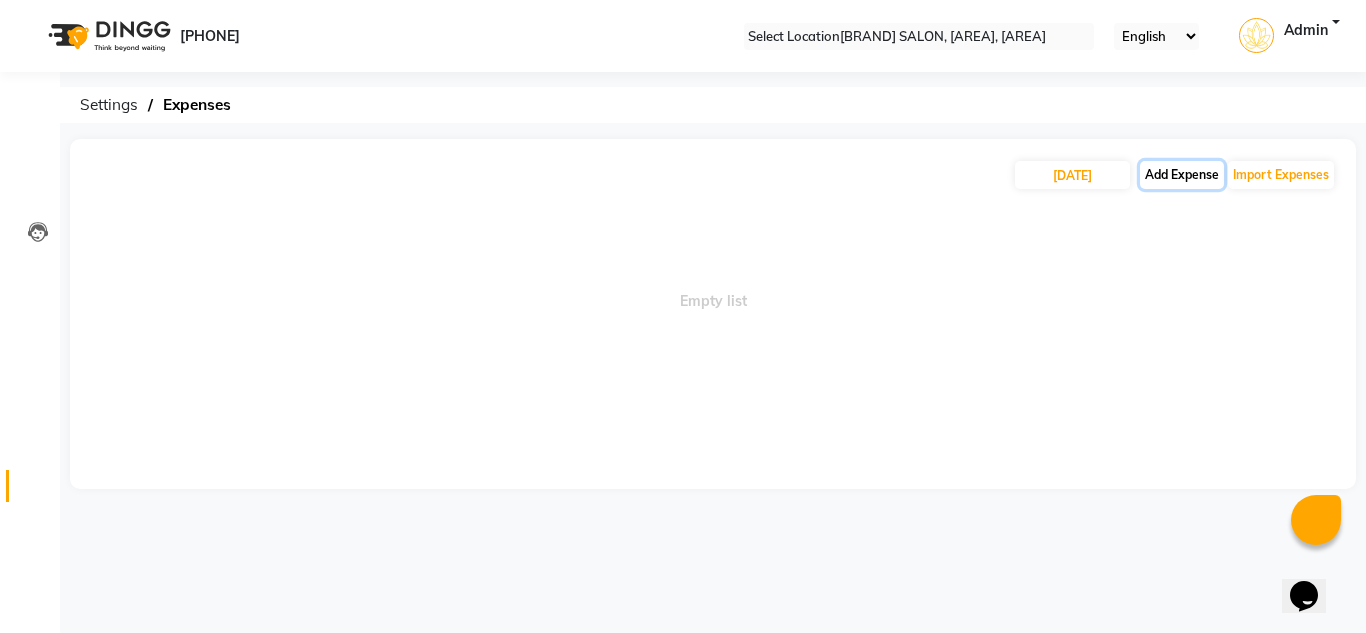 click on "Add Expense" at bounding box center [1182, 175] 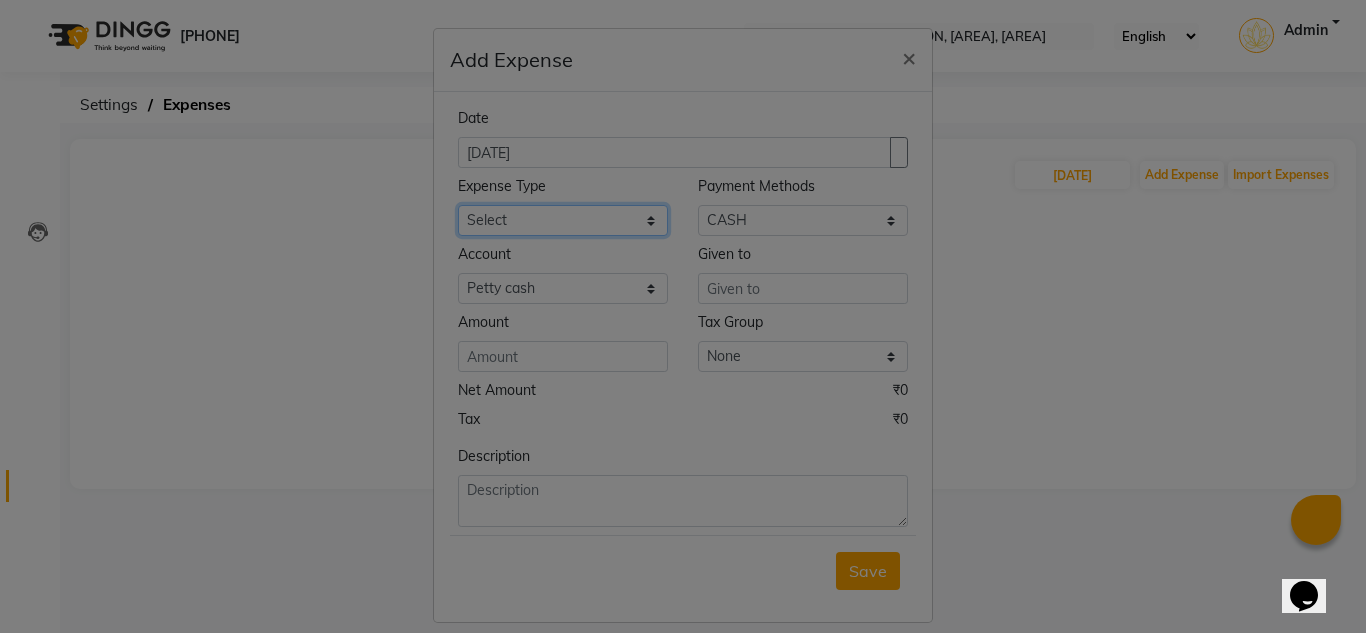click on "Select Advance Salary Asianet GIGAFiber Bank charges Building Rent Cash transfer to bank Cash transfer to hub Client Snacks Clinical charges Customer Balance drinking water Electricity Bill Equipment Food Exp Fuel Incentive Insurance International purchase Ladies Mess Gas Ladies Mess Rent Loan Repayment Maintenance Marketing milk exp Miscellaneous Mobile Recharge News Paper Other Pantry Product provision for salon Rent REPARING CHARGES Salary Staff Snacks Staionary Tea & Refreshment TRAVEL EXP Utilities WASTE" at bounding box center (563, 220) 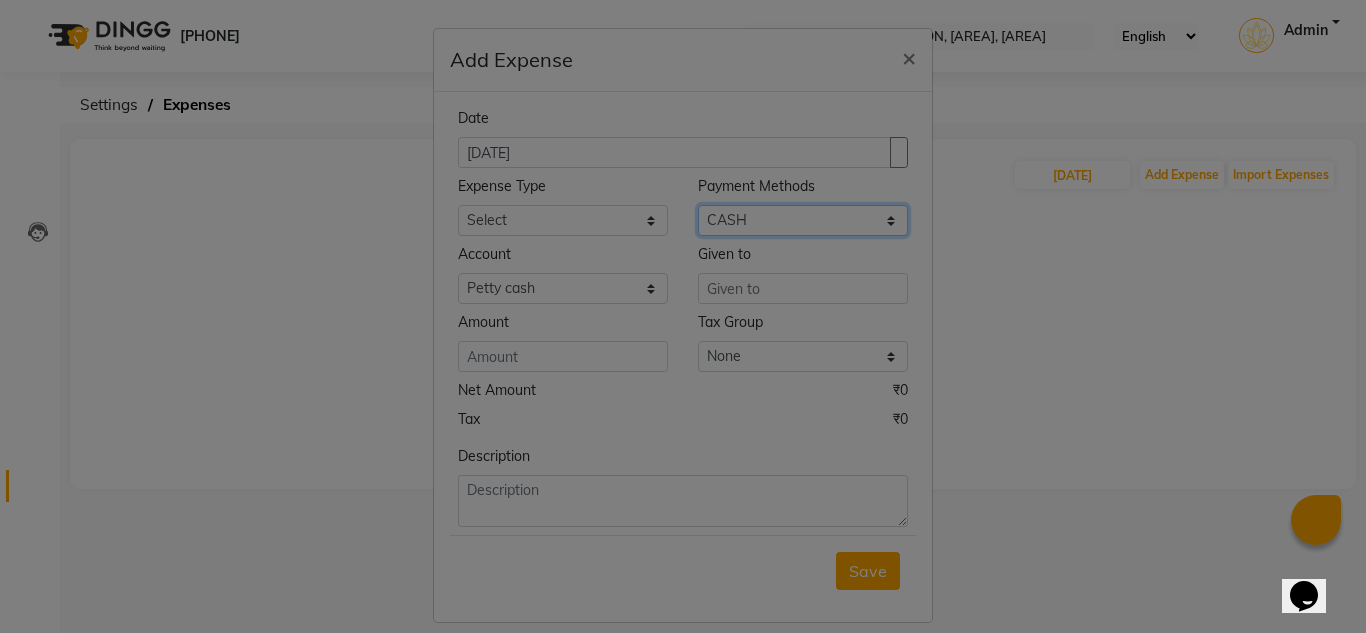 click on "Select CARD UPI CASH" at bounding box center [803, 220] 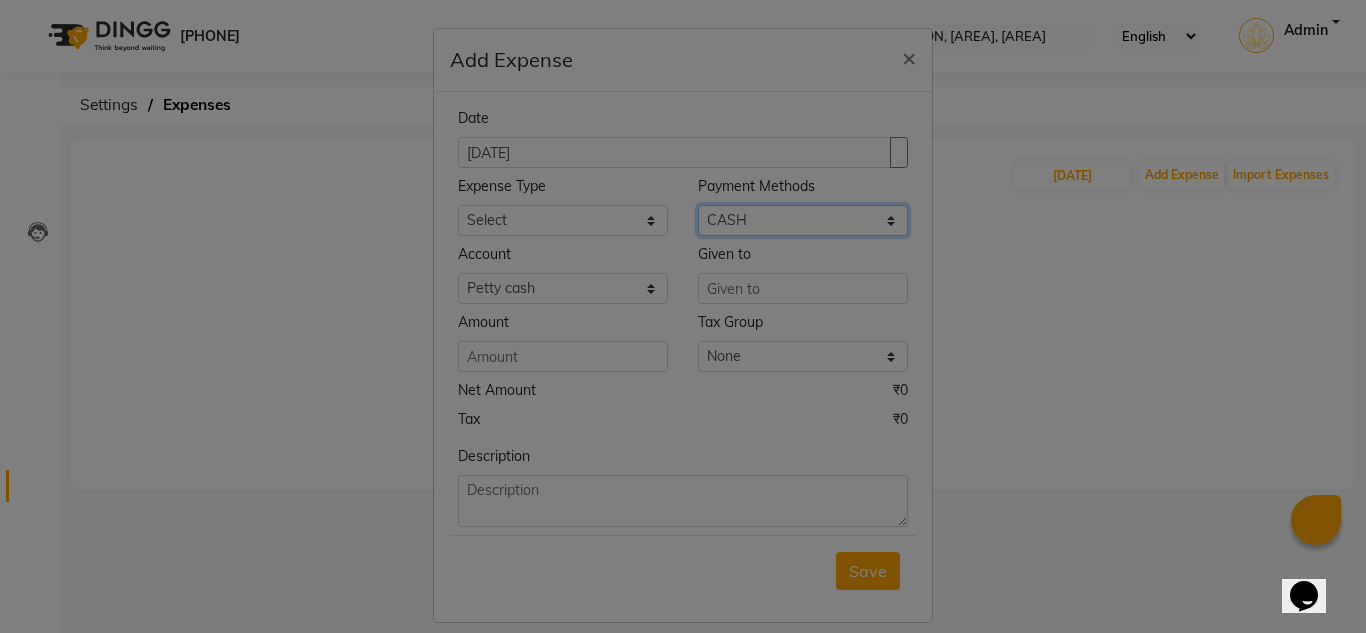 click on "Select CARD UPI CASH" at bounding box center (803, 220) 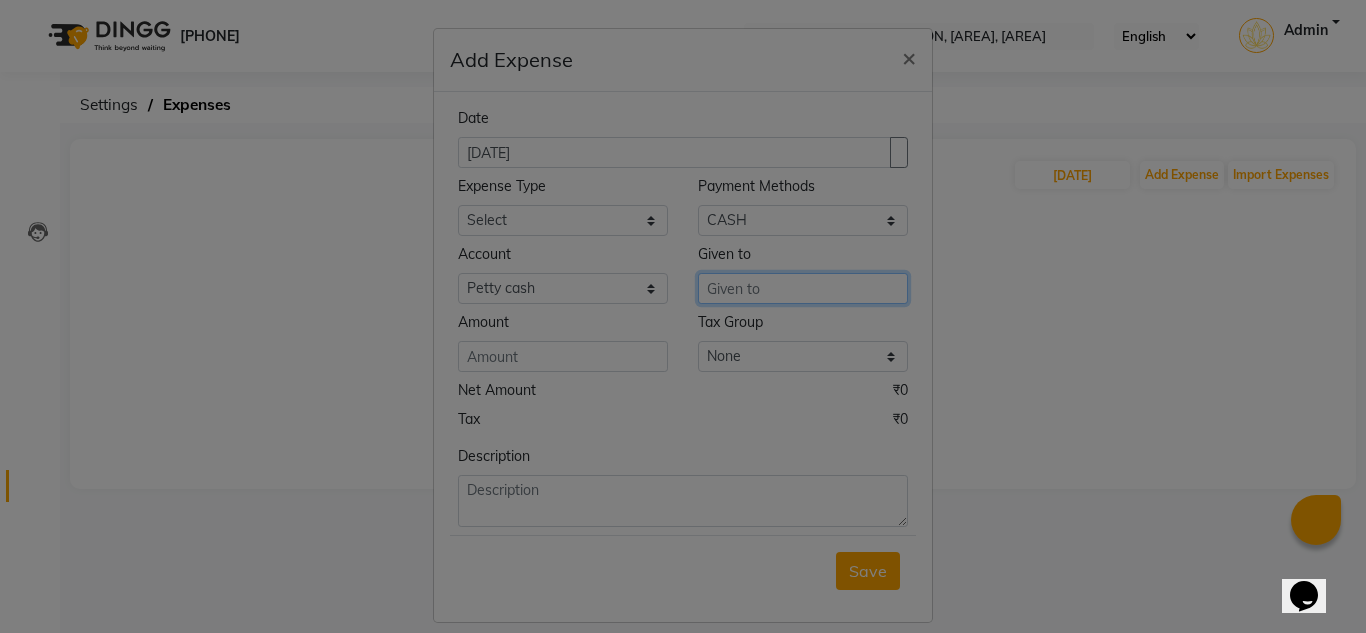 click at bounding box center [803, 288] 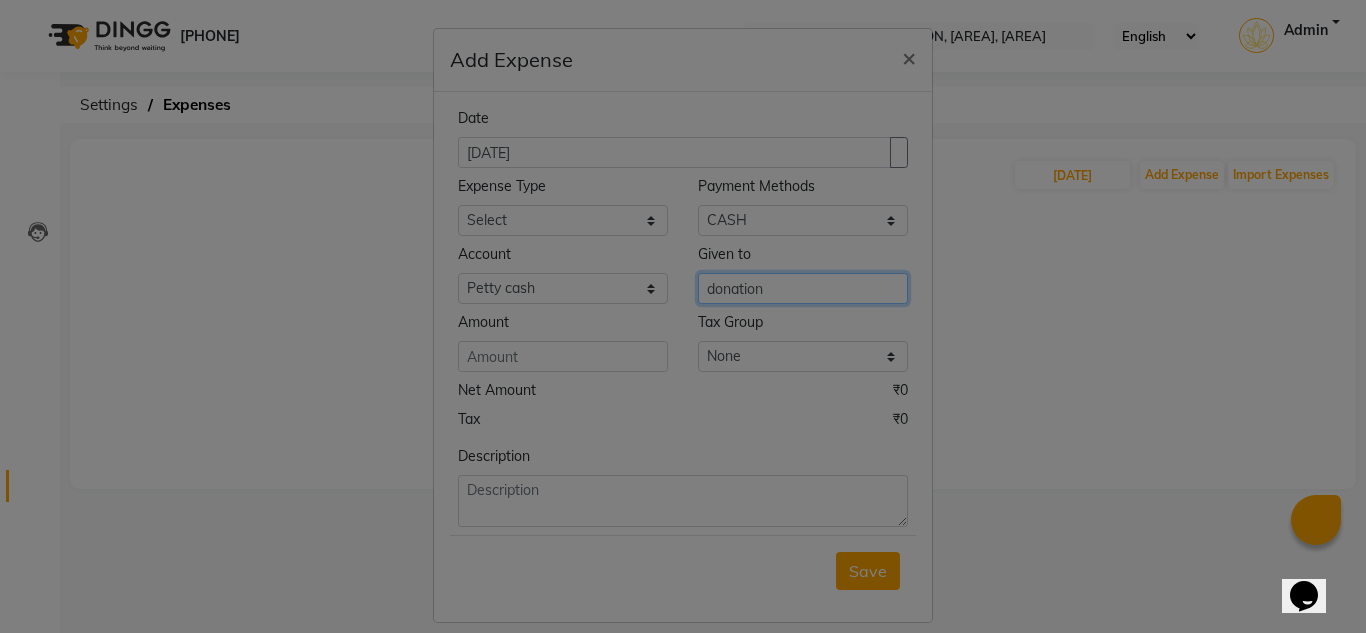 type on "donation" 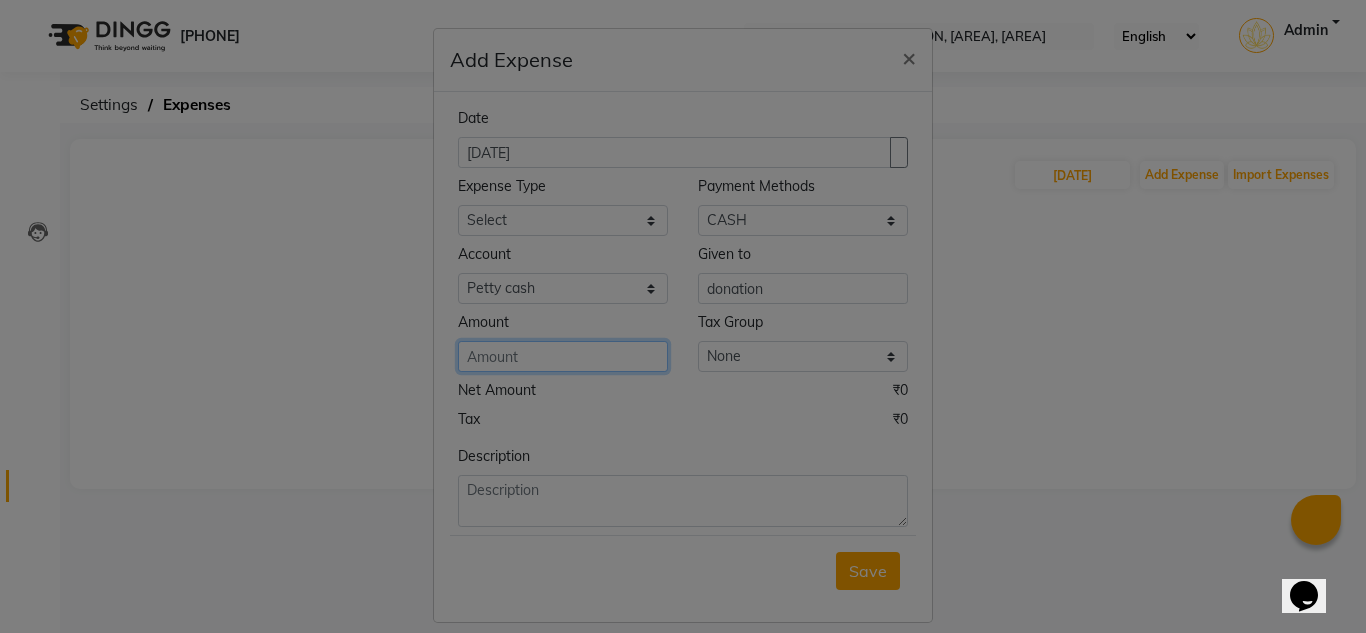 click at bounding box center (563, 356) 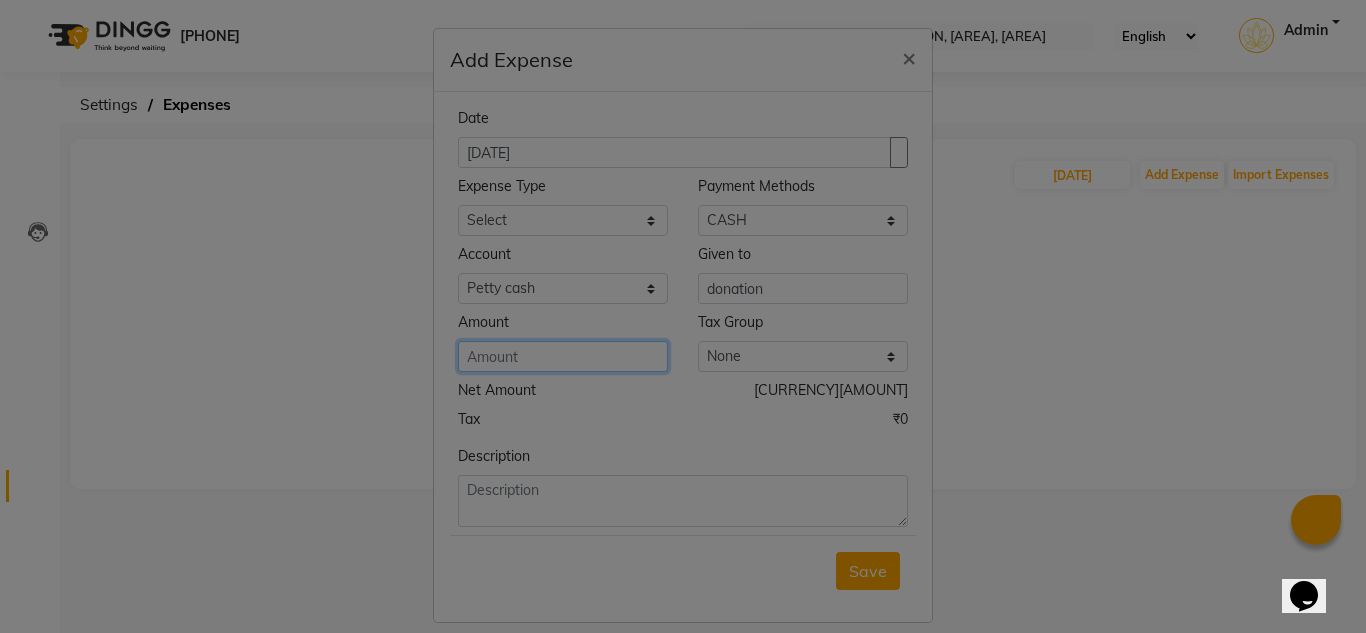 type on "[NUMBER]" 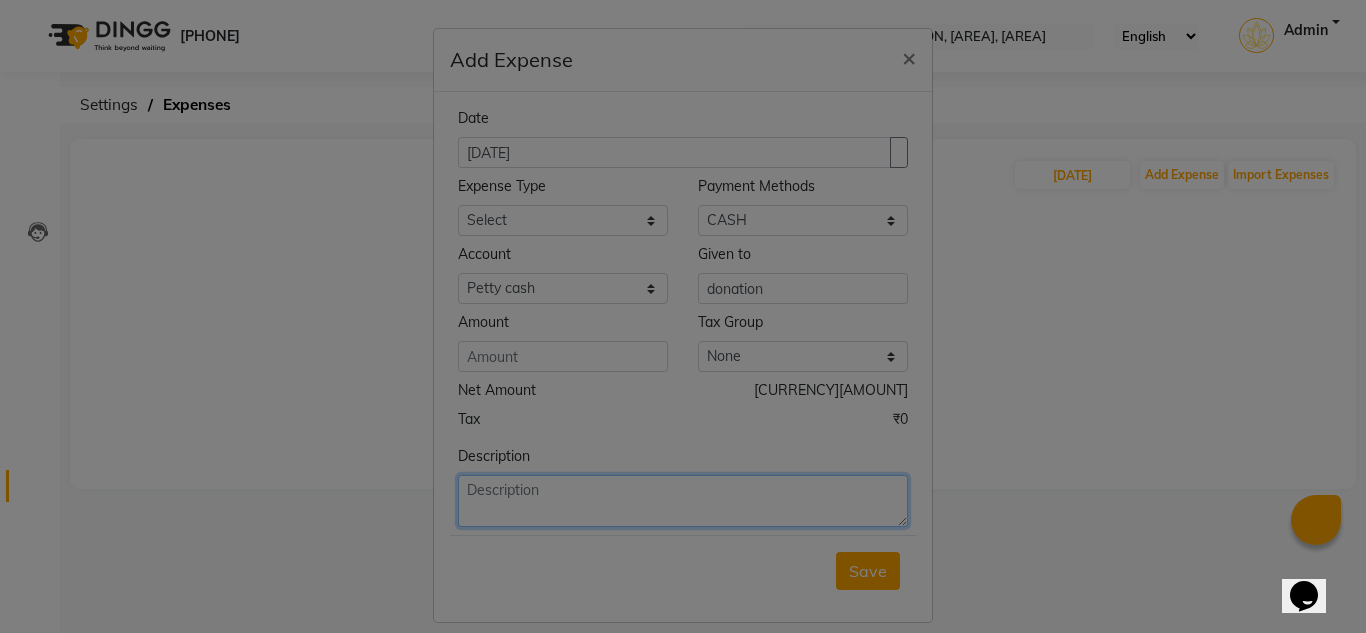 click at bounding box center [683, 501] 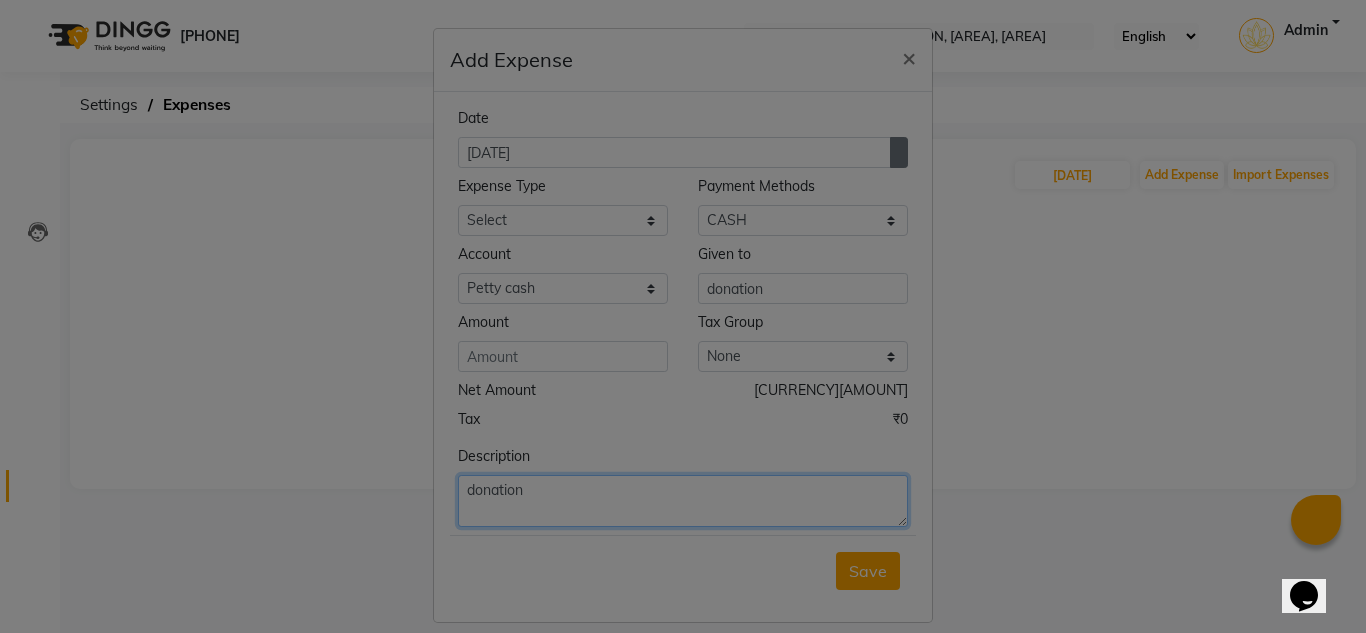 type on "donation" 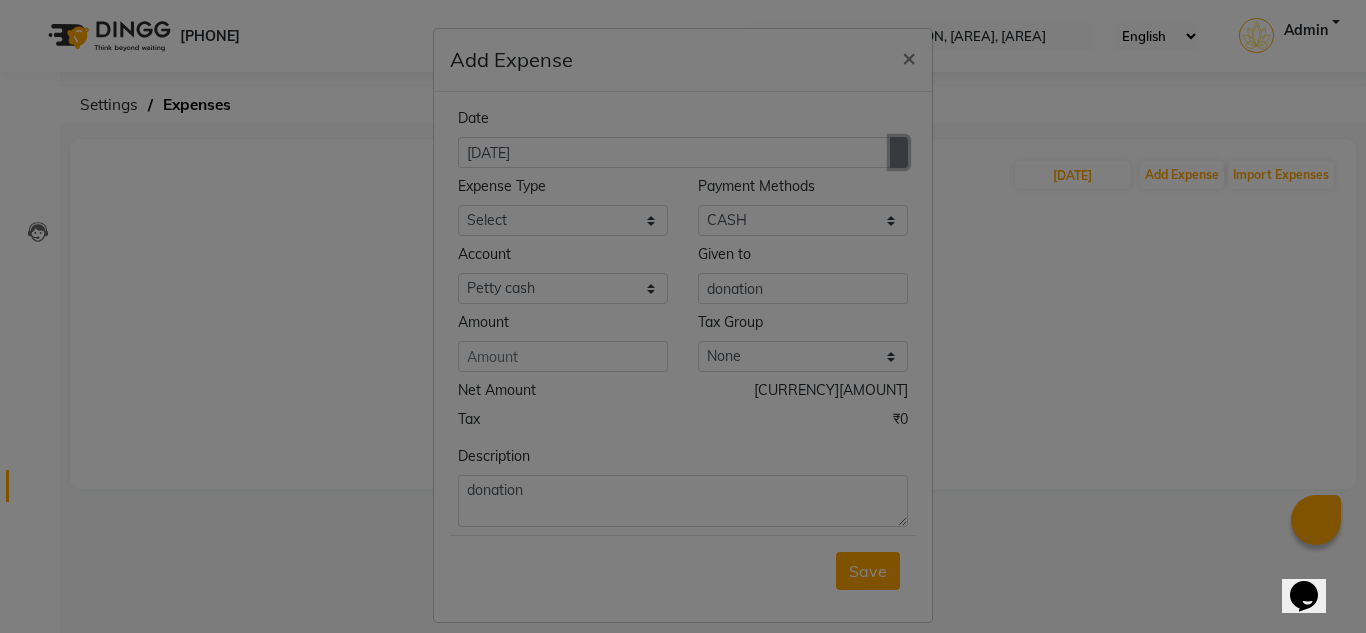 click at bounding box center [899, 152] 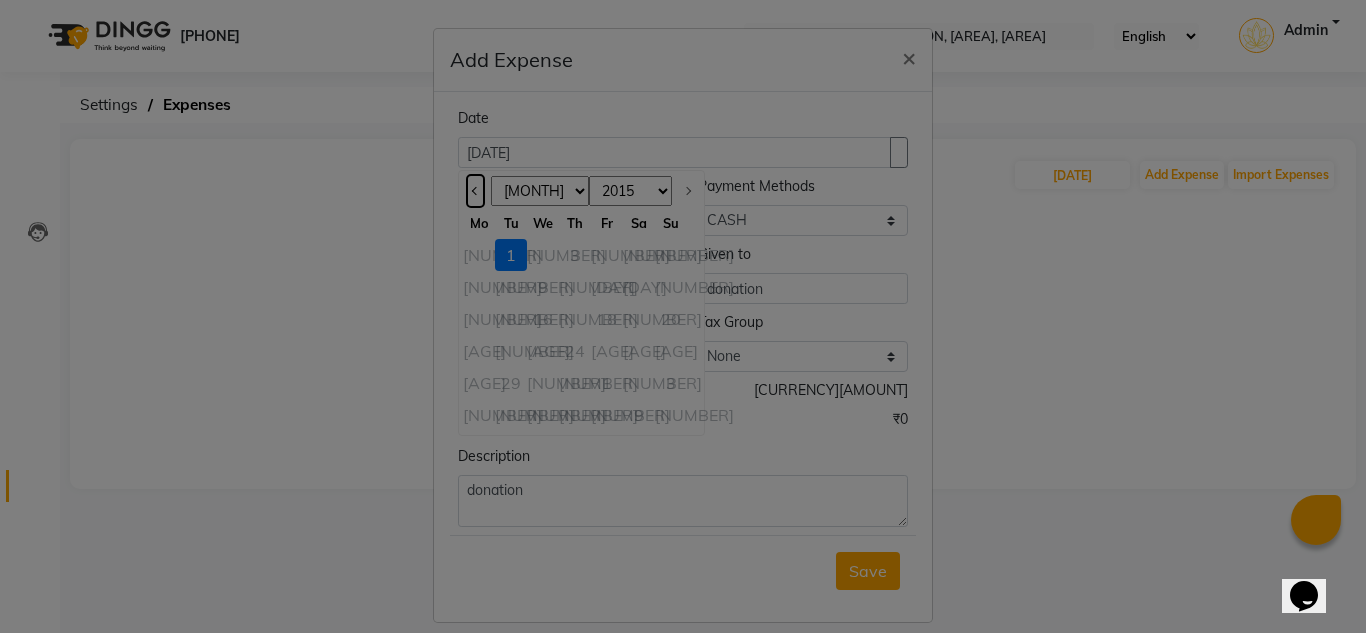 click at bounding box center [475, 191] 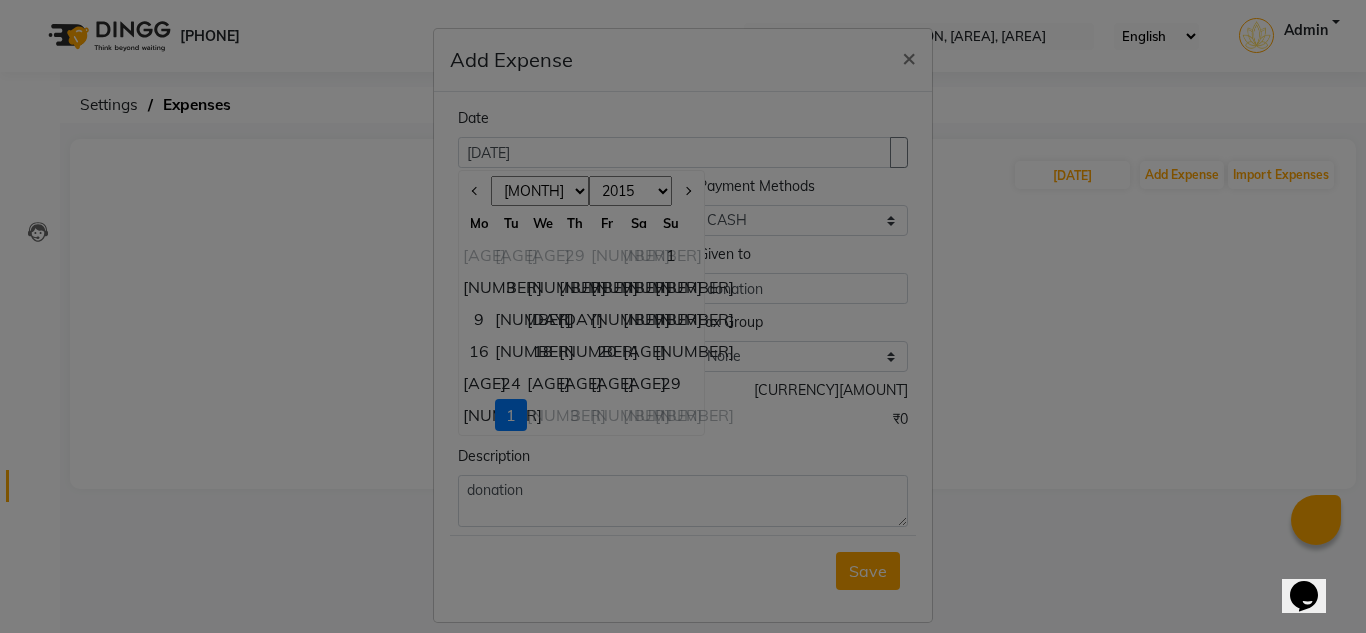 click on "[NUMBER]" at bounding box center (479, 415) 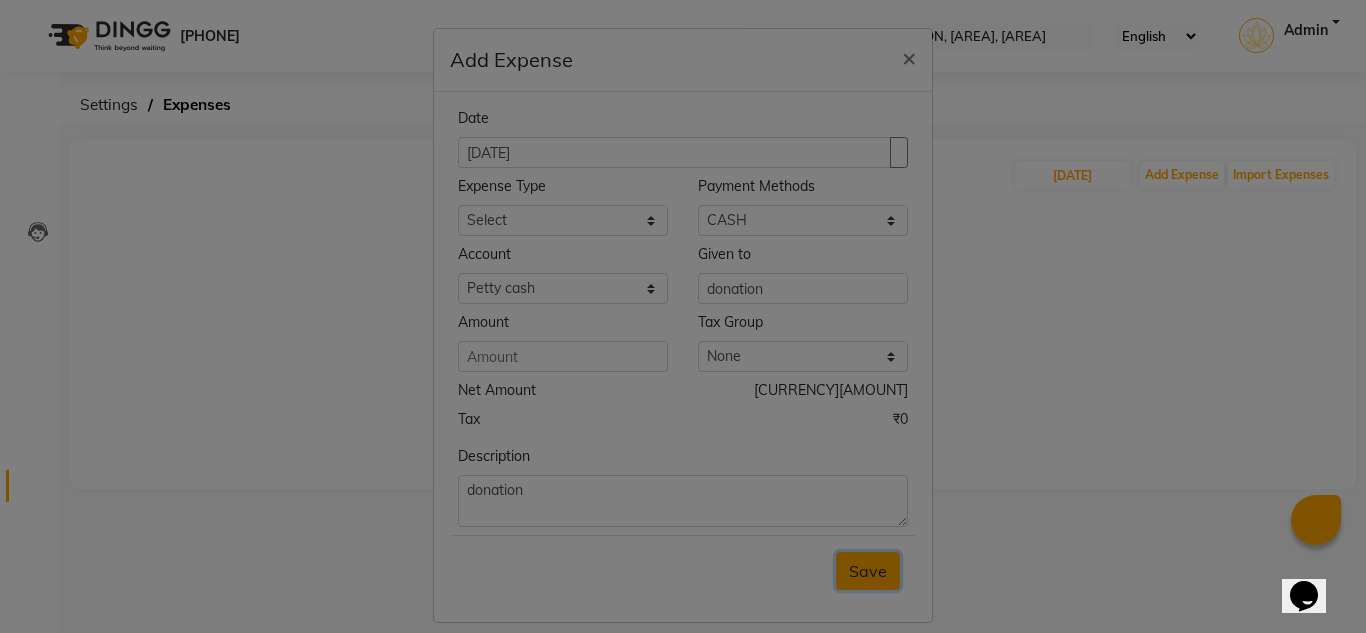 click on "Save" at bounding box center [868, 571] 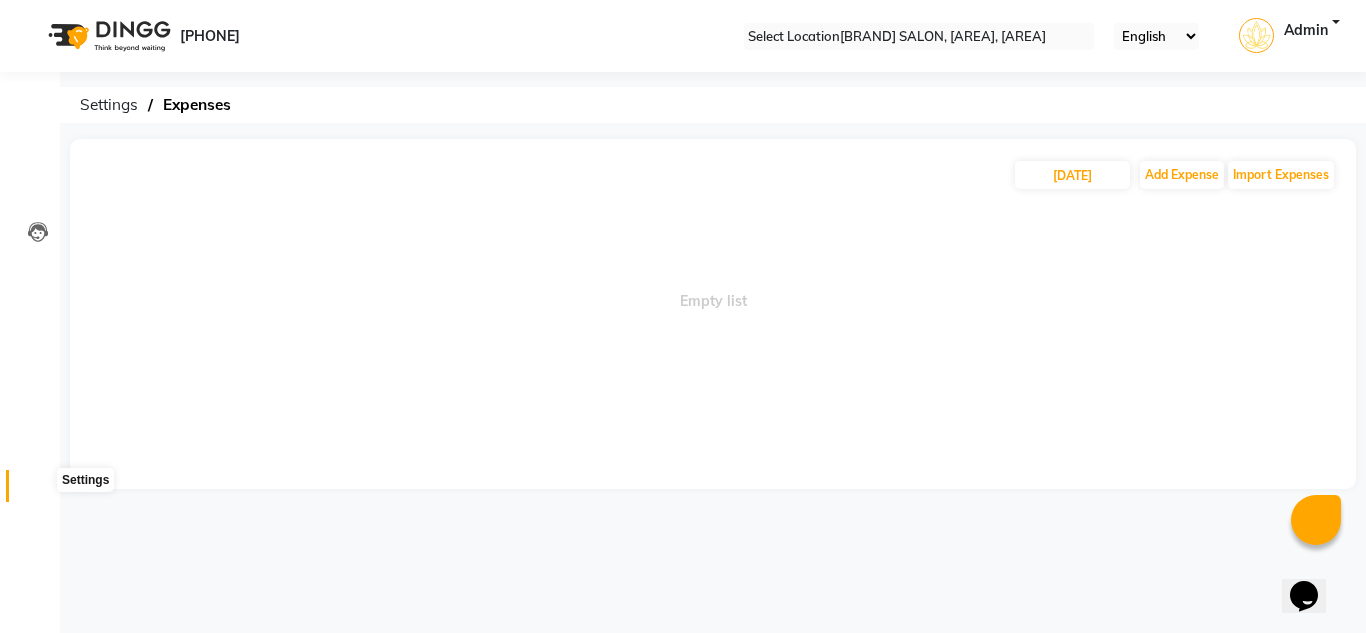 click at bounding box center [37, 491] 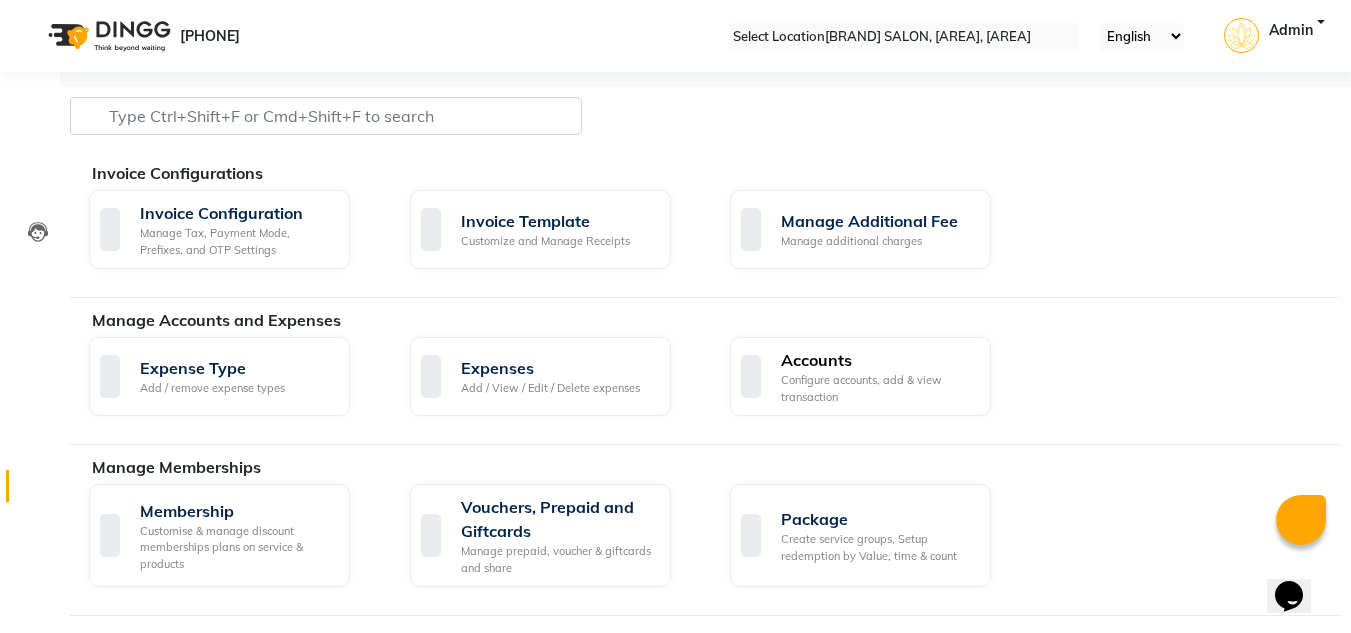 click at bounding box center (751, 376) 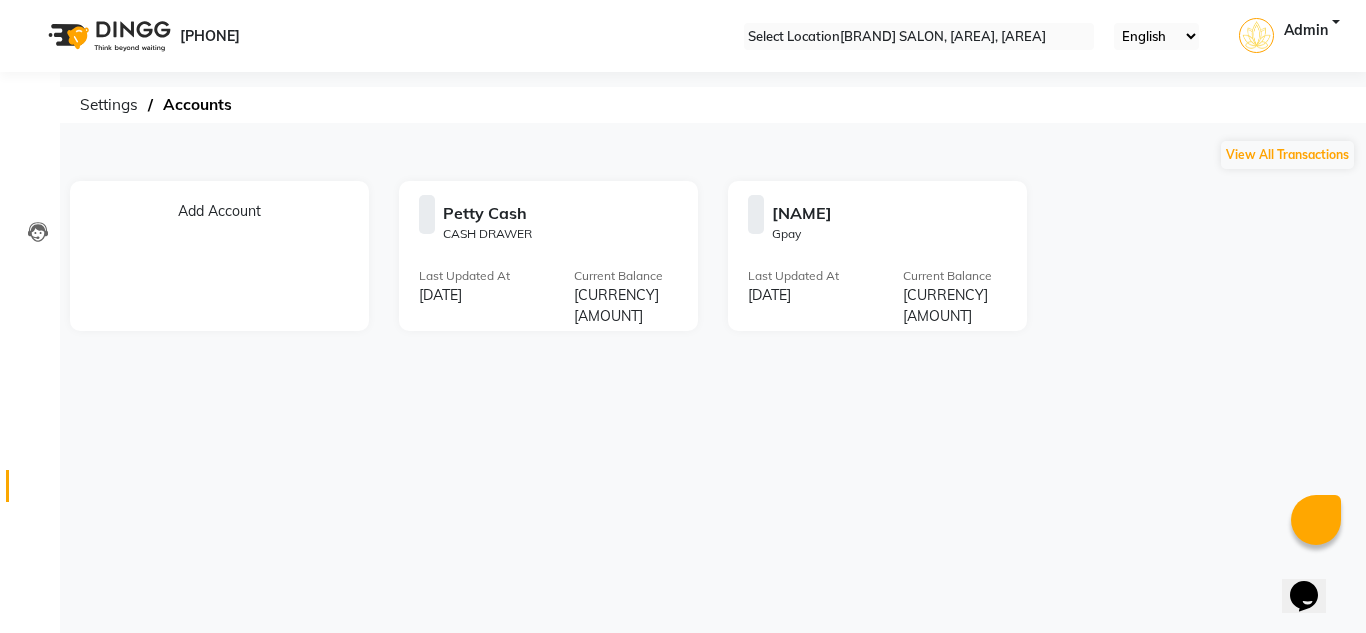 click at bounding box center (670, 216) 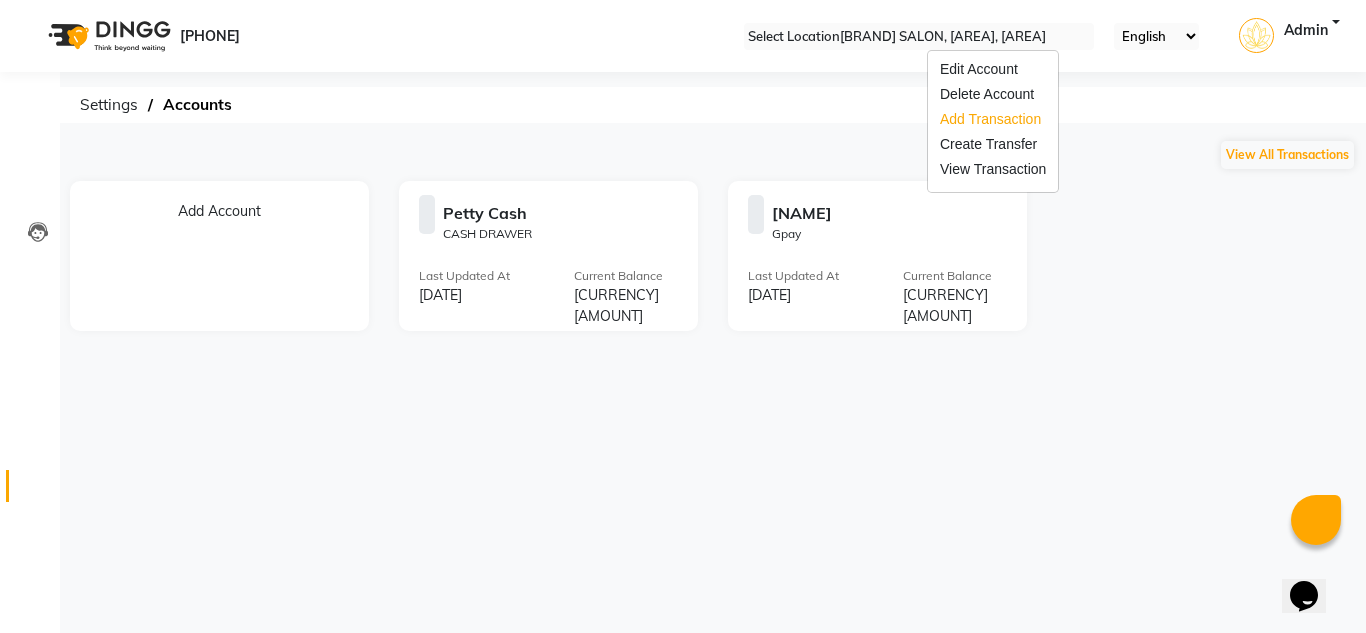 click on "Add Transaction" at bounding box center (993, 119) 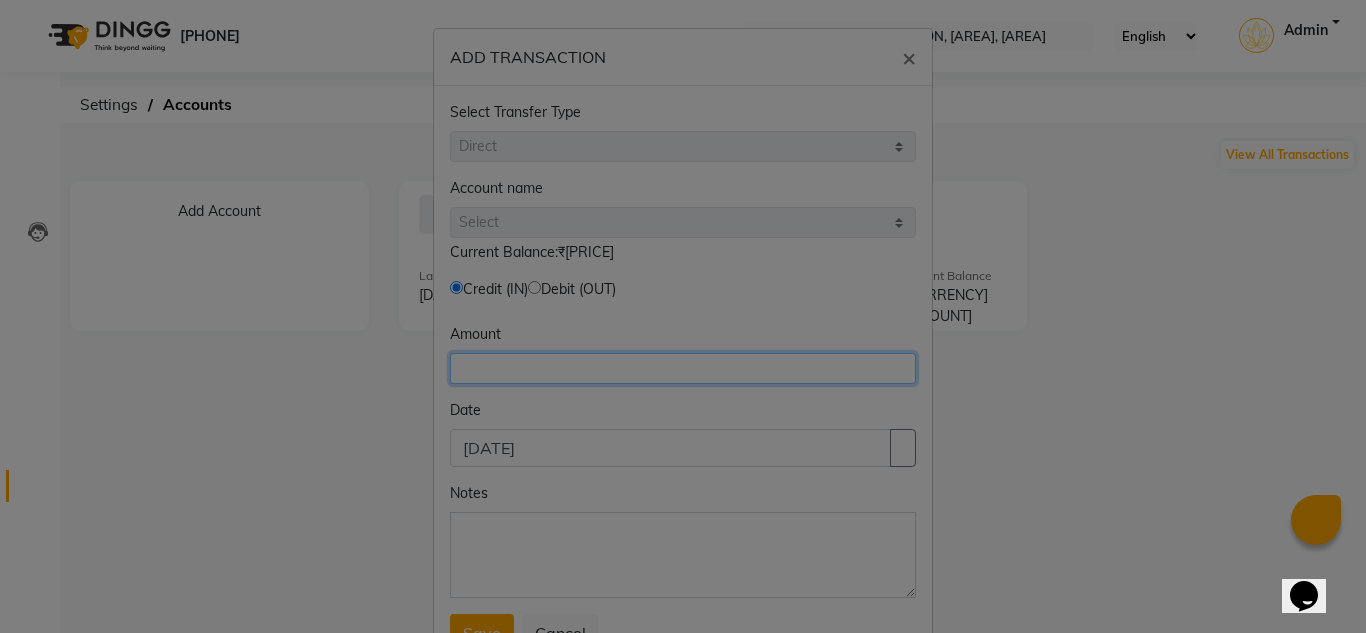 click at bounding box center (683, 368) 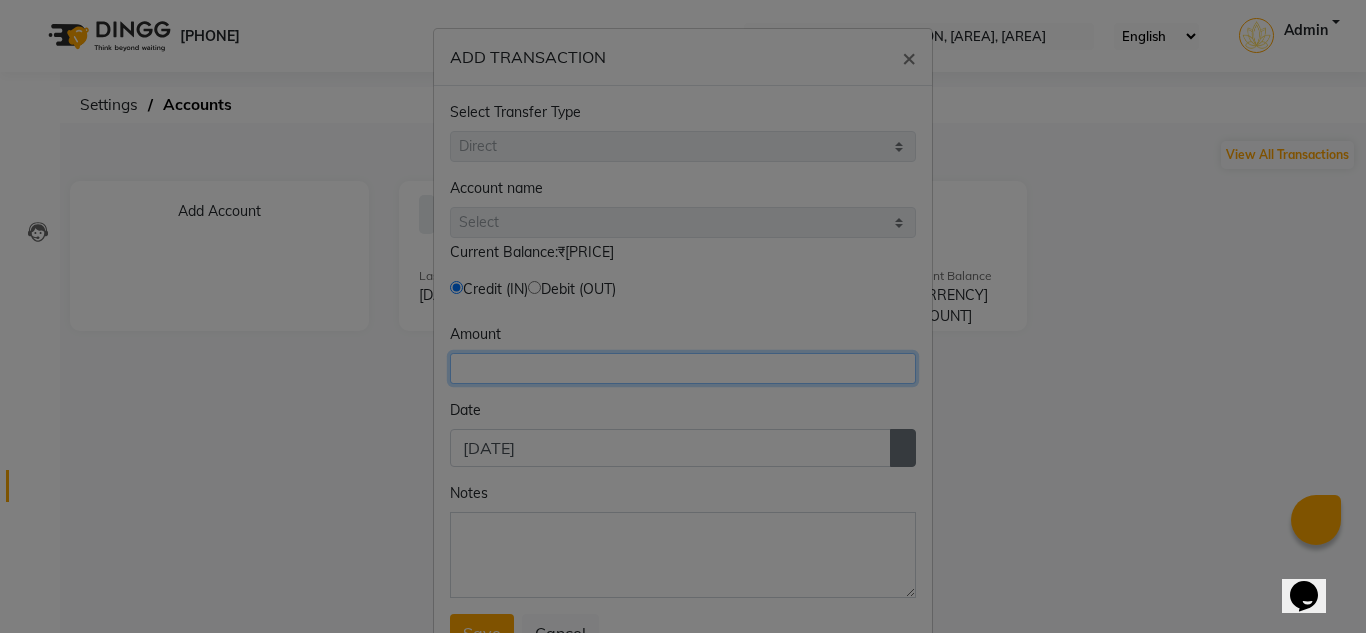 type on "[PRICE]" 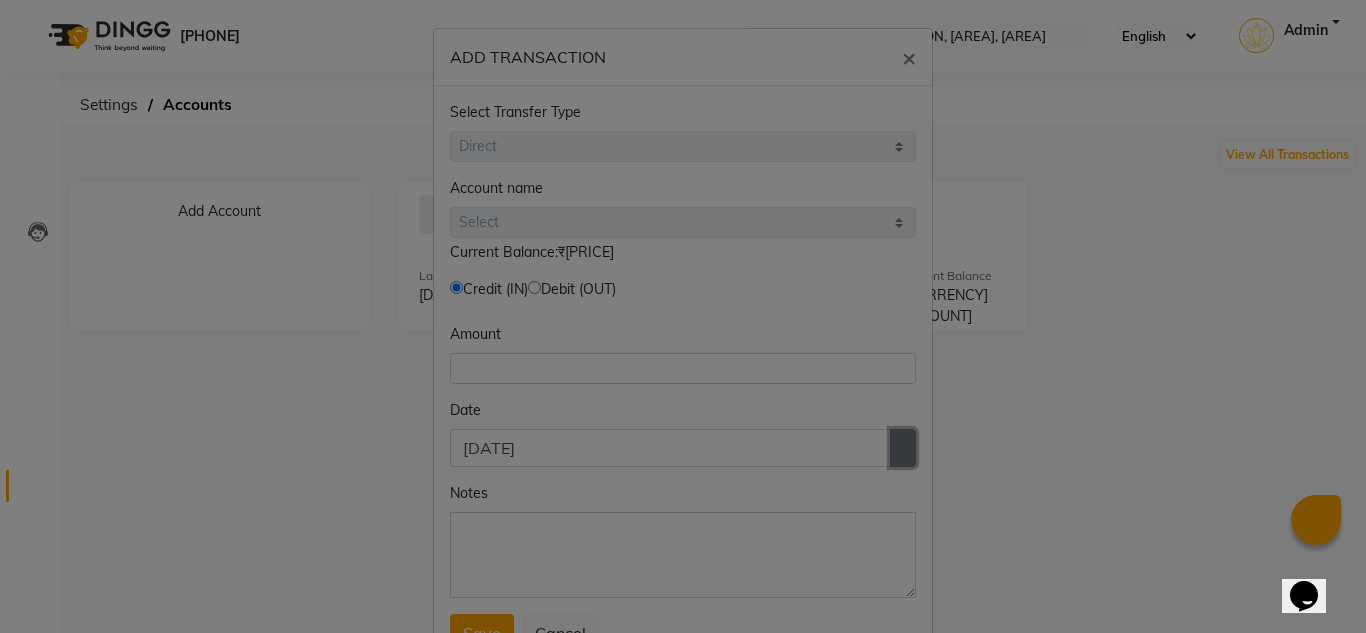 click at bounding box center [903, 448] 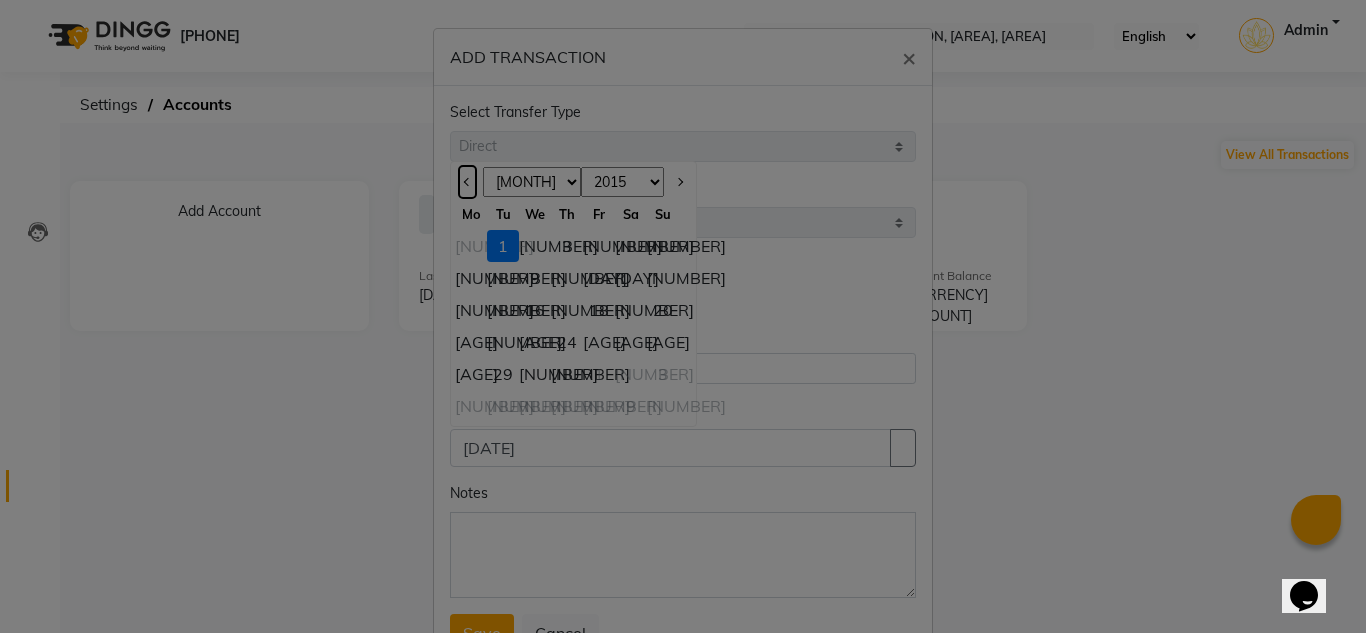 click at bounding box center (467, 182) 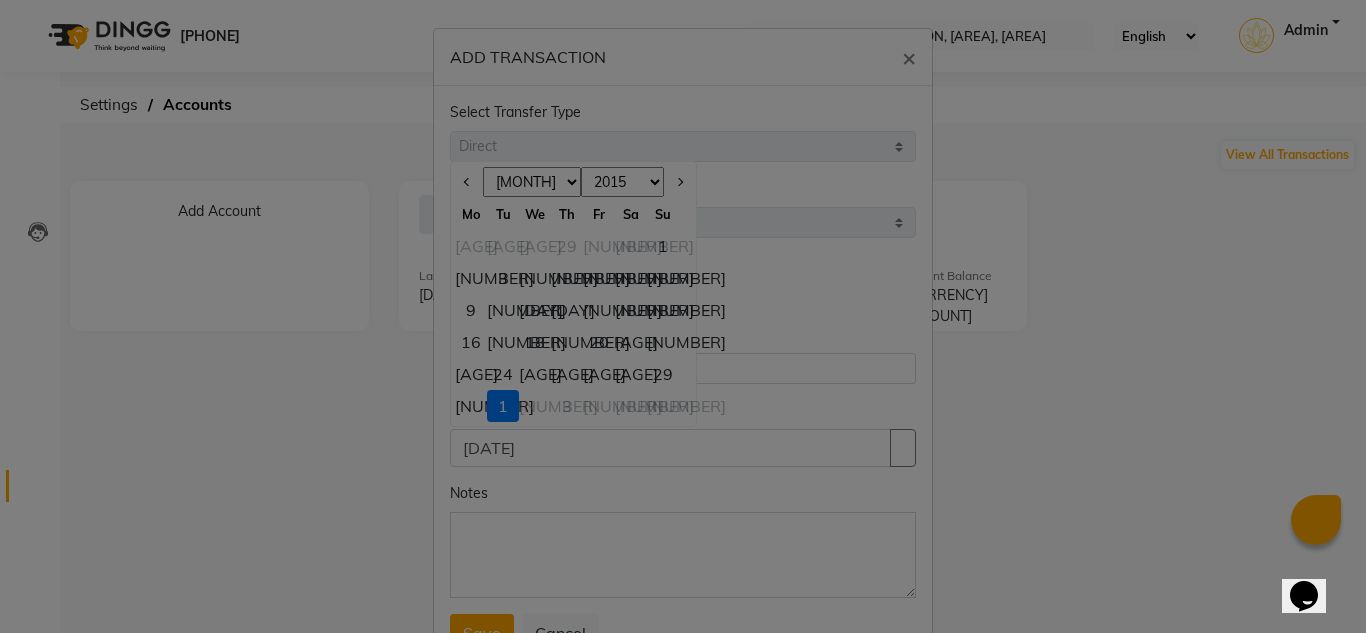 click on "[NUMBER]" at bounding box center (471, 406) 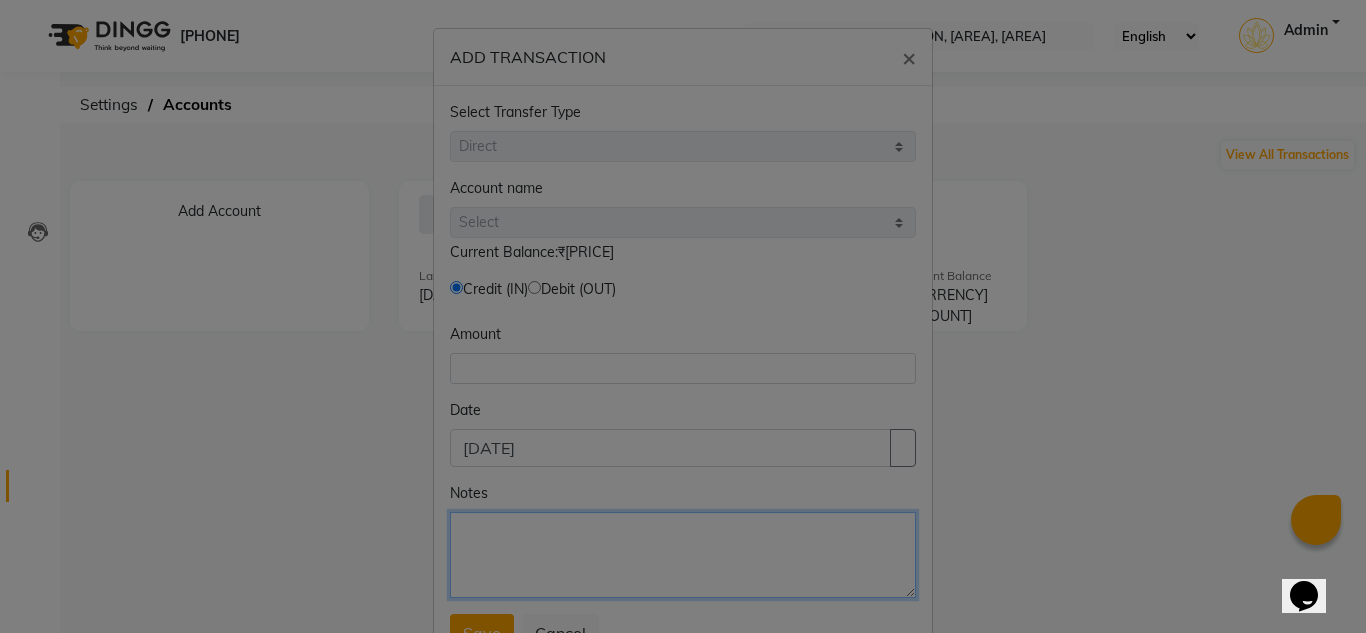 click on "Notes" at bounding box center [683, 555] 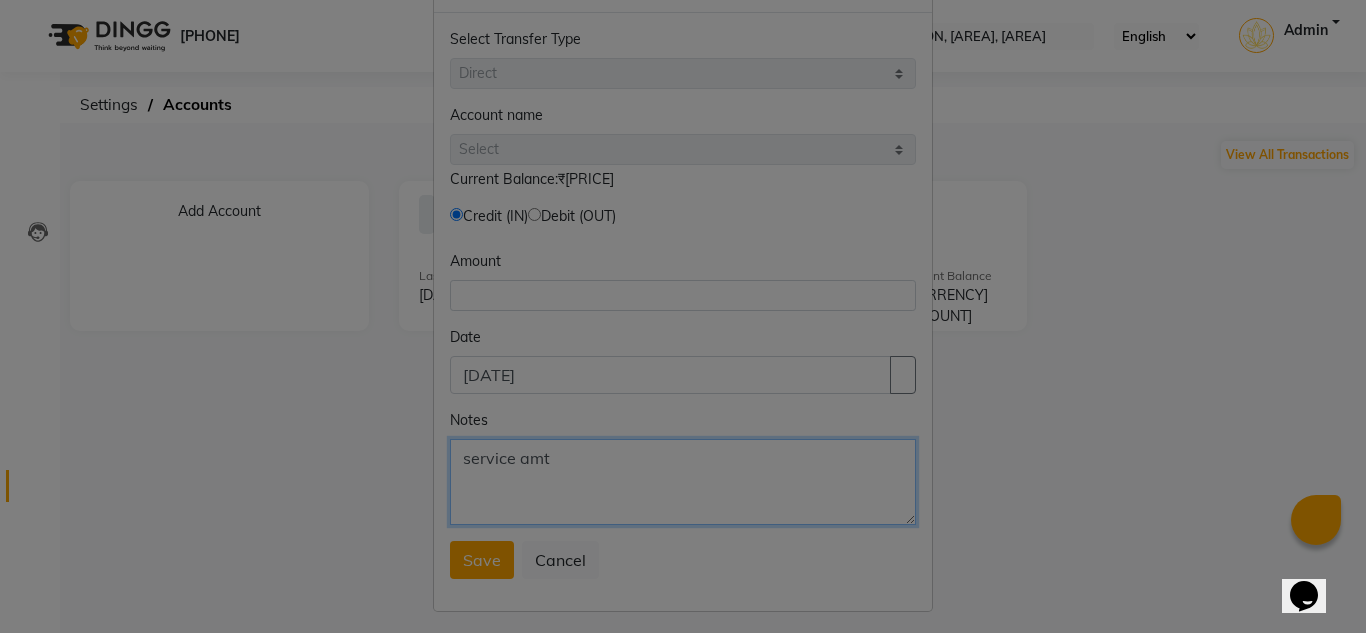 scroll, scrollTop: 74, scrollLeft: 0, axis: vertical 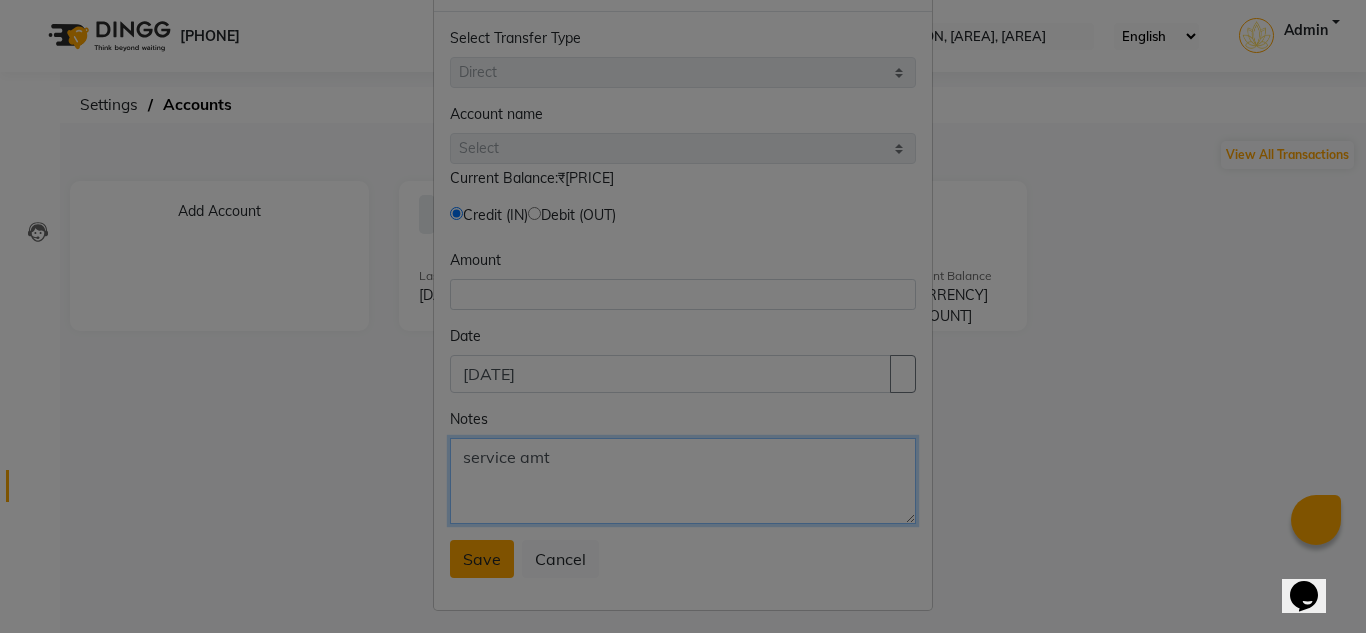 type on "service amt" 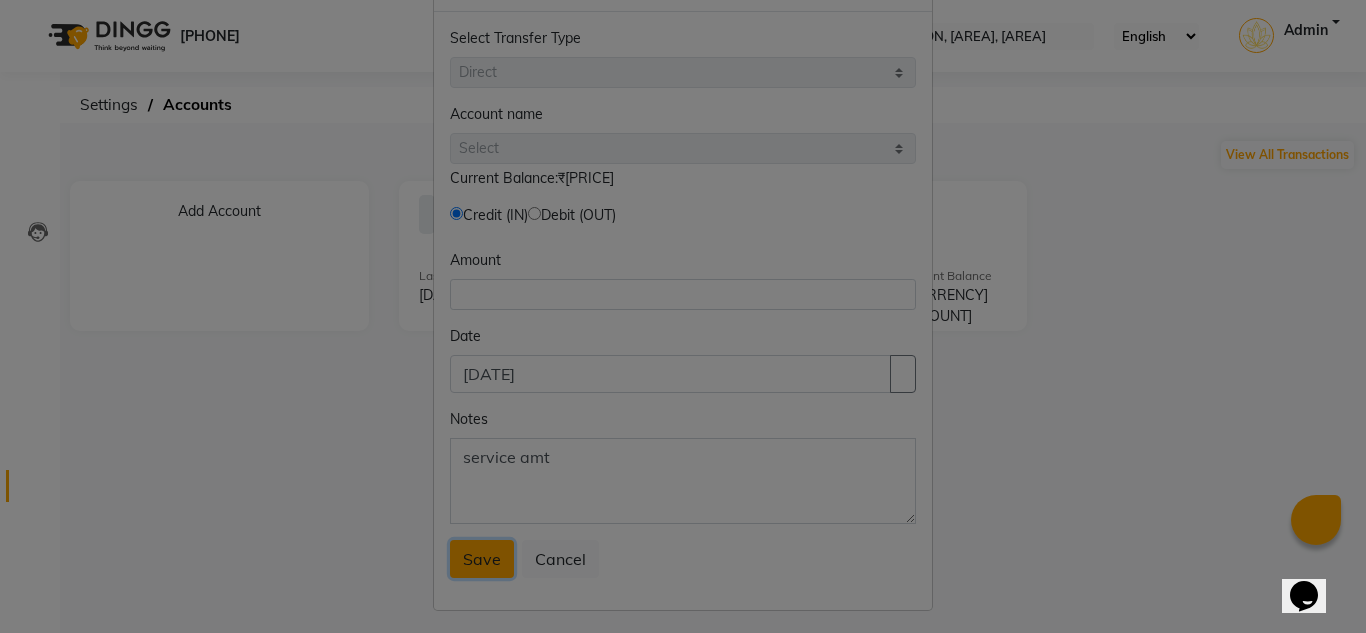 click on "Save" at bounding box center [482, 559] 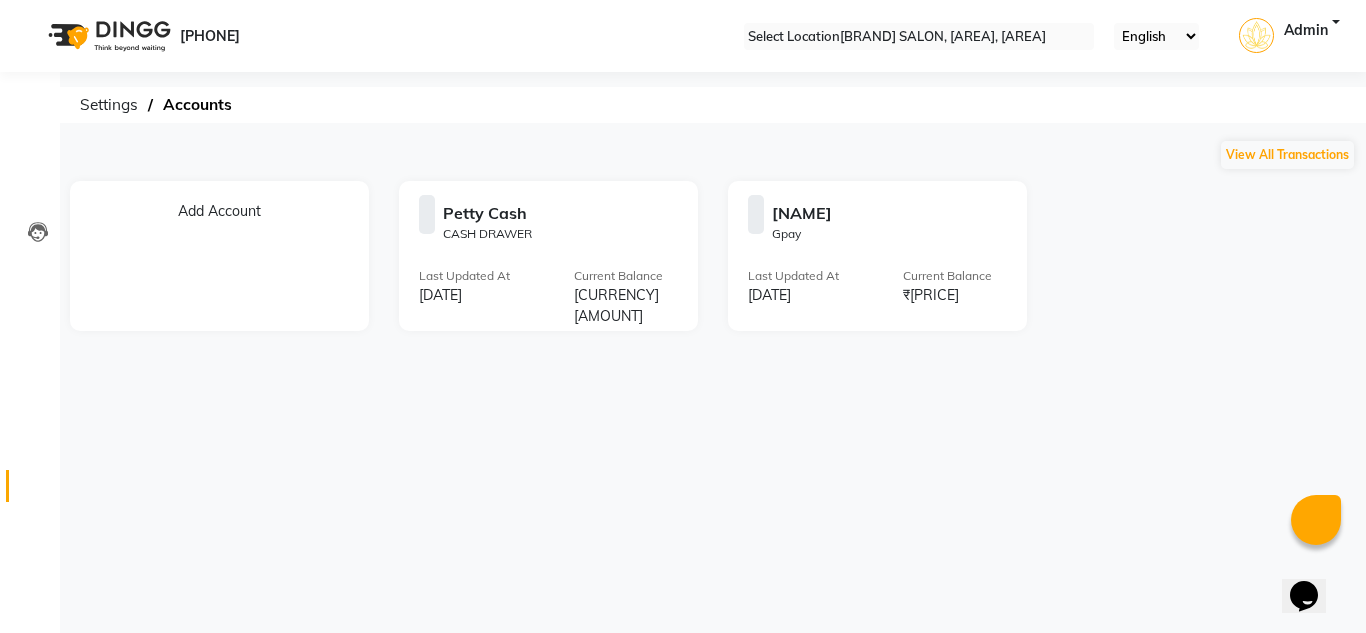 click at bounding box center (670, 216) 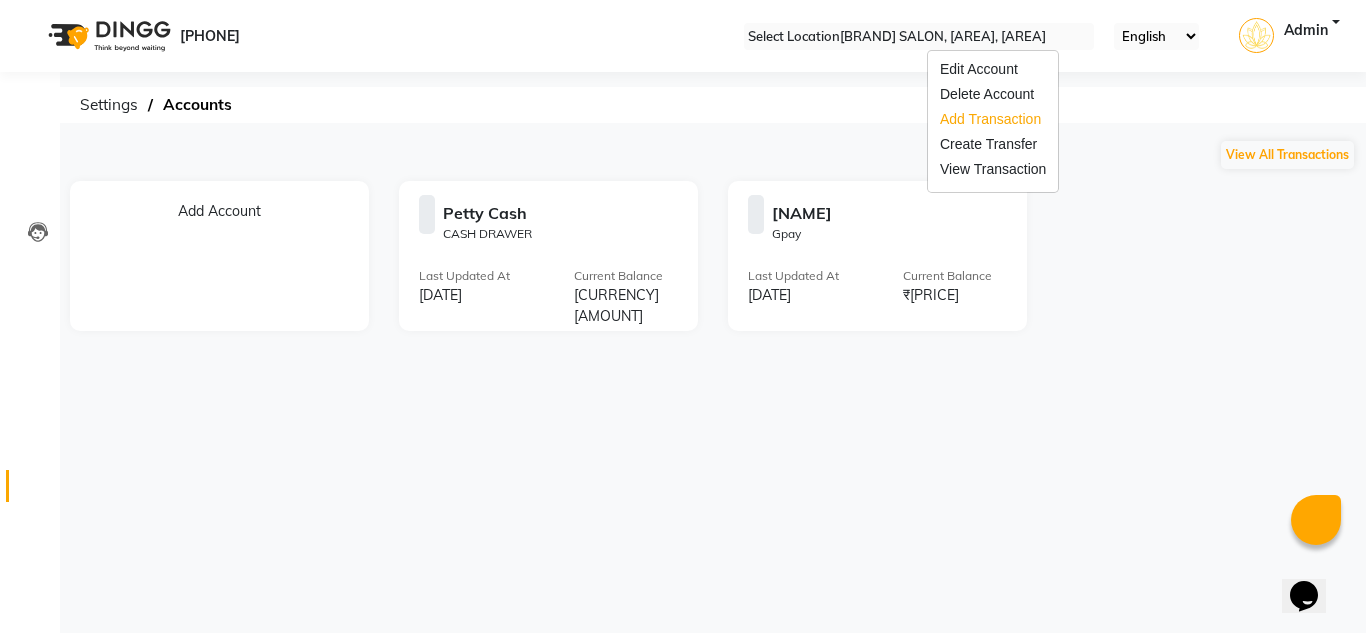 click on "Add Transaction" at bounding box center [993, 119] 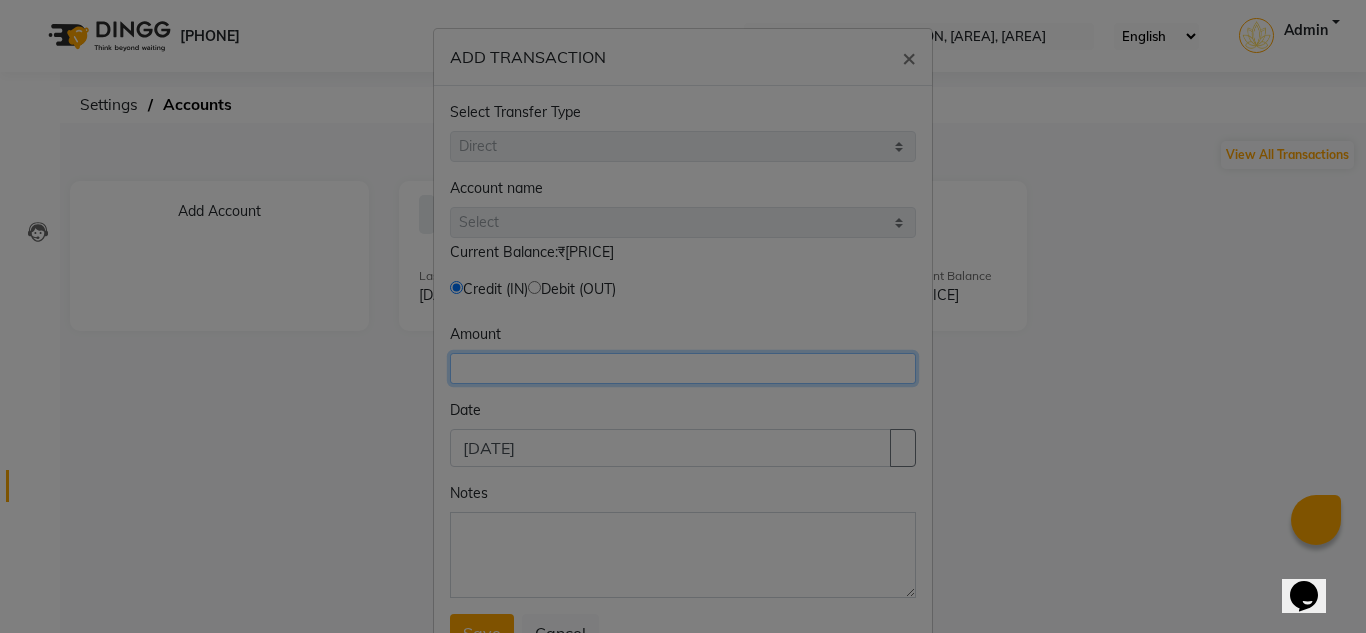 click at bounding box center [683, 368] 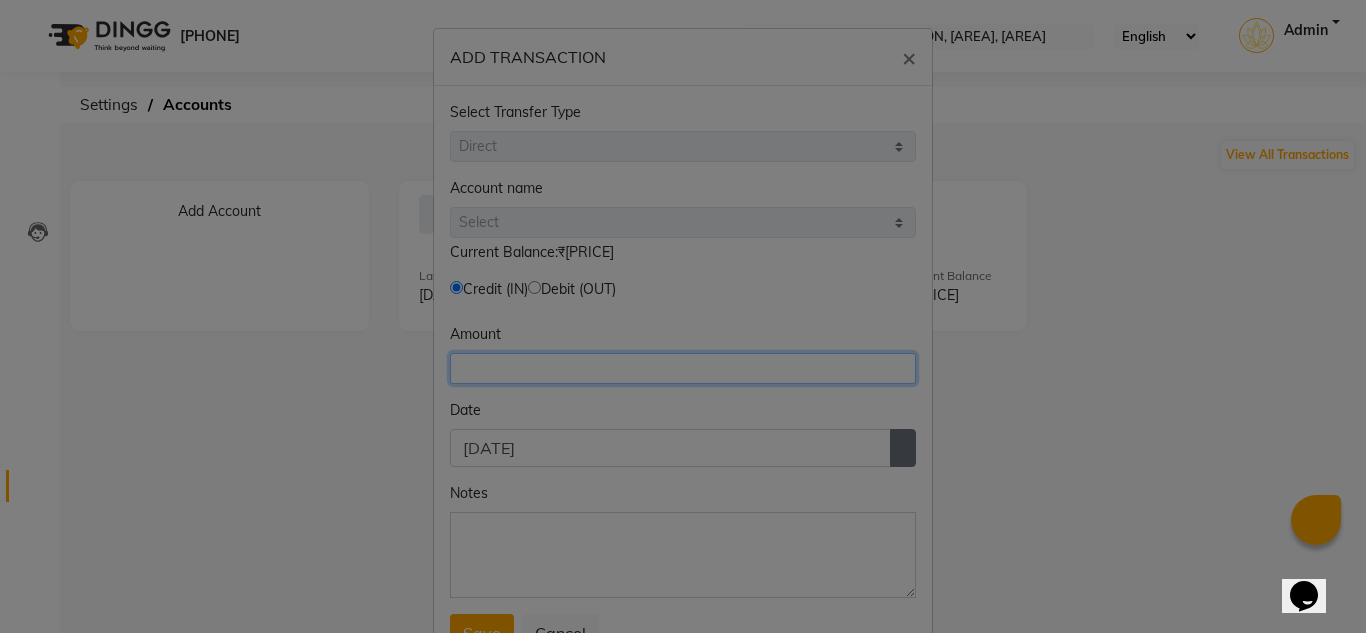 type on "[PRICE]" 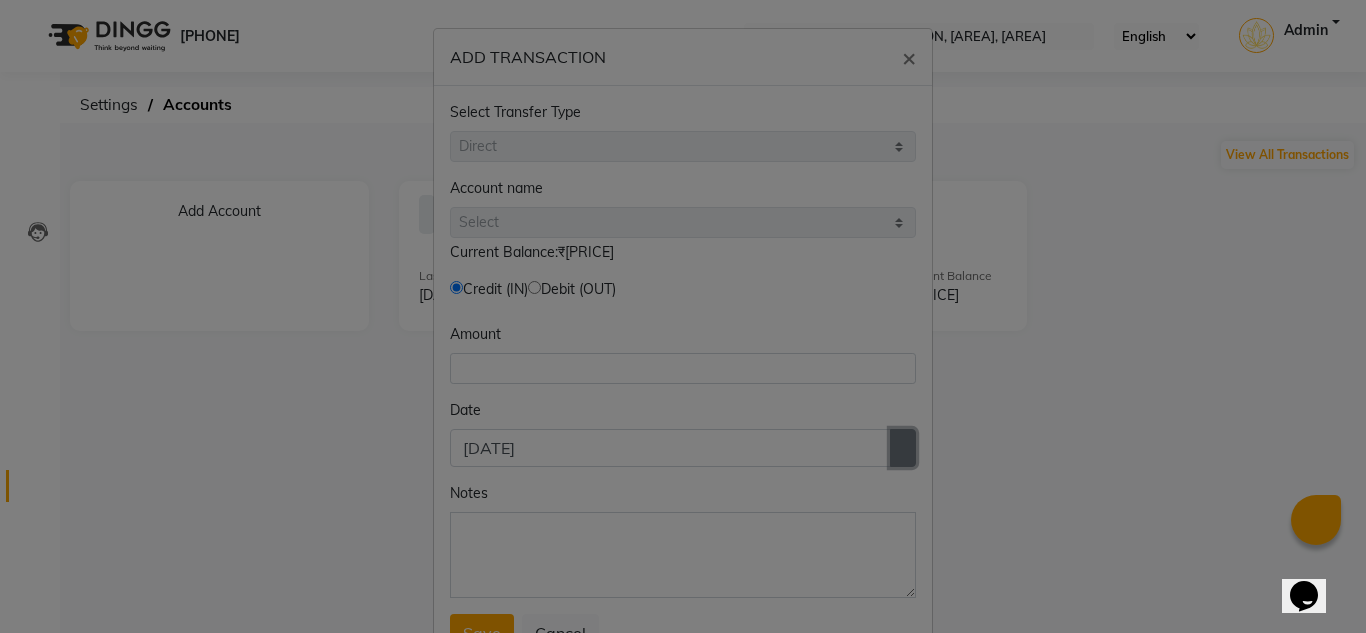 click at bounding box center [903, 448] 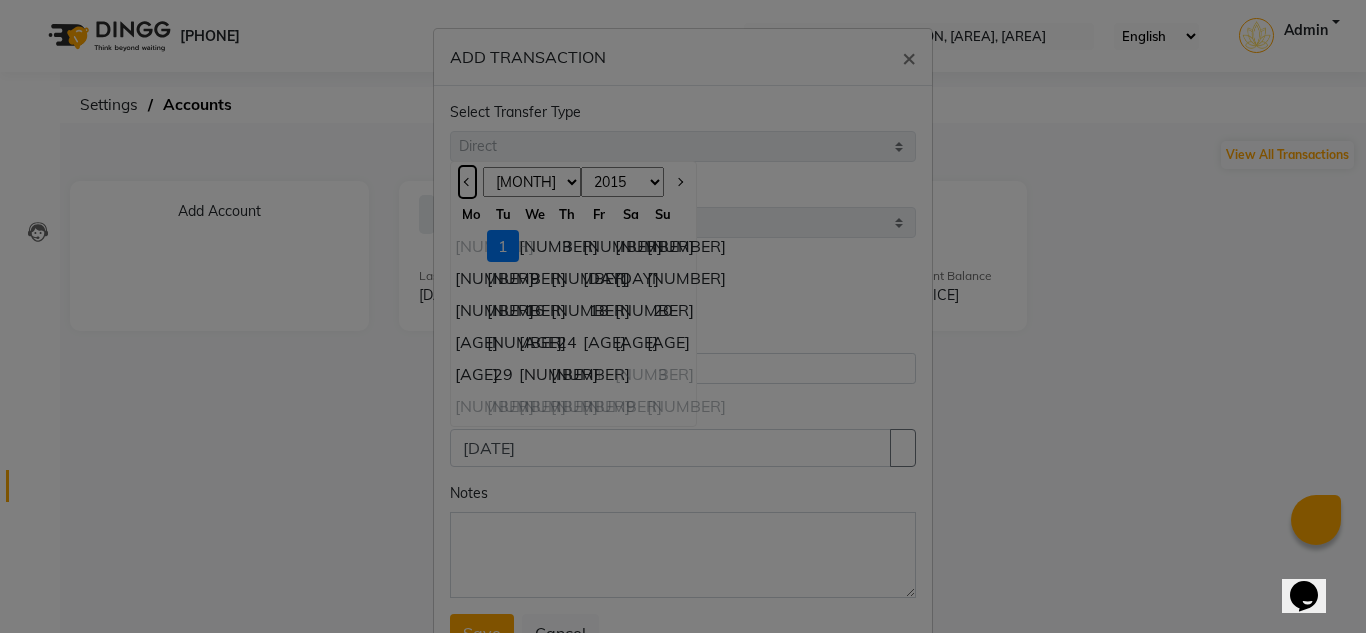 click at bounding box center [467, 182] 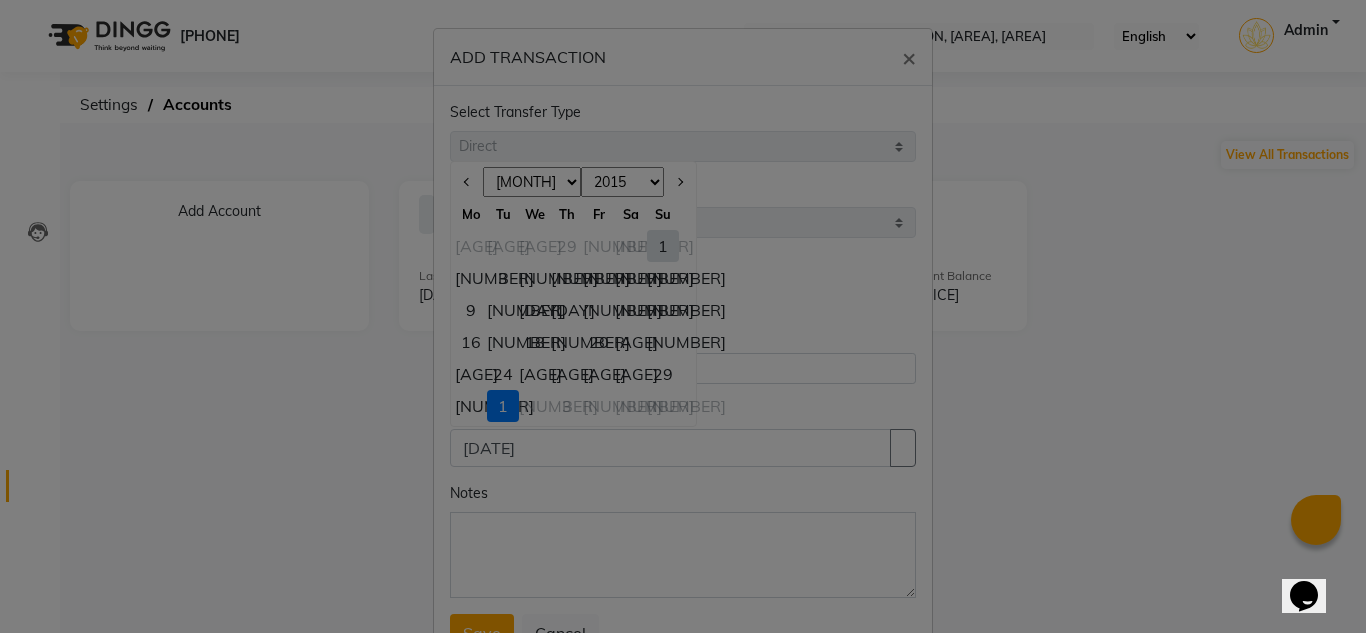 click on "[NUMBER]" at bounding box center (471, 406) 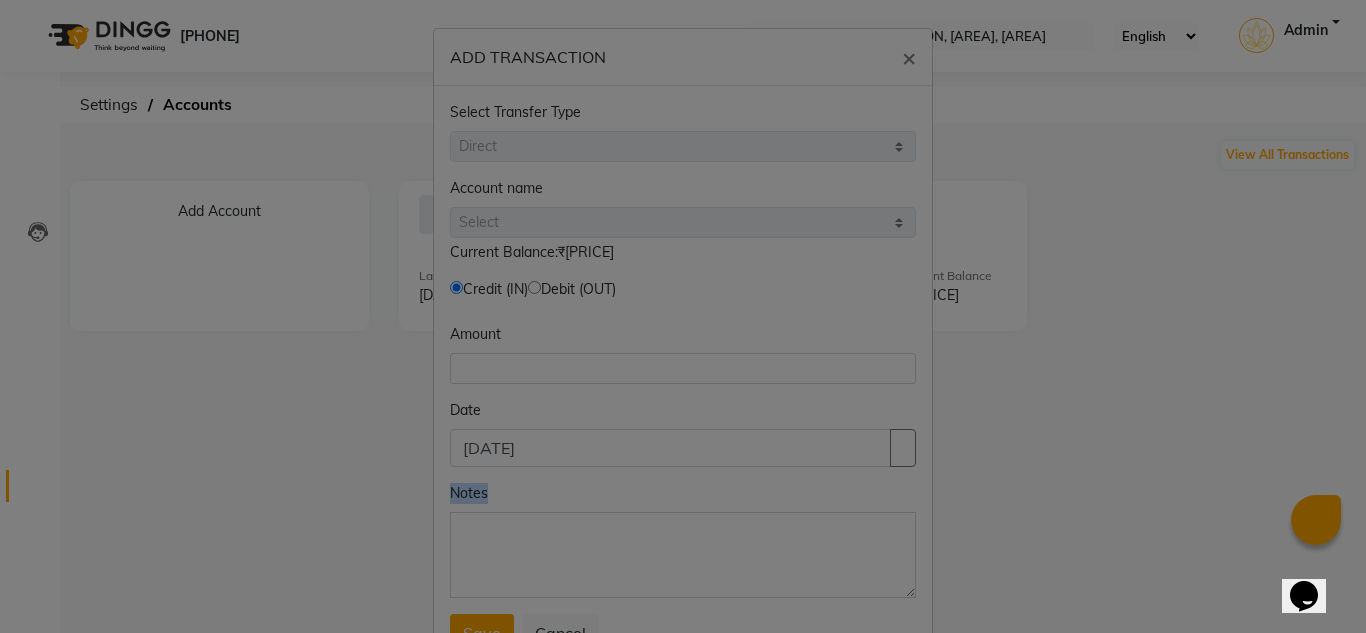 click on "Notes" at bounding box center (683, 540) 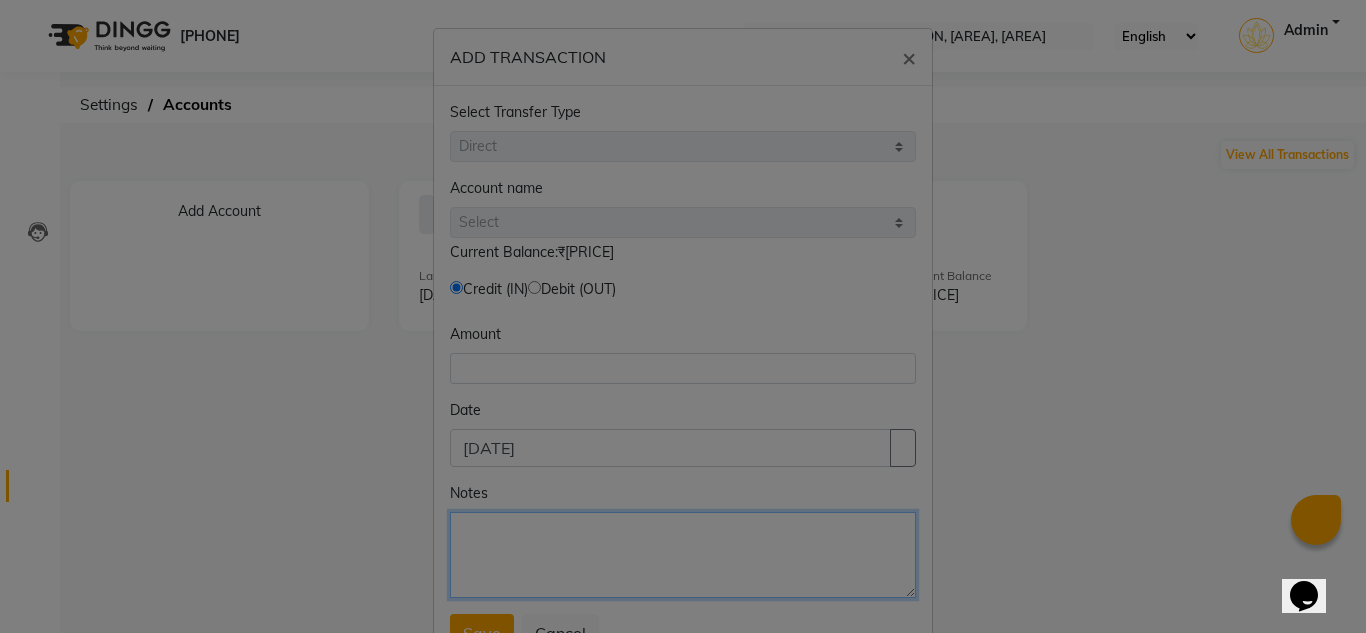 click on "Notes" at bounding box center [683, 555] 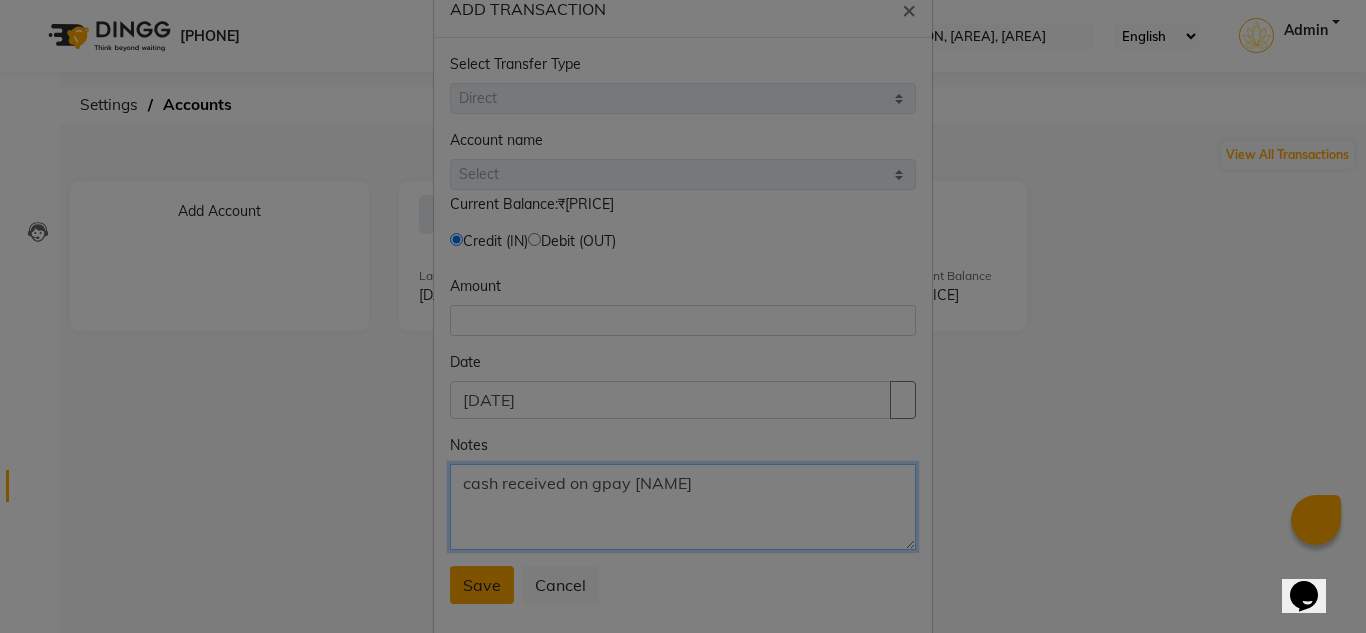 scroll, scrollTop: 74, scrollLeft: 0, axis: vertical 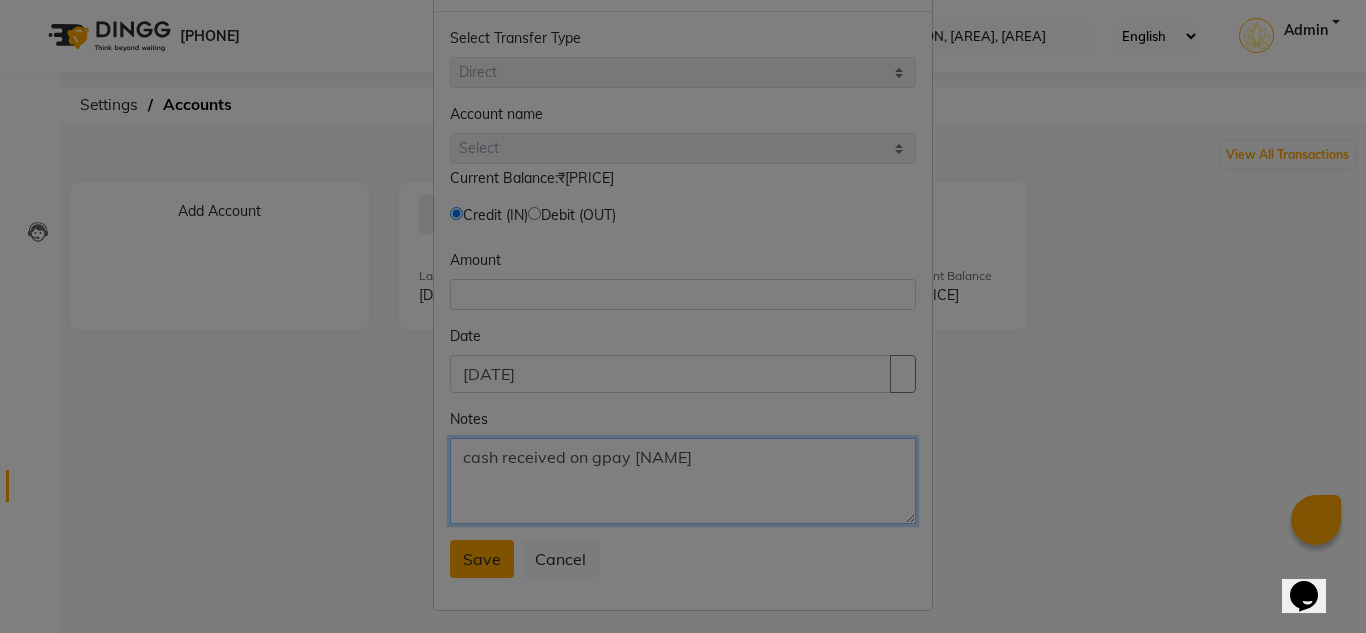 type on "cash received on gpay [NAME]" 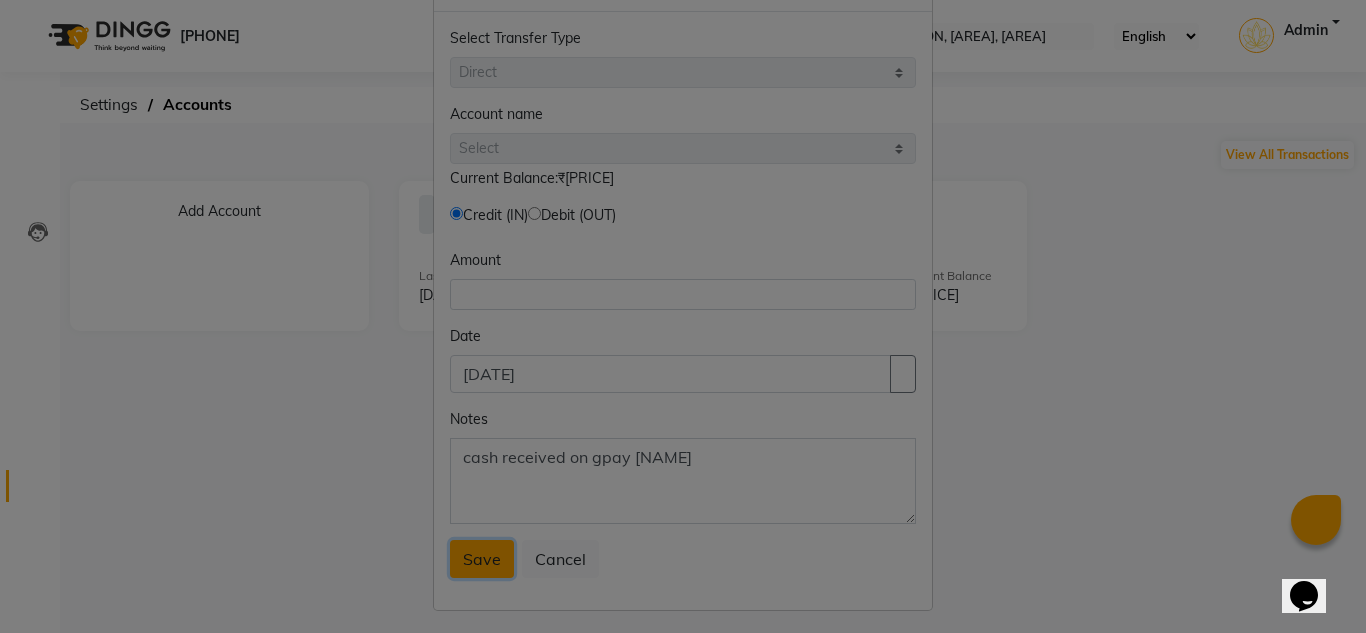 click on "Save" at bounding box center (482, 559) 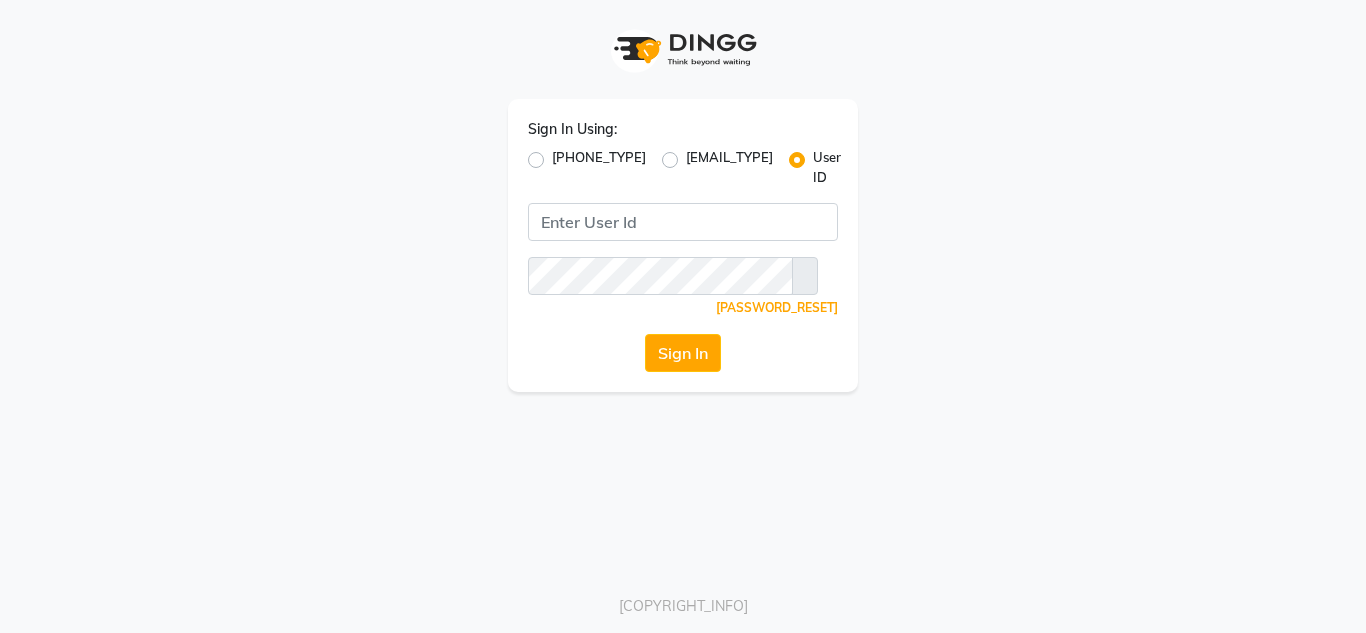 scroll, scrollTop: 0, scrollLeft: 0, axis: both 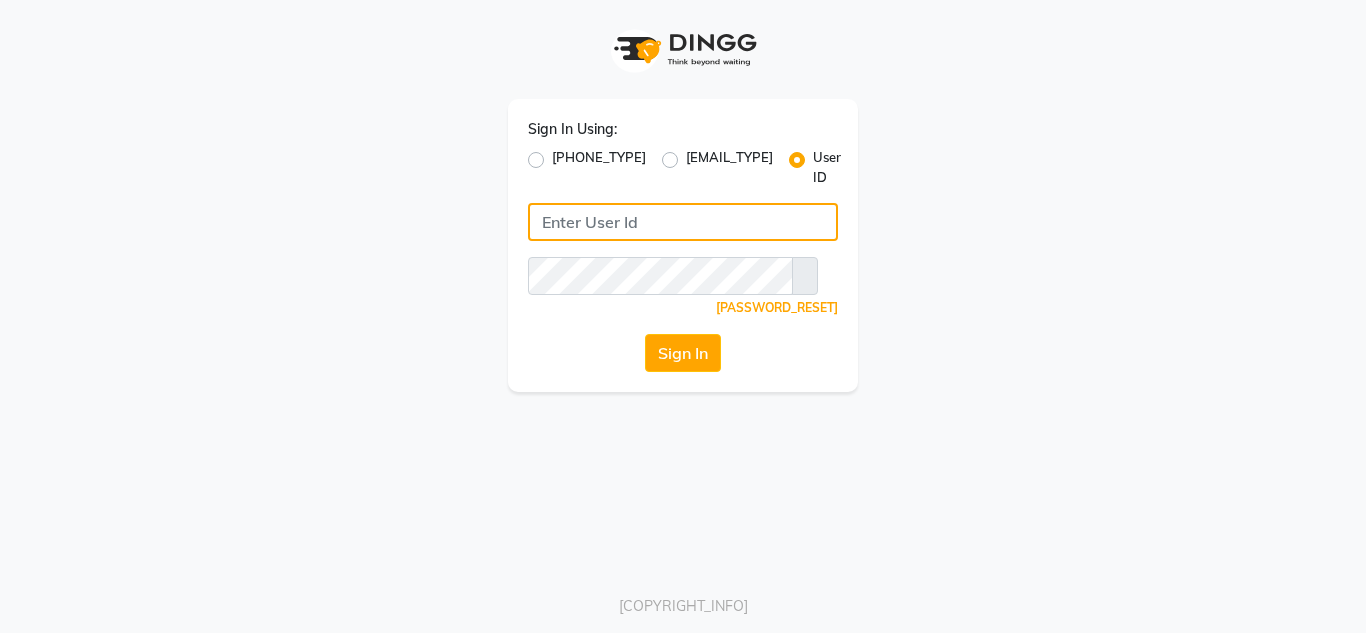 click at bounding box center (683, 222) 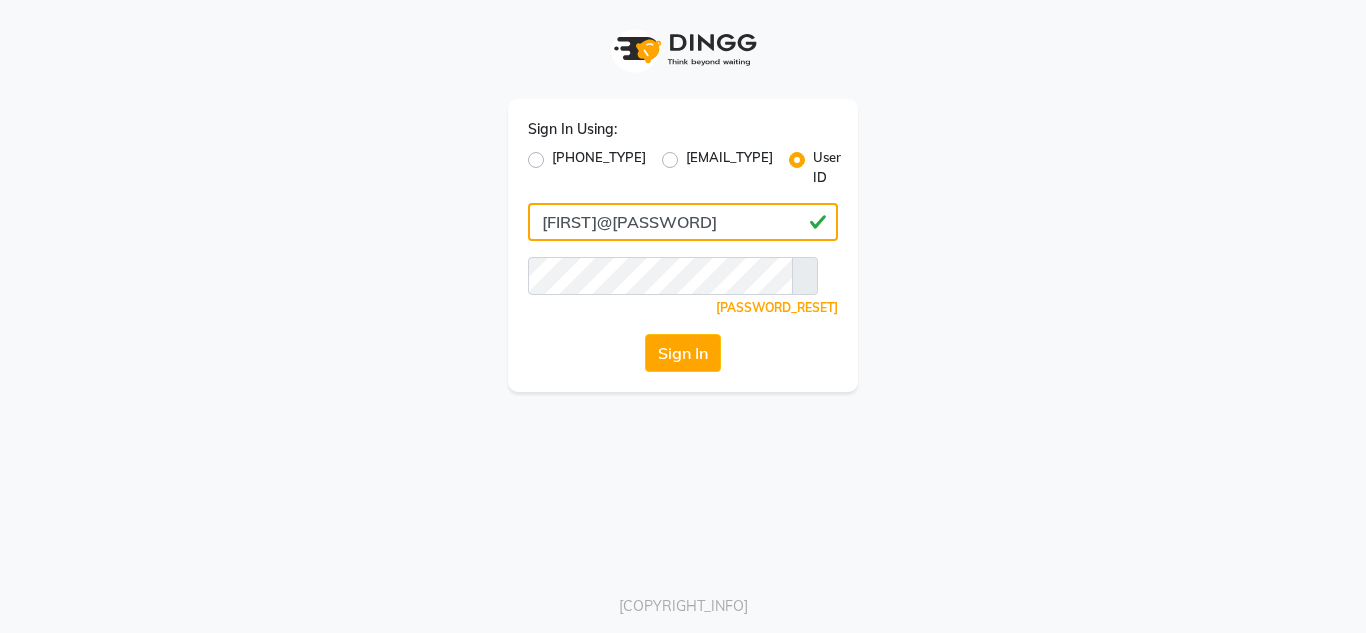 type on "[FIRST]@[PASSWORD]" 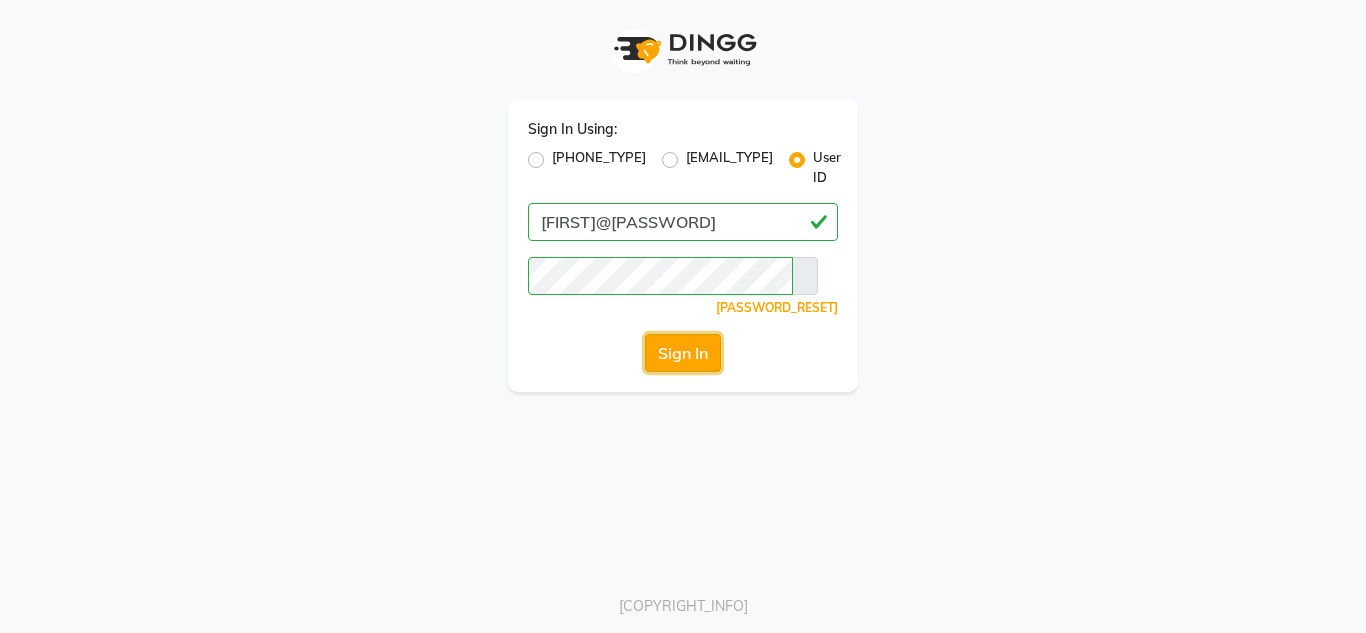 click on "Sign In" at bounding box center [683, 353] 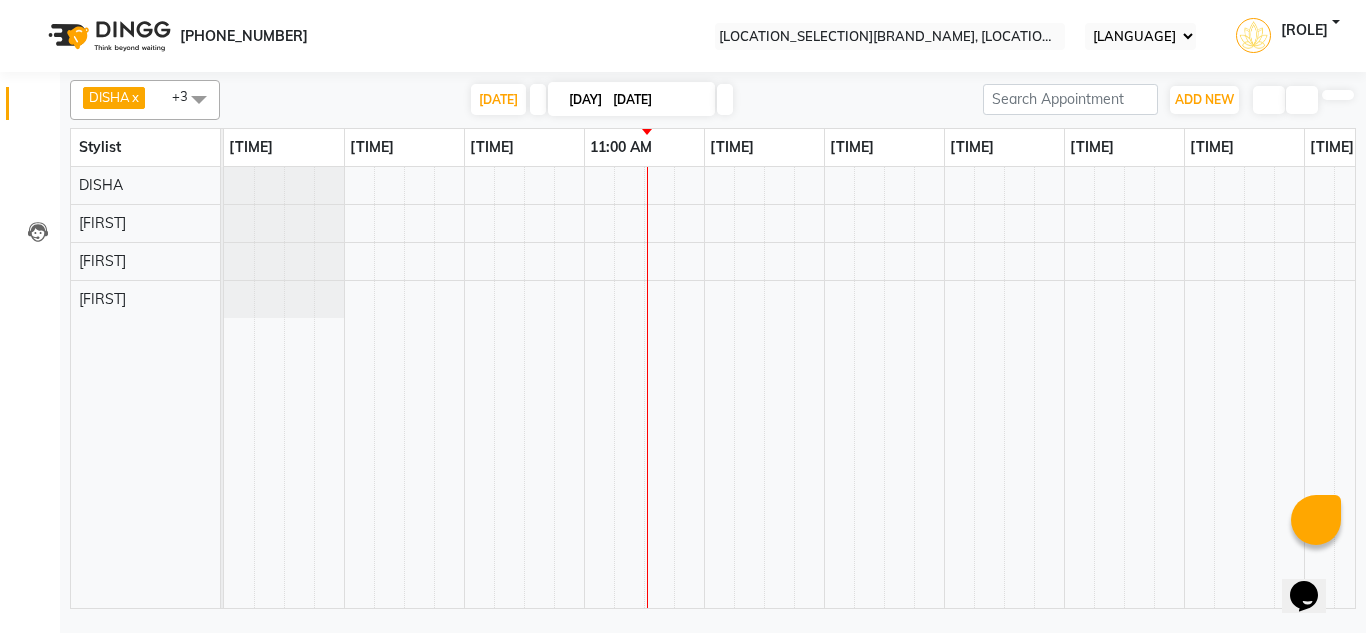 scroll, scrollTop: 0, scrollLeft: 0, axis: both 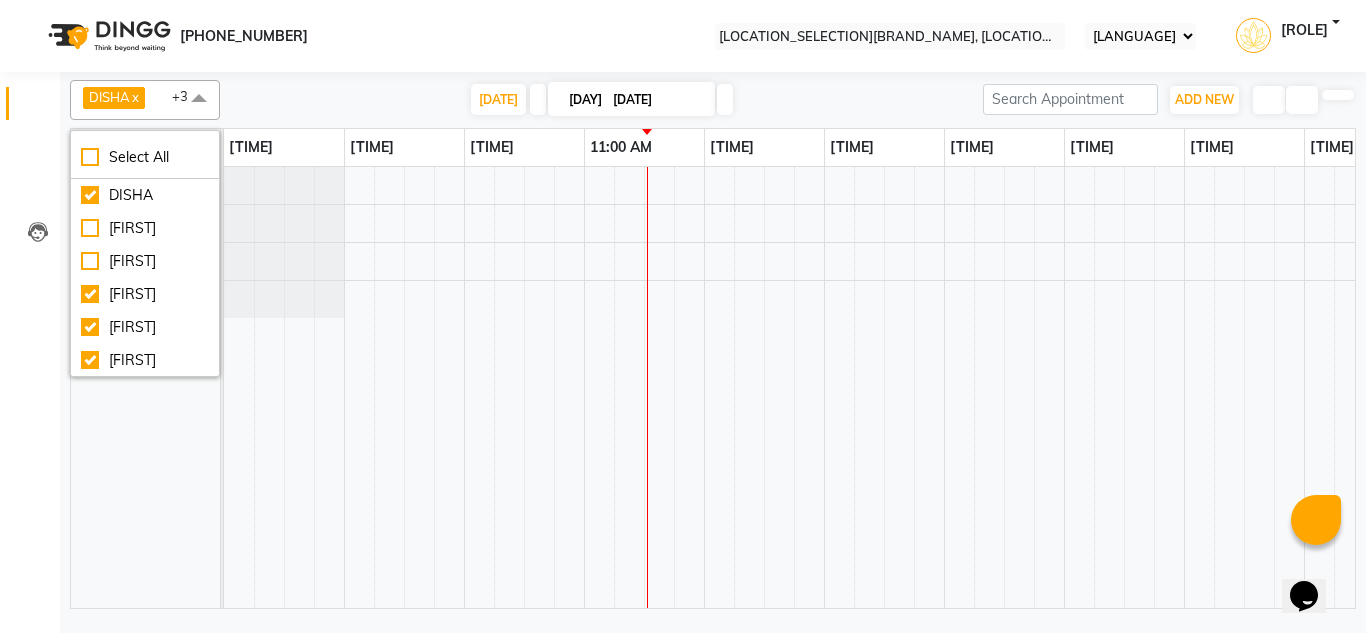 click at bounding box center (199, 99) 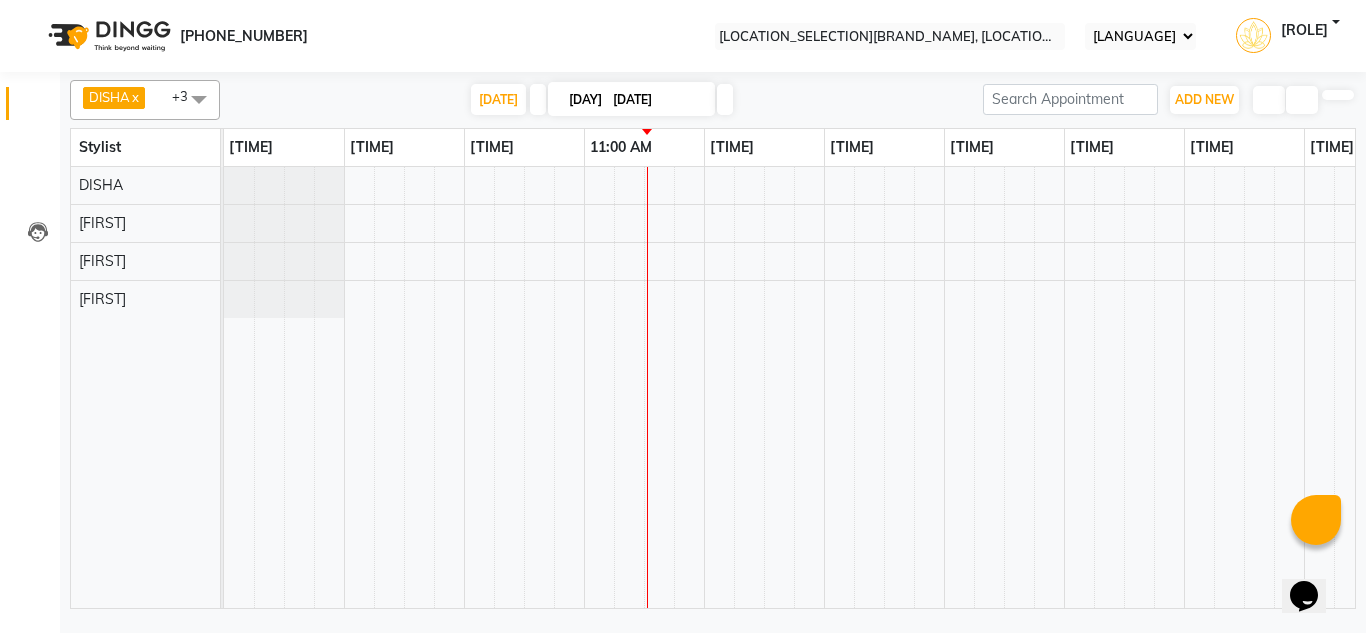 click at bounding box center [199, 99] 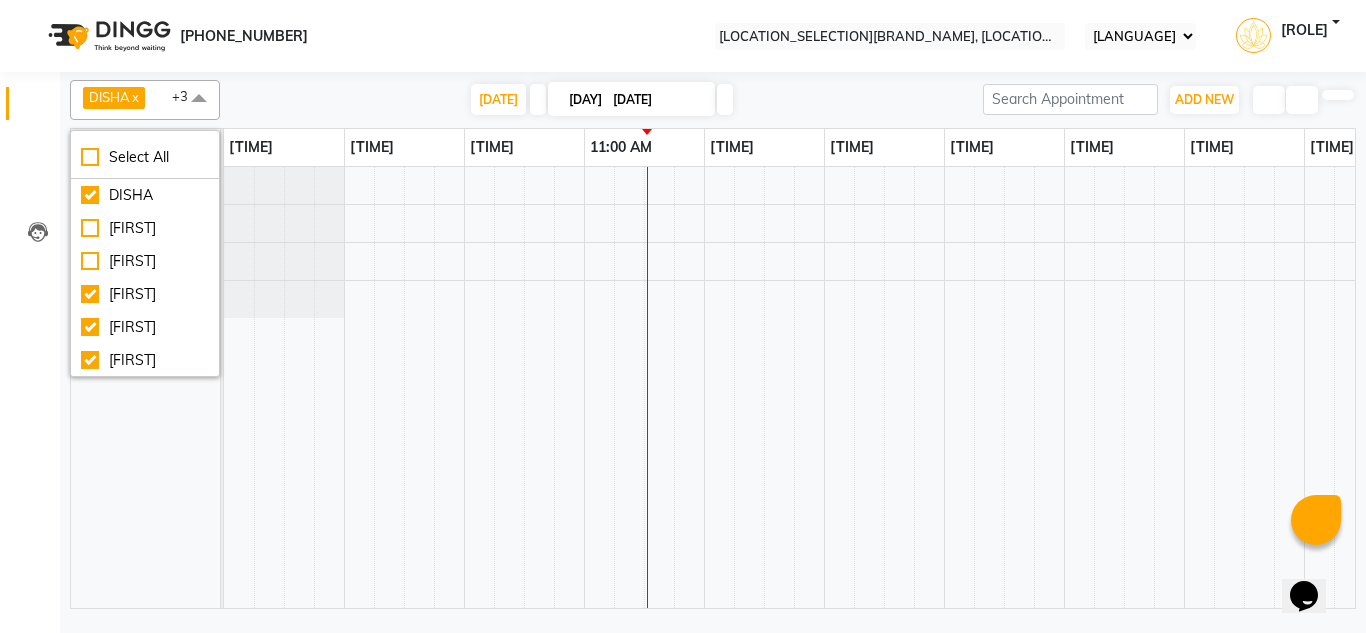 click at bounding box center [199, 99] 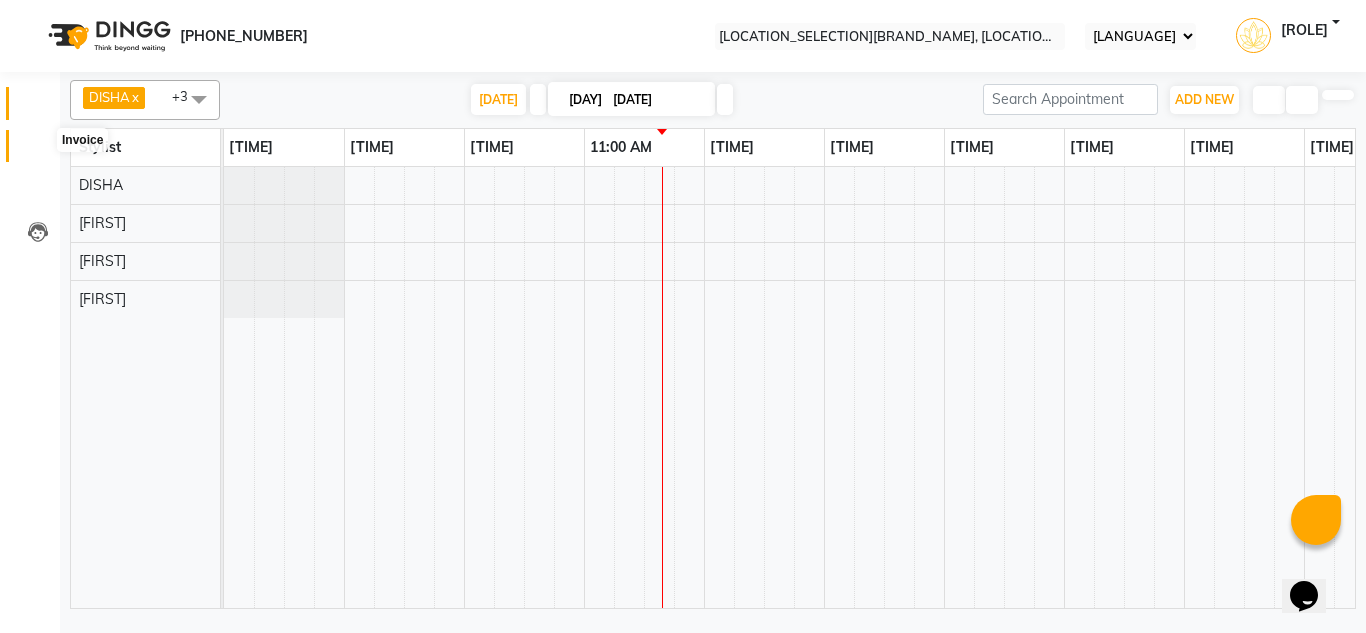 click at bounding box center (38, 151) 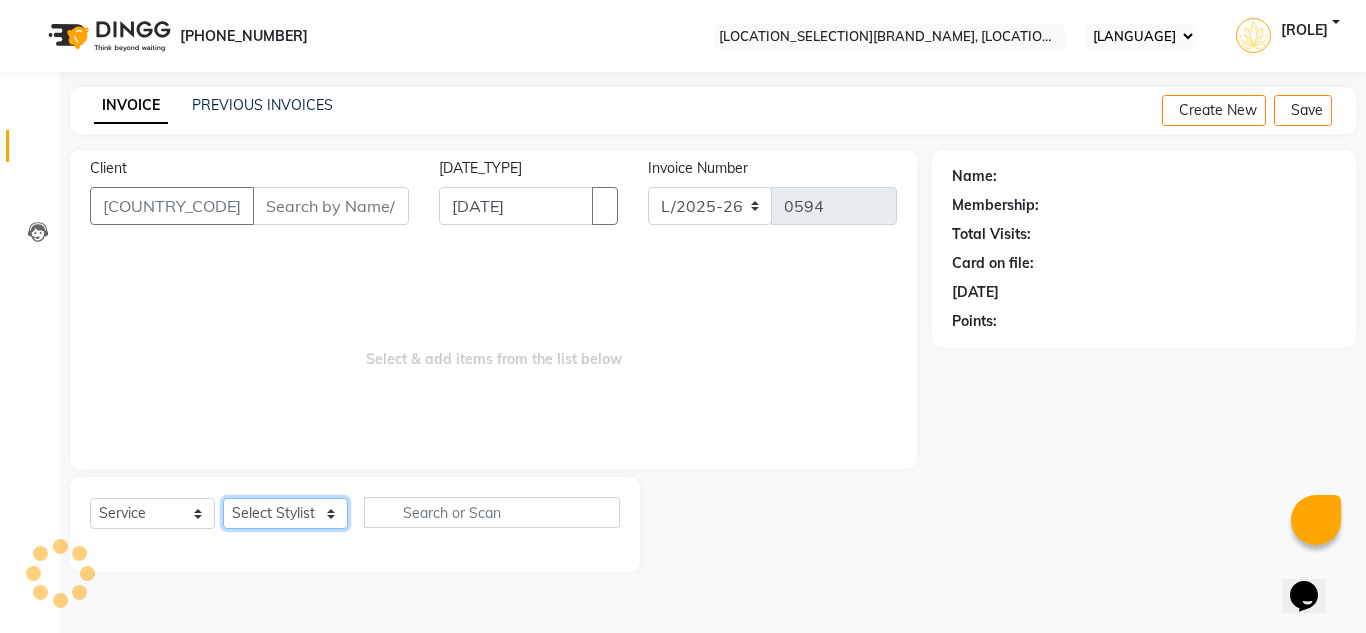 click on "Select Stylist" at bounding box center [285, 513] 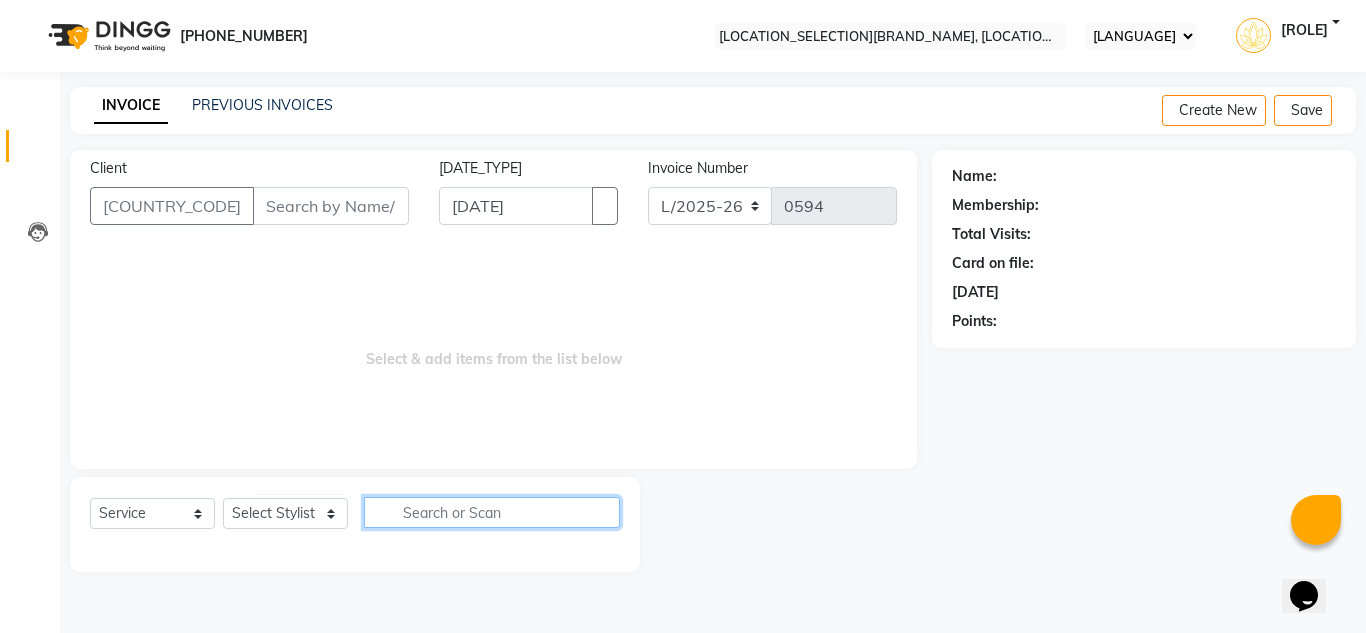 click at bounding box center (492, 512) 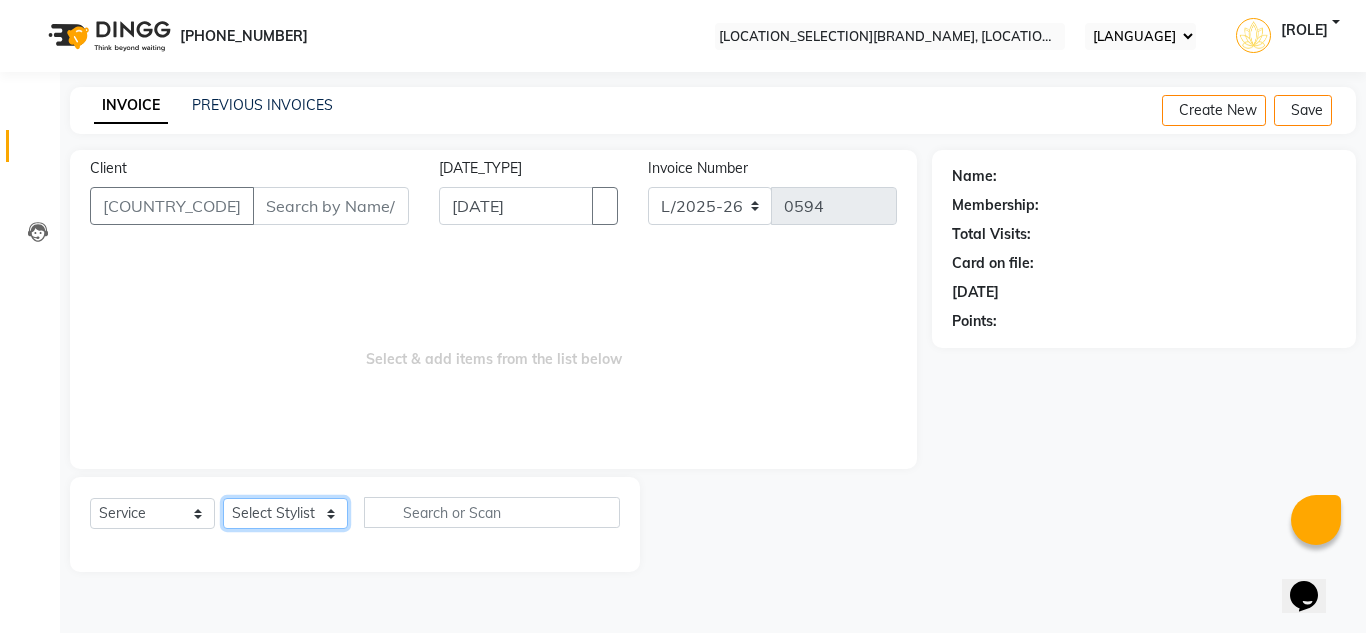 click on "Select Stylist [NAME] [NAME] [NAME] [NAME] [NAME]" at bounding box center (285, 513) 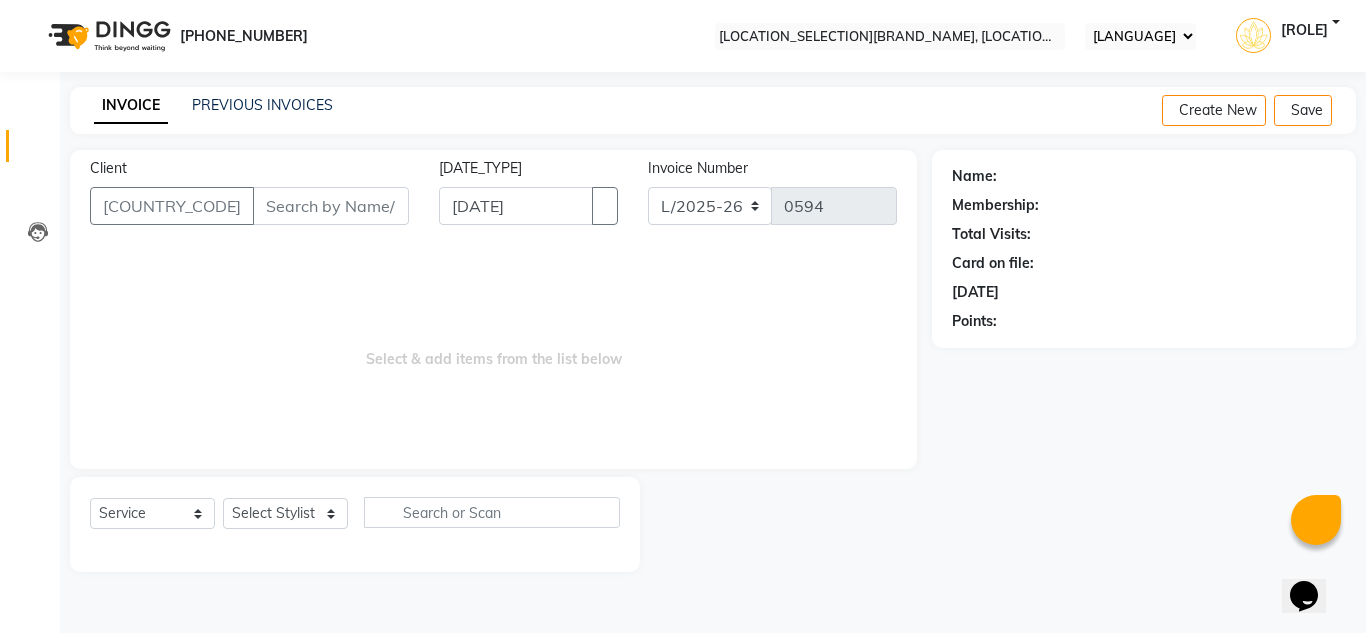 click on "INVOICE PREVIOUS INVOICES Create New   Save" at bounding box center [713, 110] 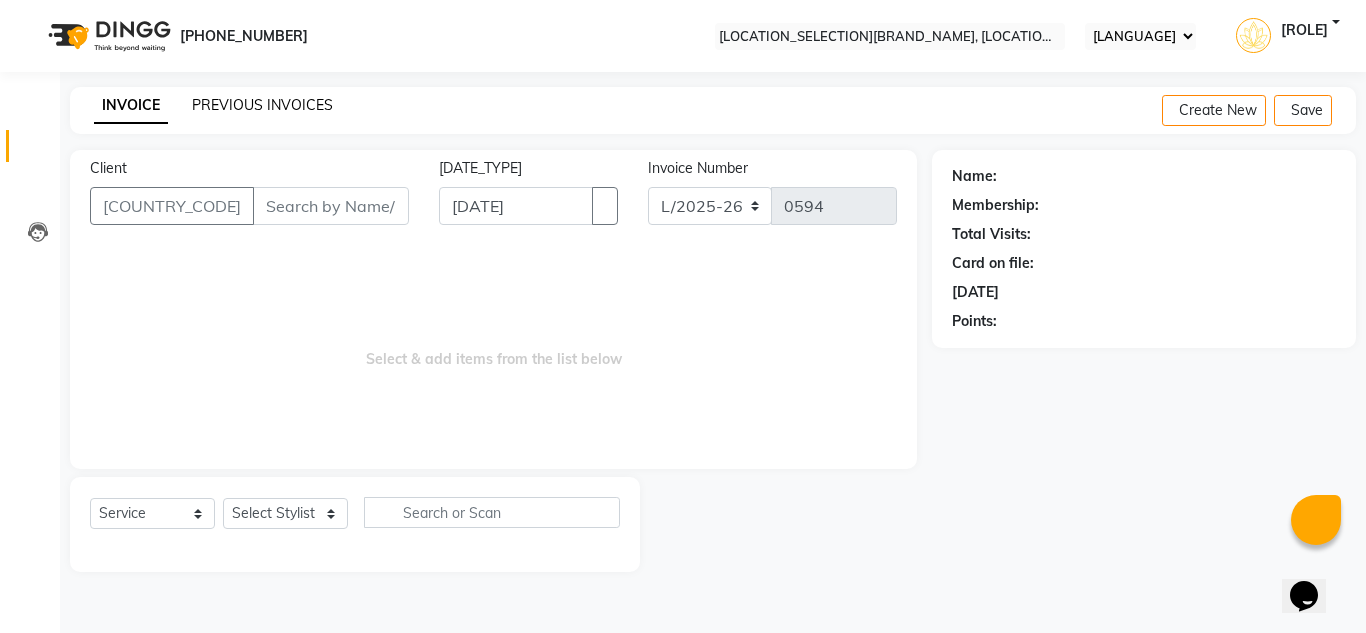 click on "PREVIOUS INVOICES" at bounding box center [262, 105] 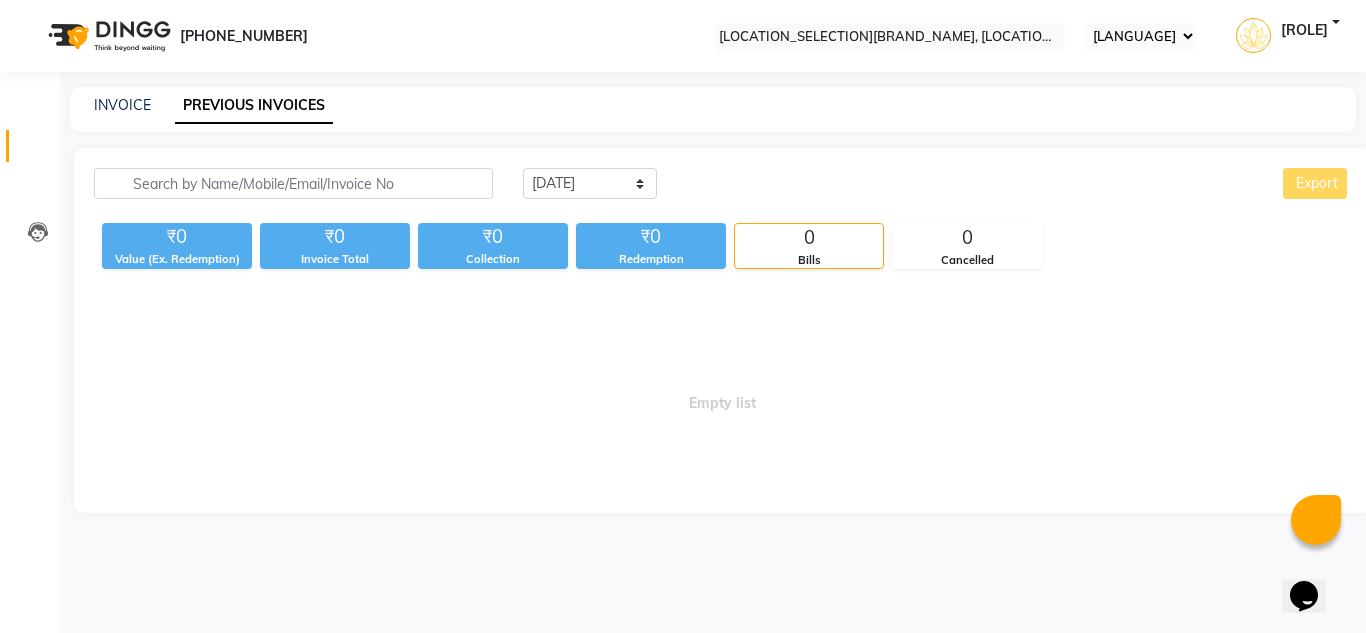 click on "INVOICE" at bounding box center [122, 105] 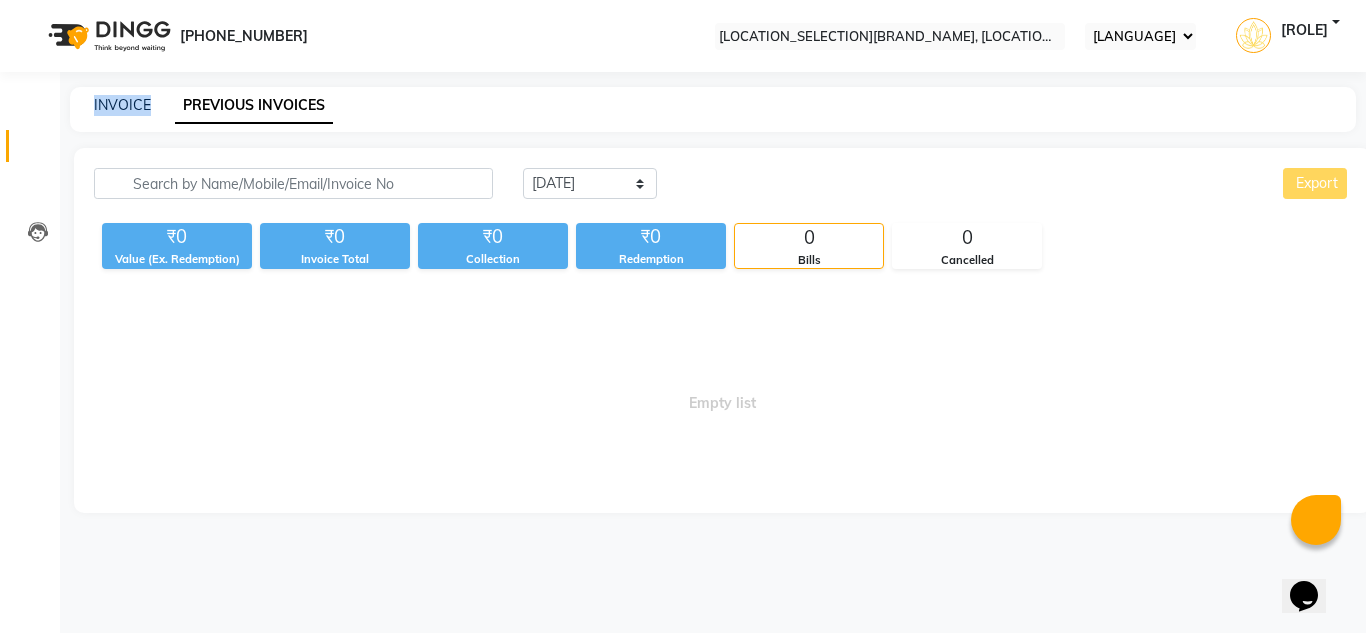 click on "INVOICE" at bounding box center [122, 105] 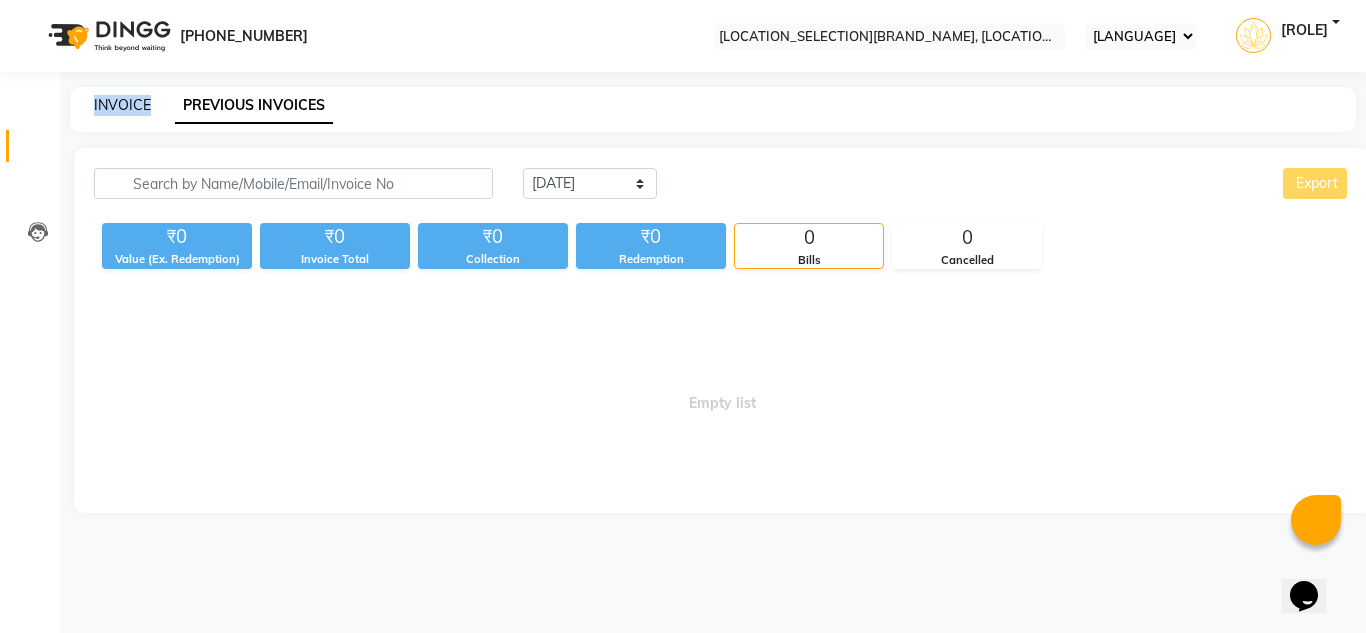 click on "INVOICE" at bounding box center (122, 105) 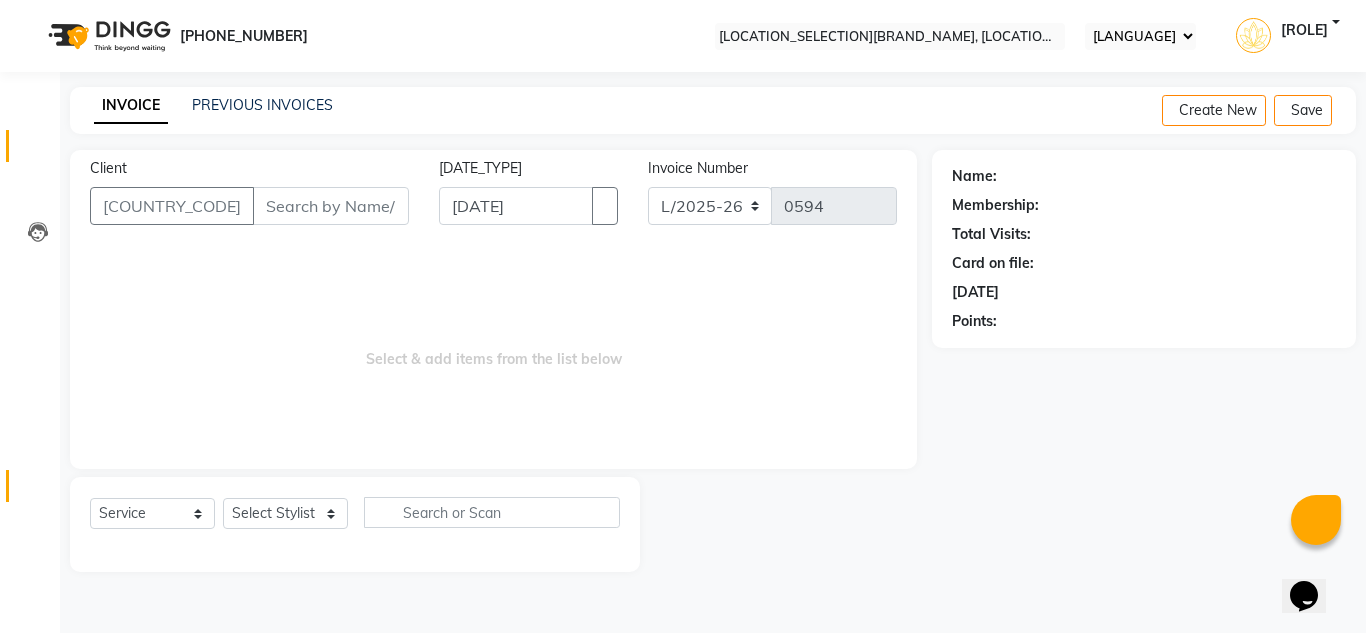 click on "Settings" at bounding box center [30, 486] 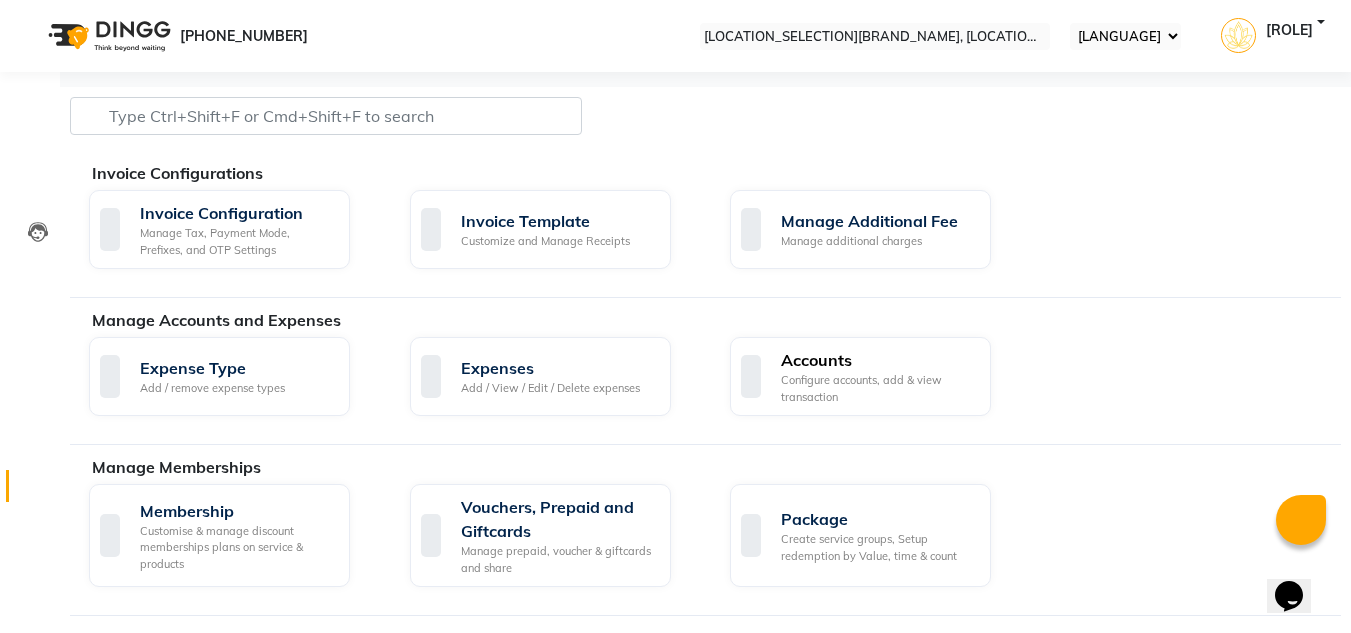 click on "Accounts Configure accounts, add & view transaction" at bounding box center [858, 376] 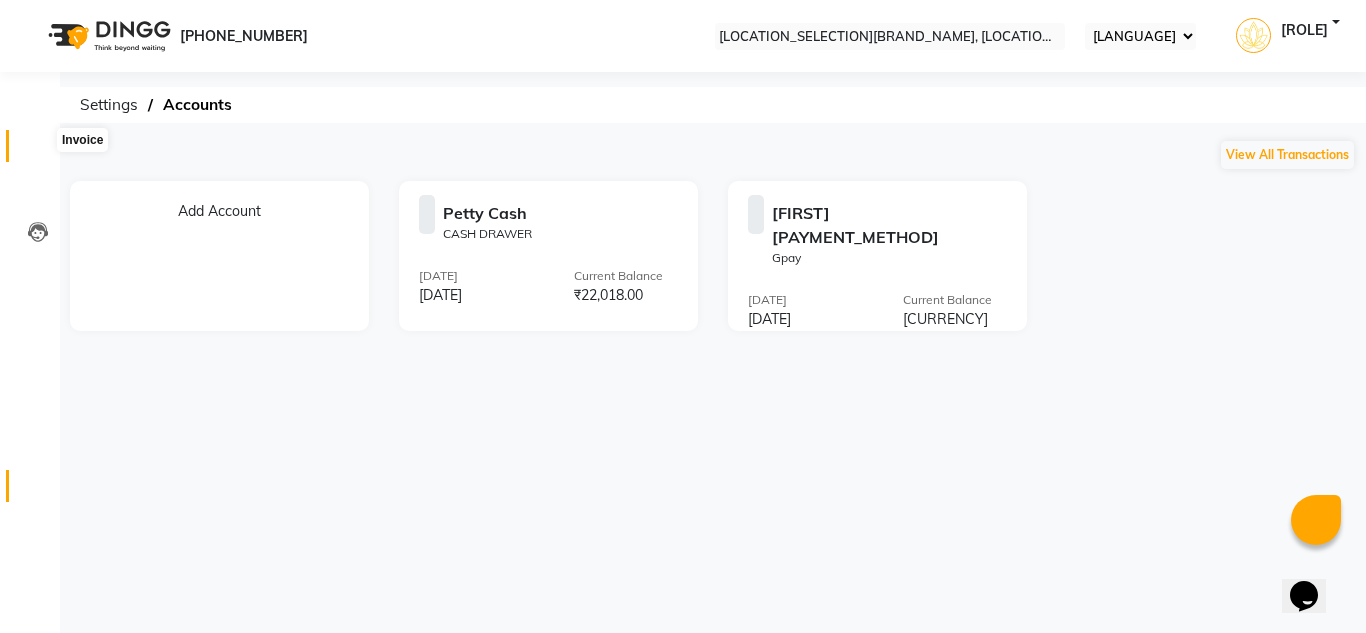 click at bounding box center (37, 151) 